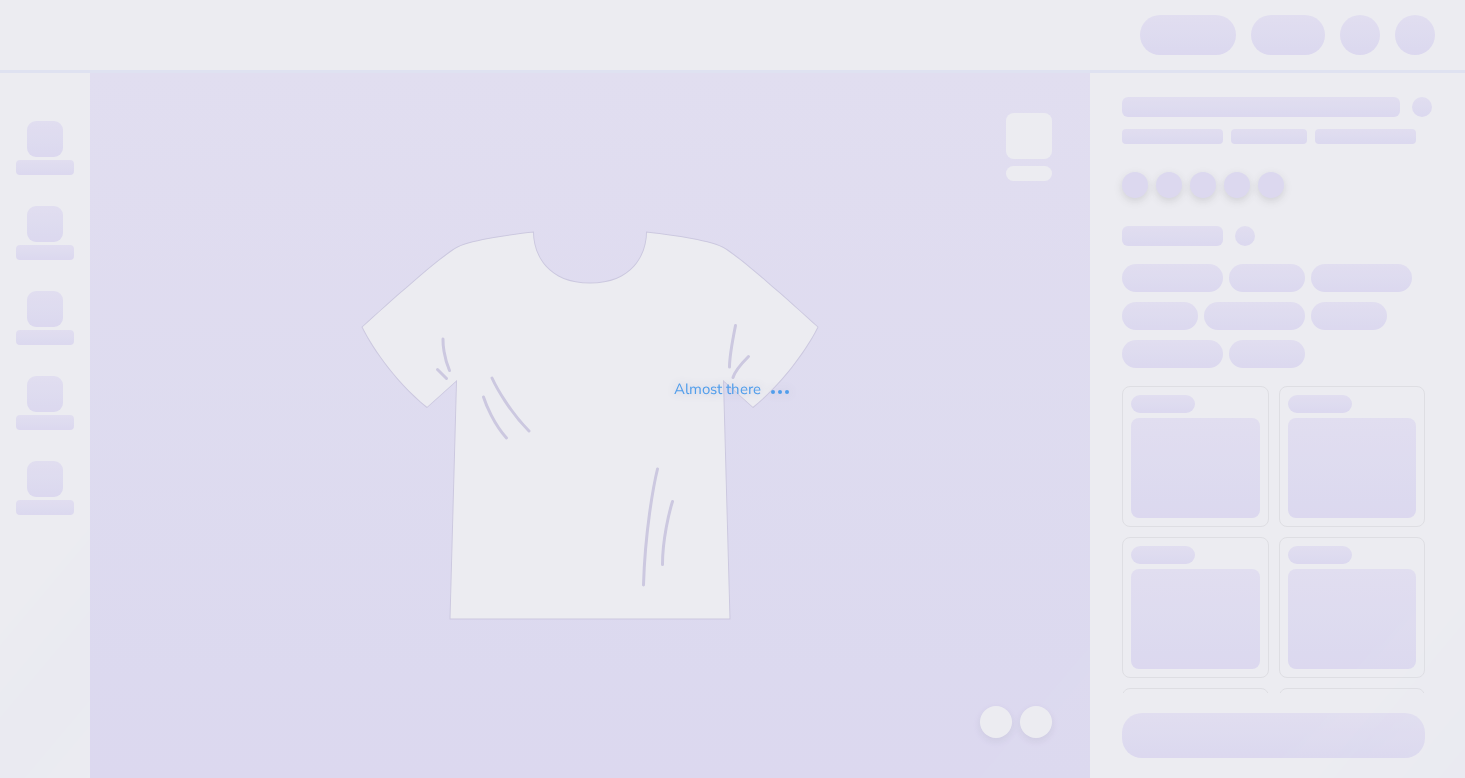 scroll, scrollTop: 0, scrollLeft: 0, axis: both 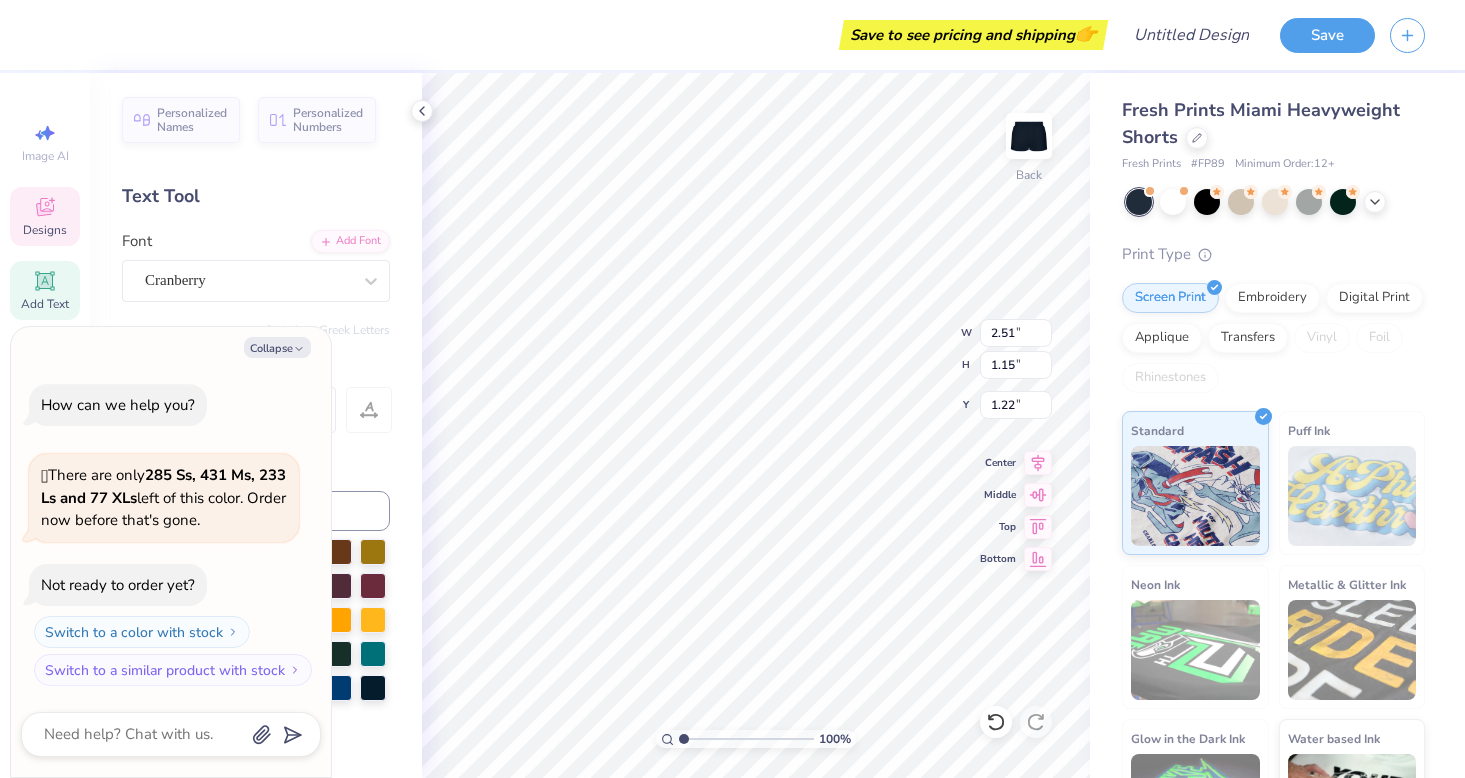 type on "x" 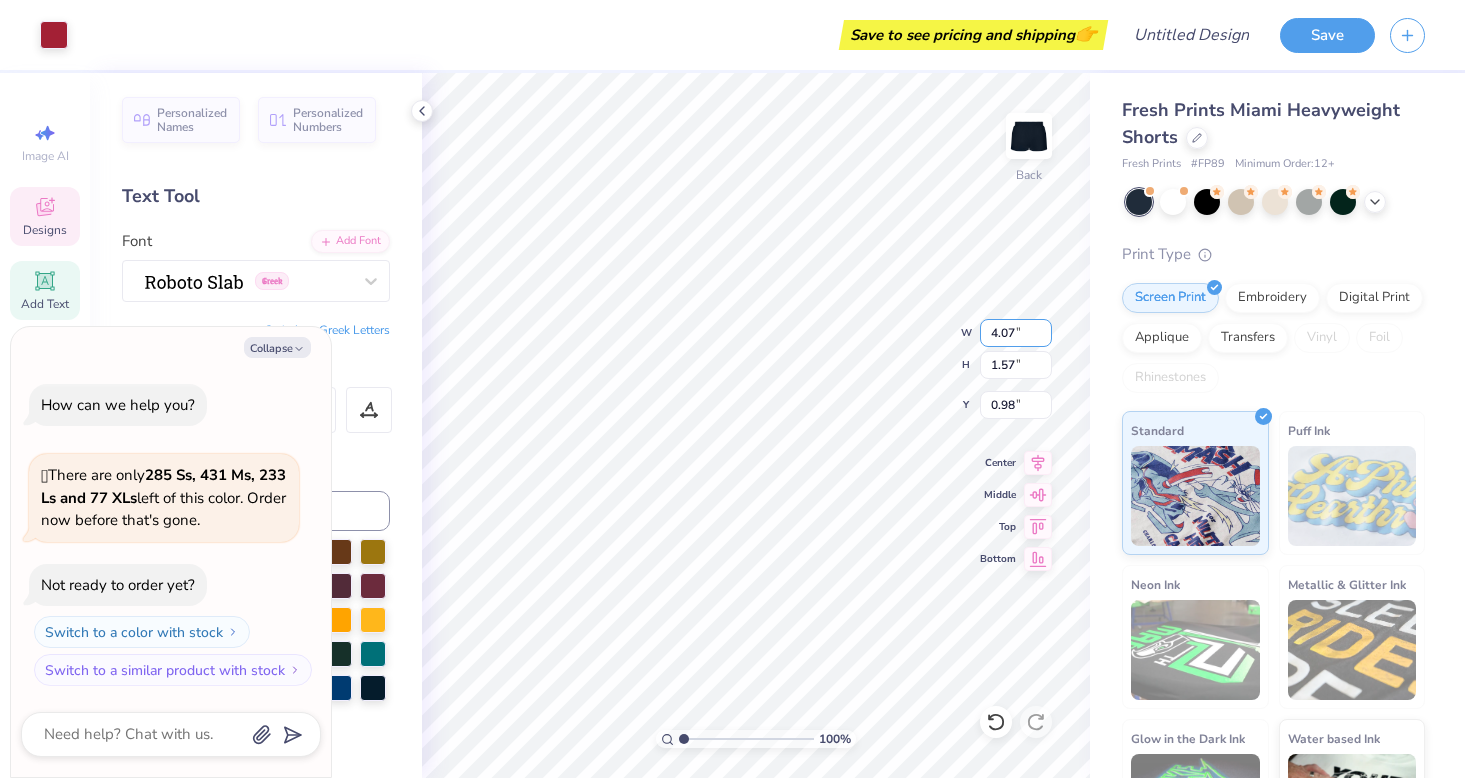 click on "4.07" at bounding box center [1016, 333] 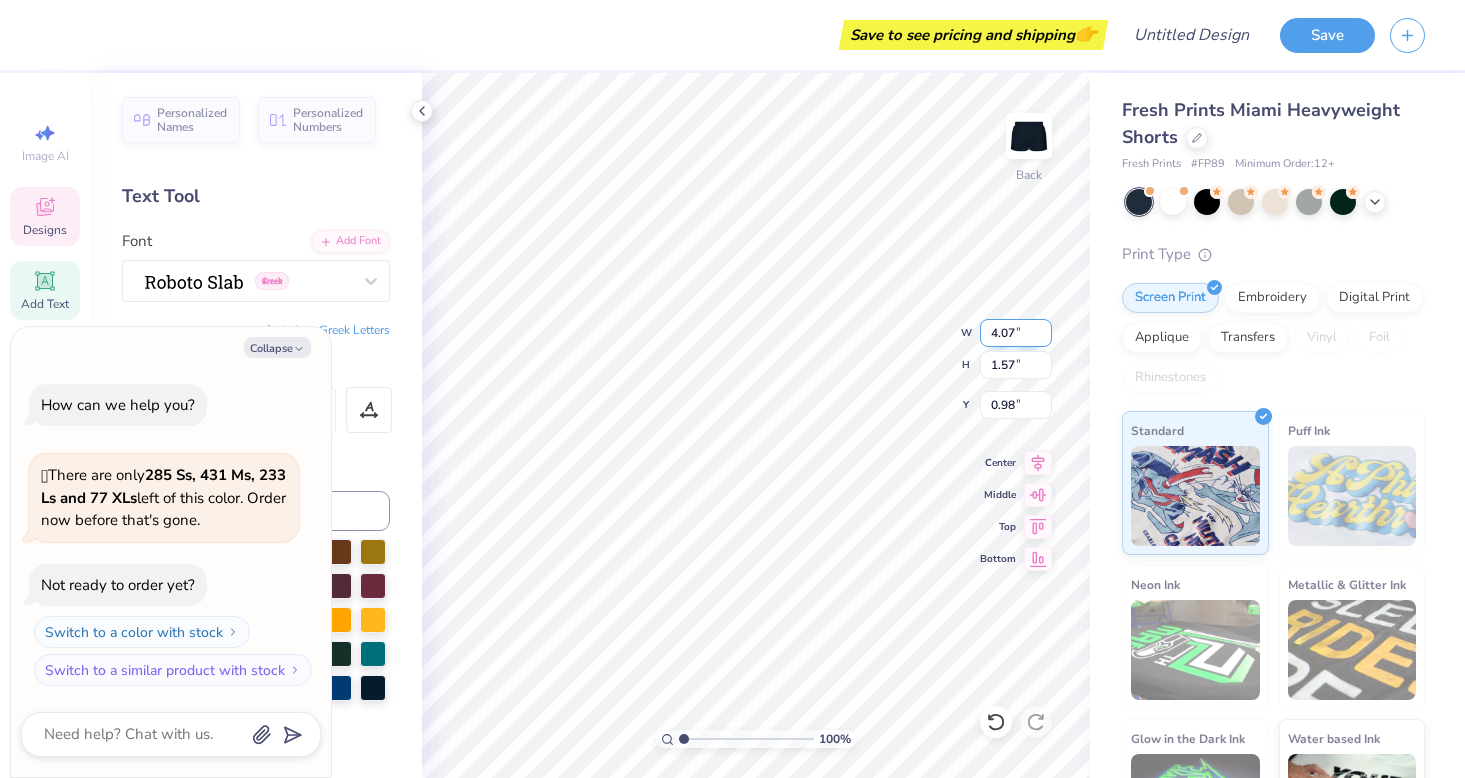 type on "x" 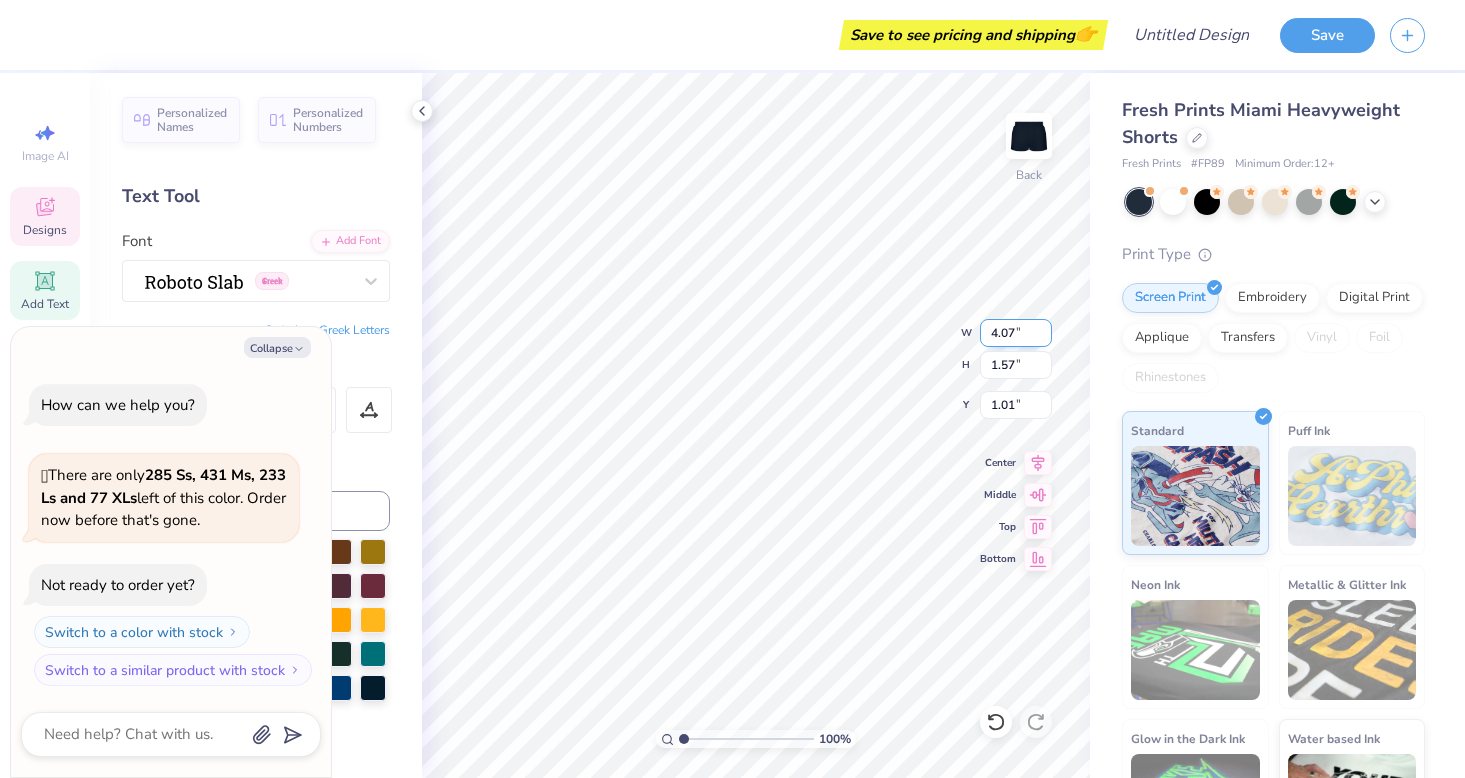 type on "x" 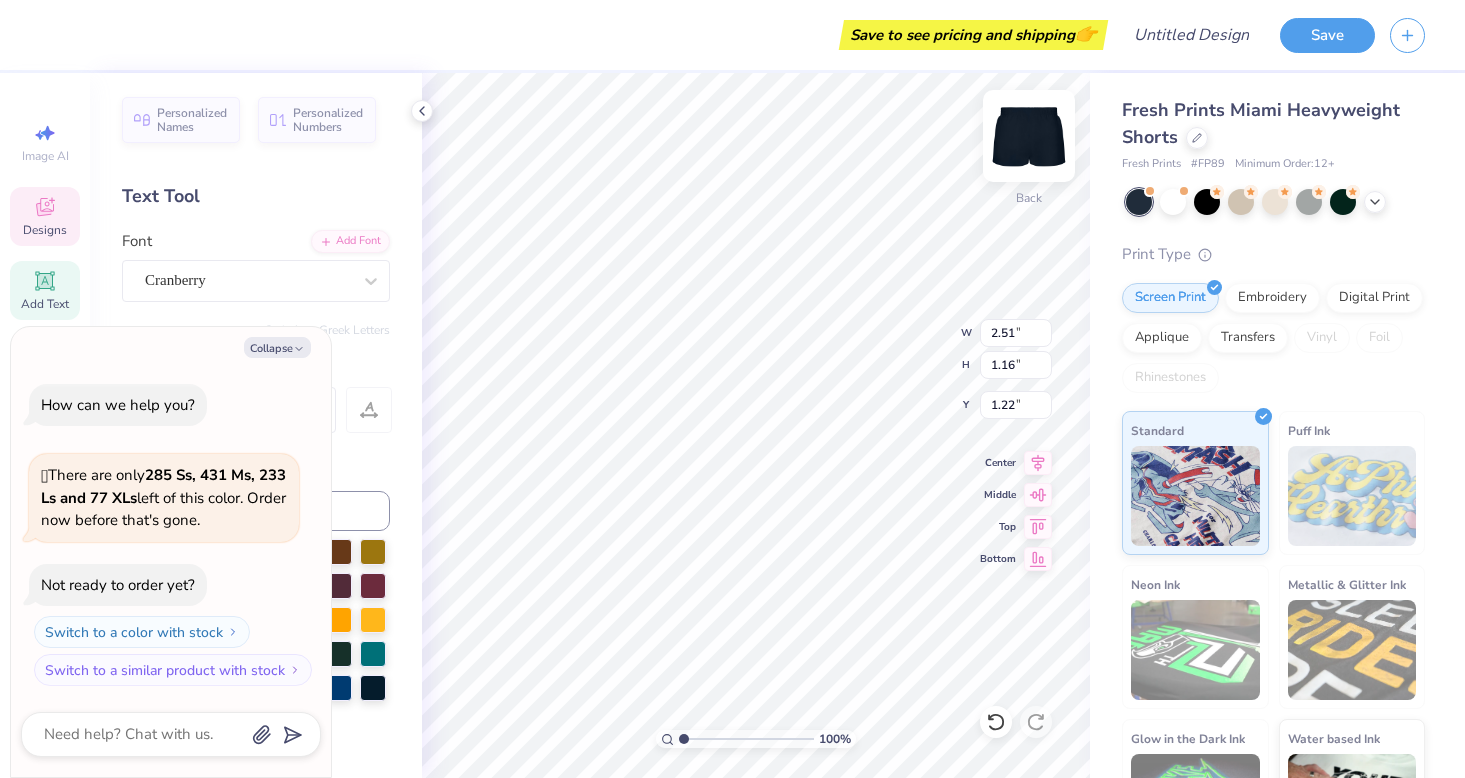 type on "x" 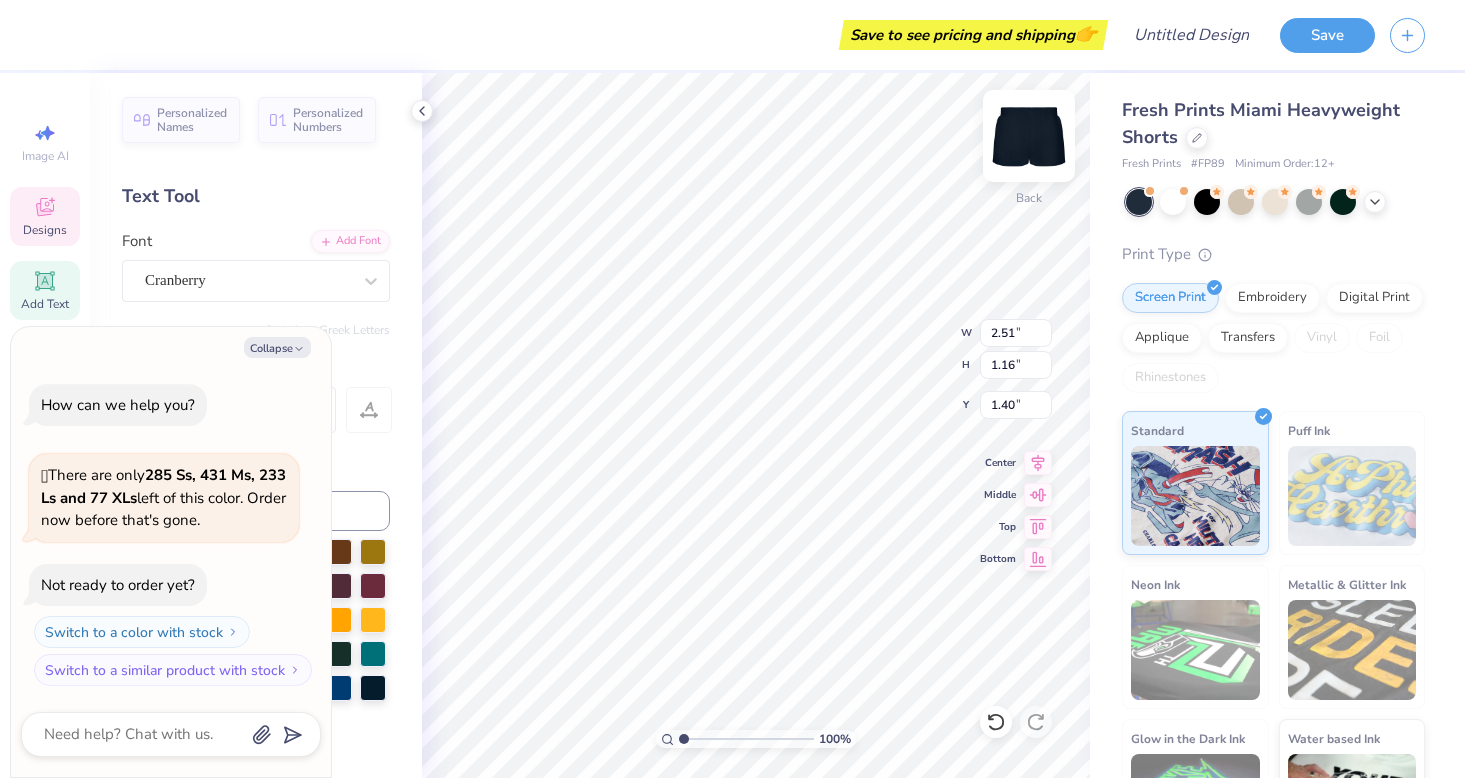 type on "x" 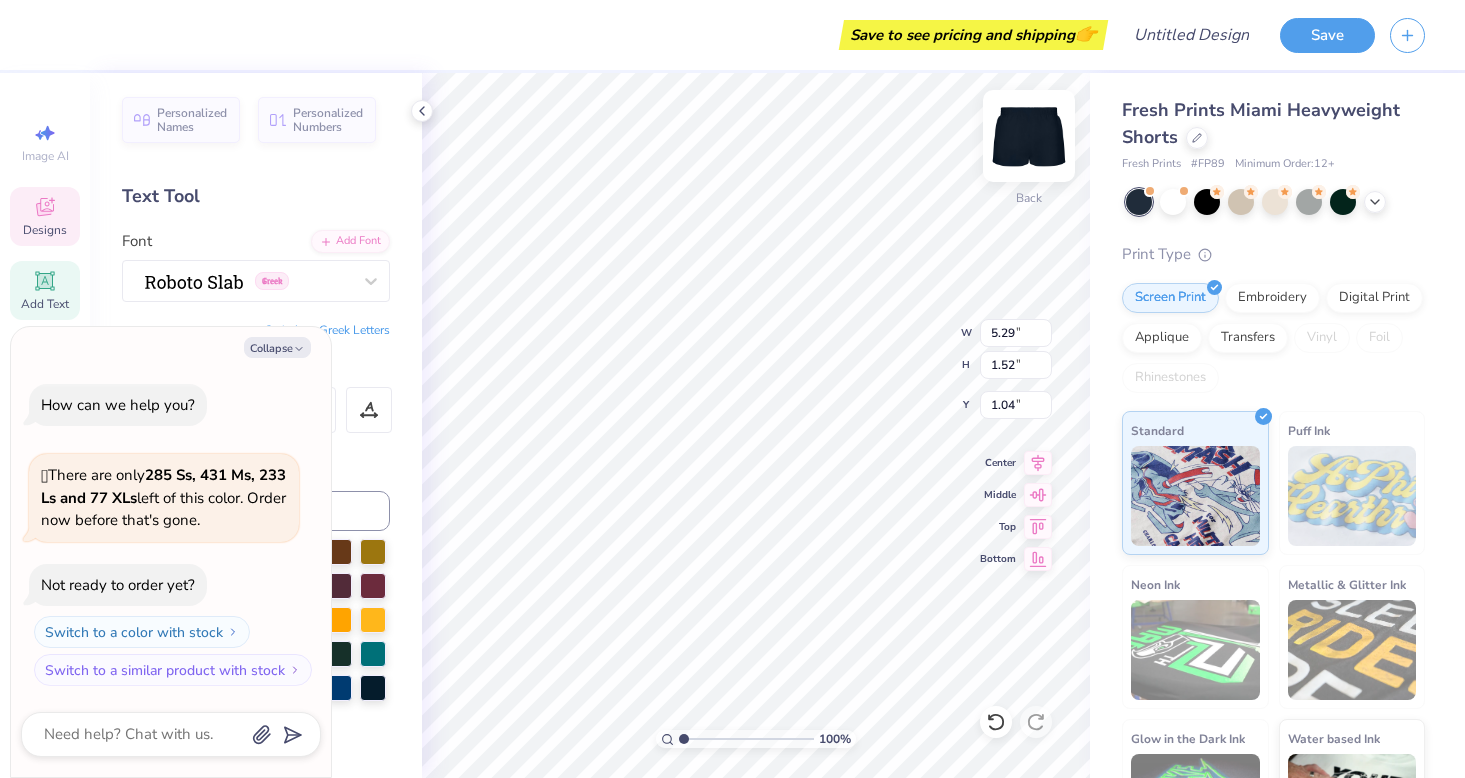 type on "x" 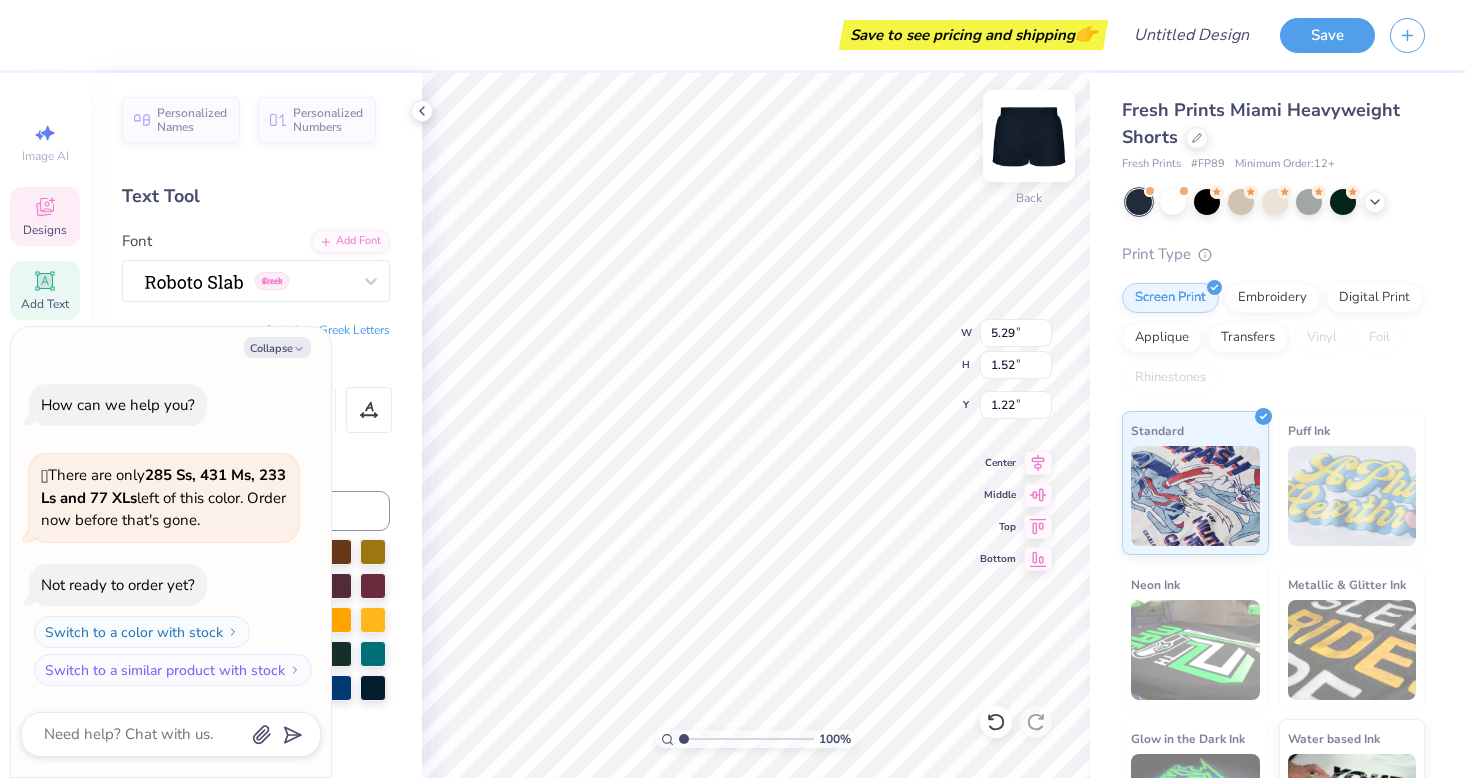 type on "x" 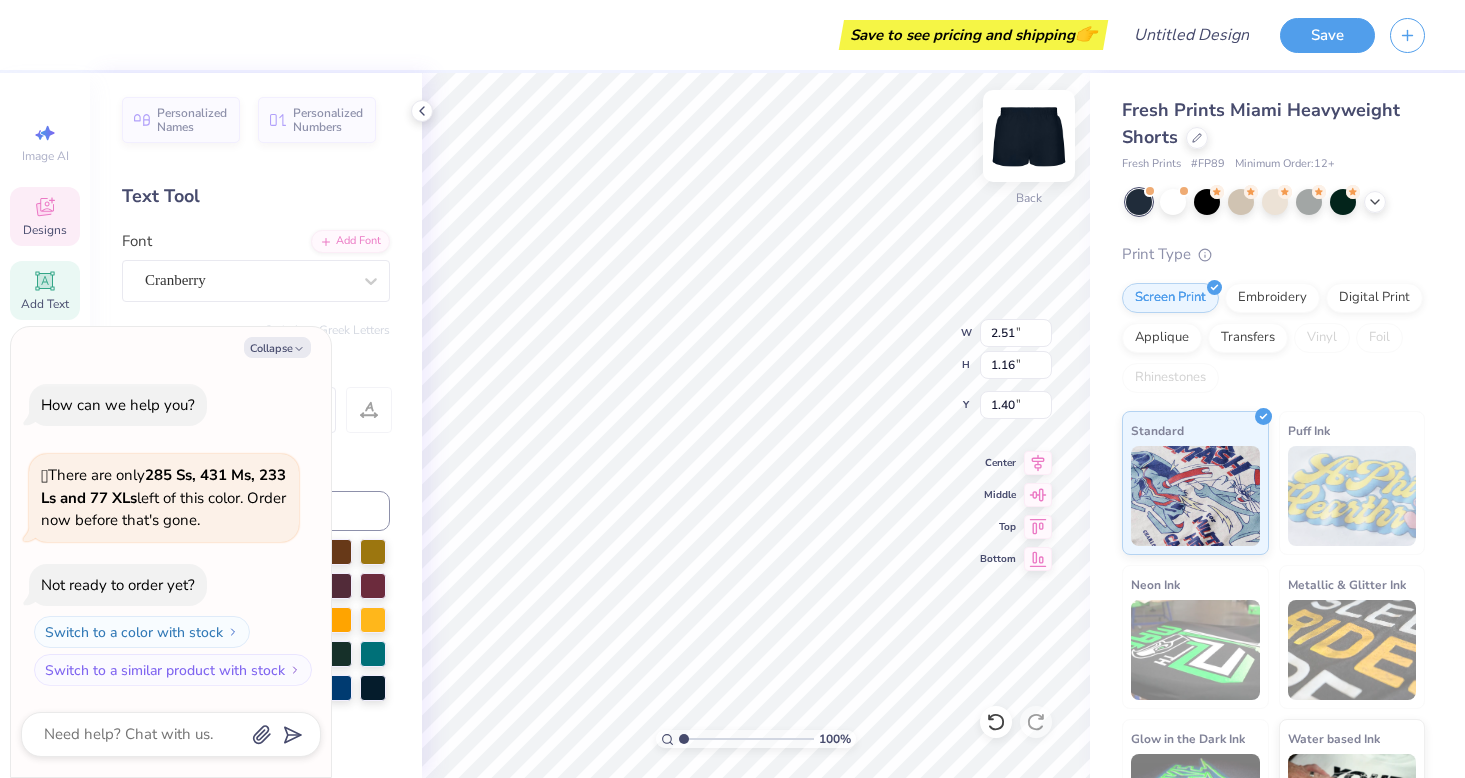type on "x" 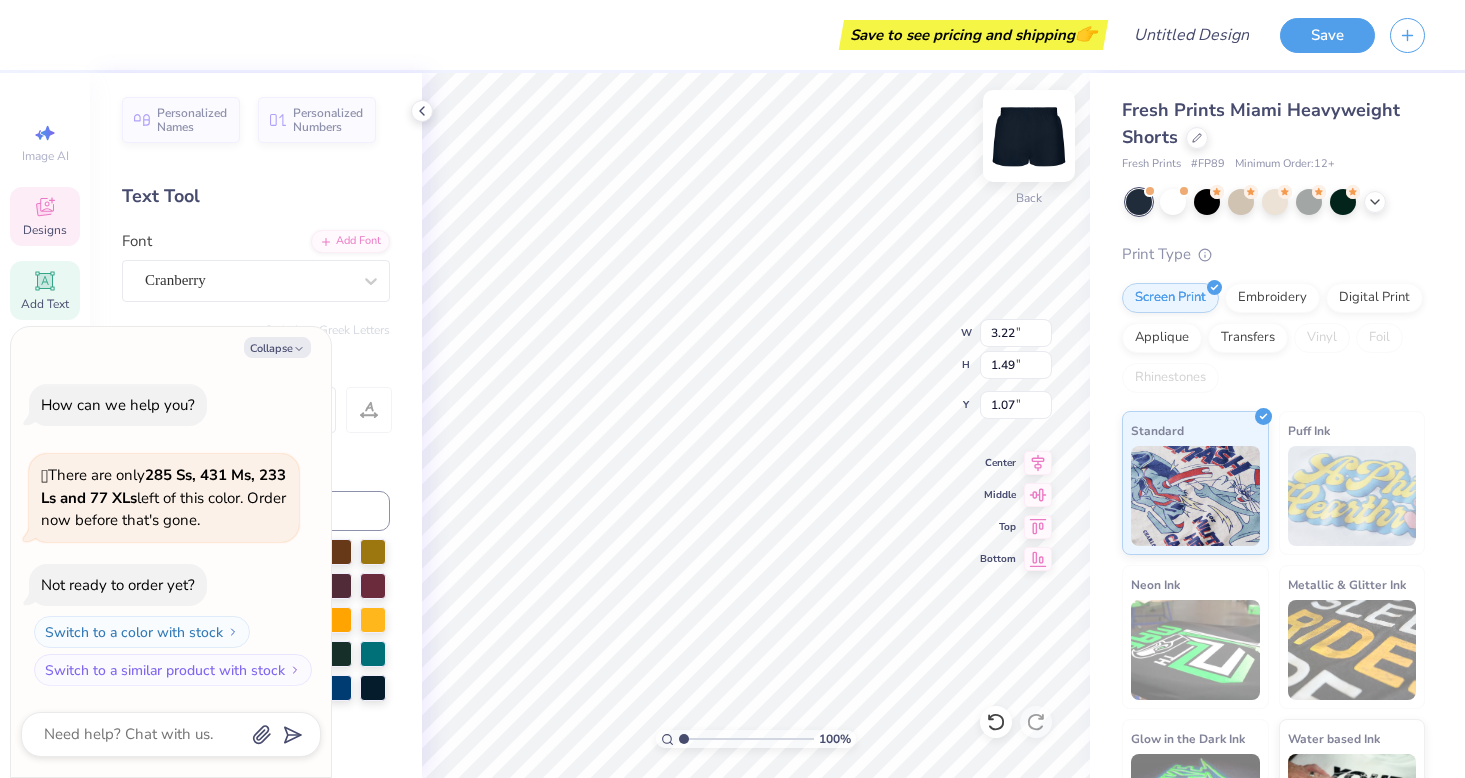 type on "x" 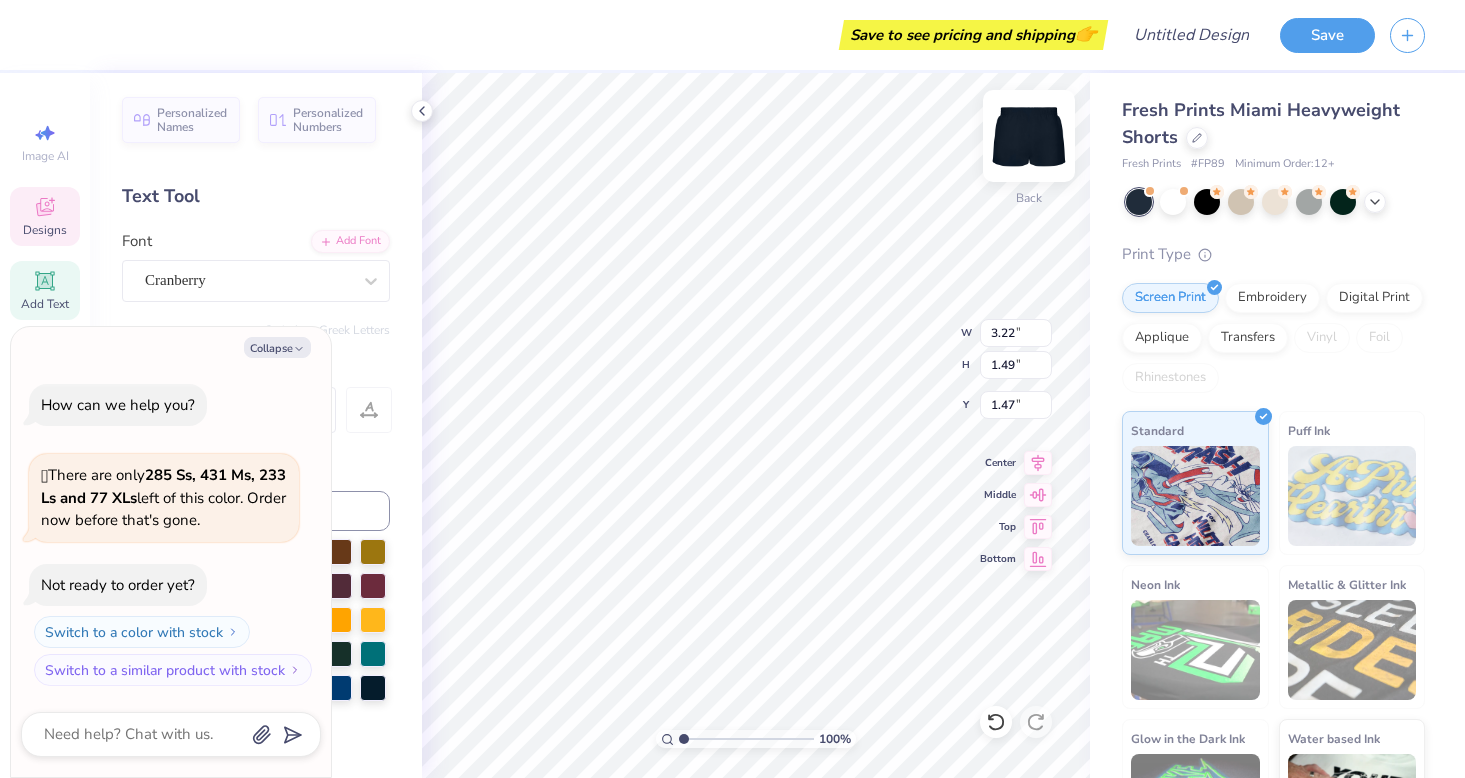 scroll, scrollTop: 0, scrollLeft: 1, axis: horizontal 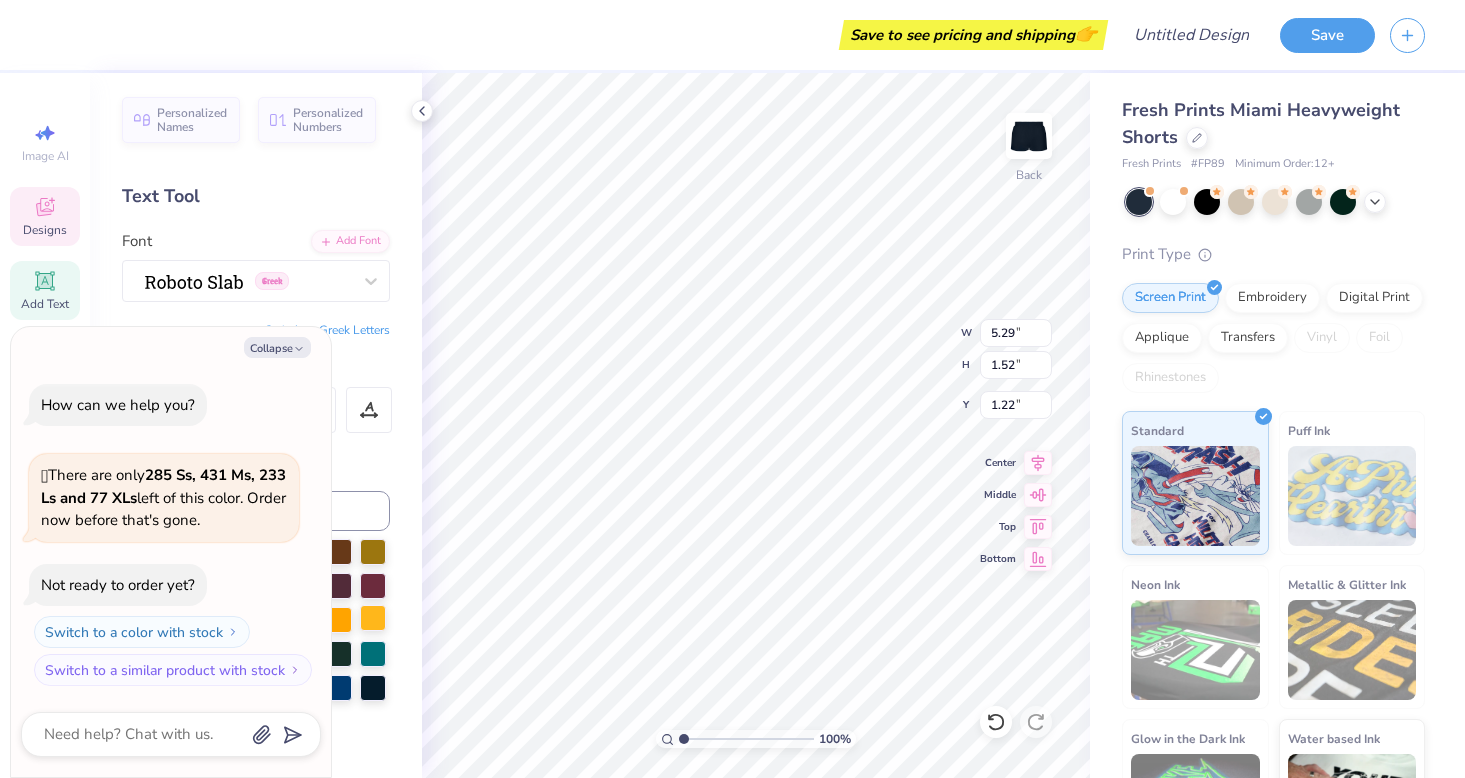 click at bounding box center (373, 618) 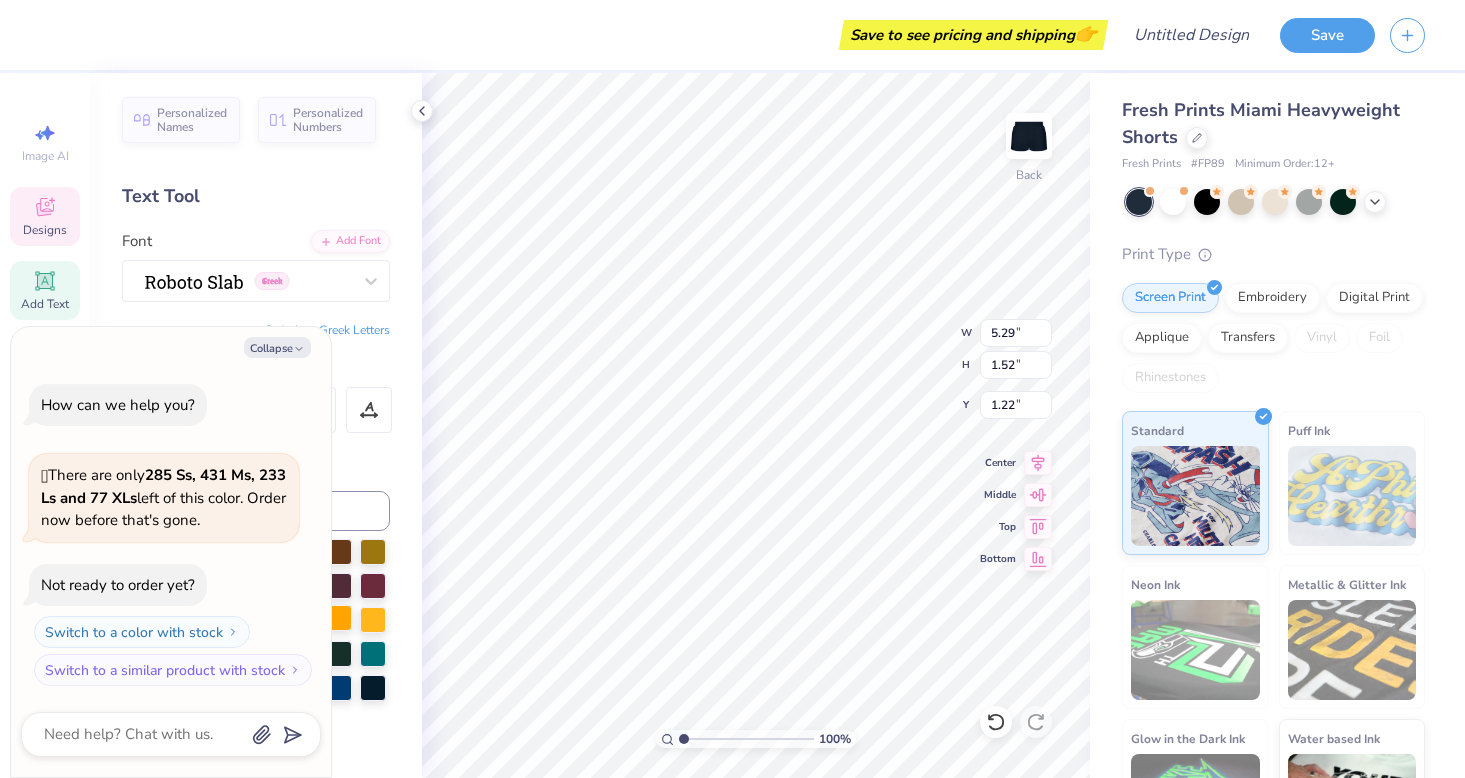 click at bounding box center (339, 618) 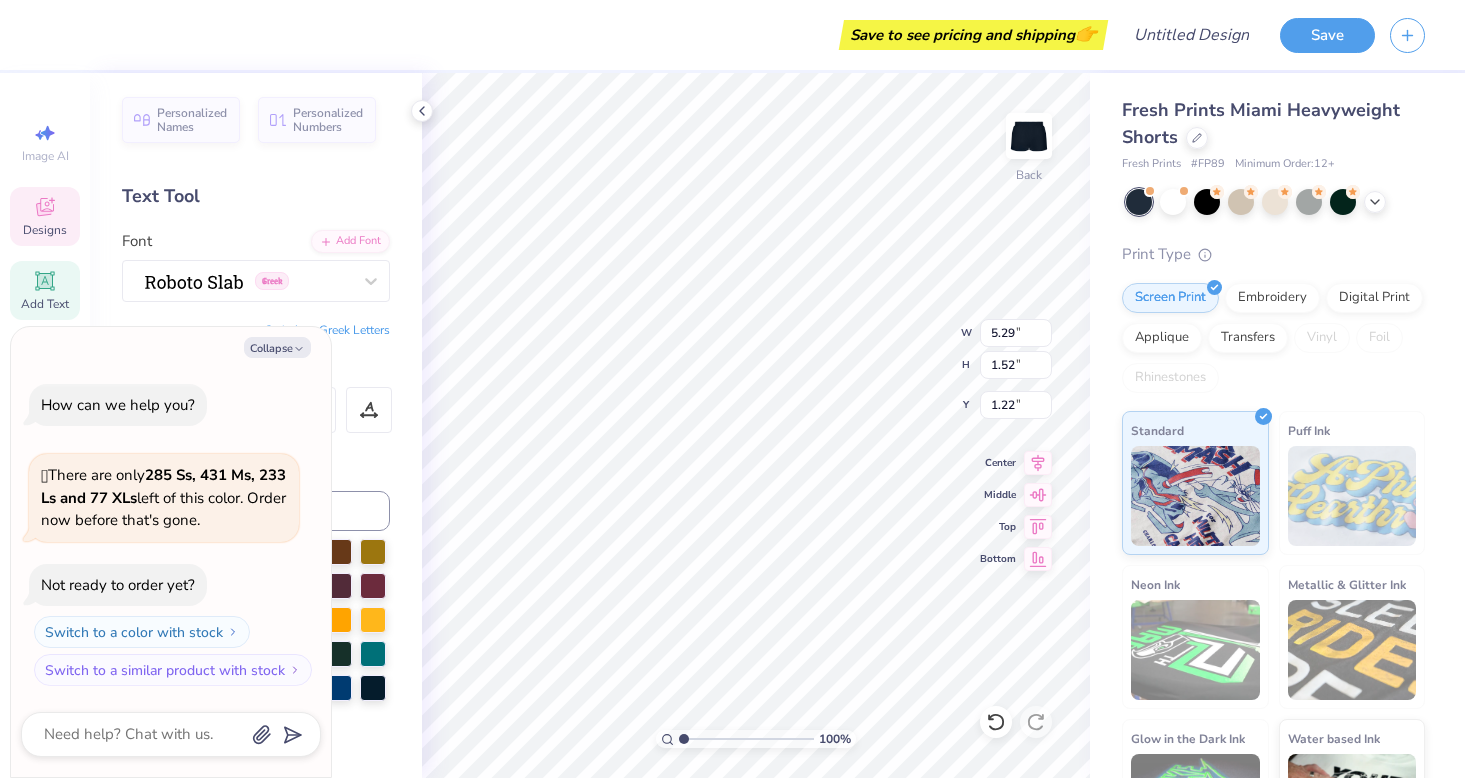click on "Save to see pricing and shipping  👉" at bounding box center (579, 35) 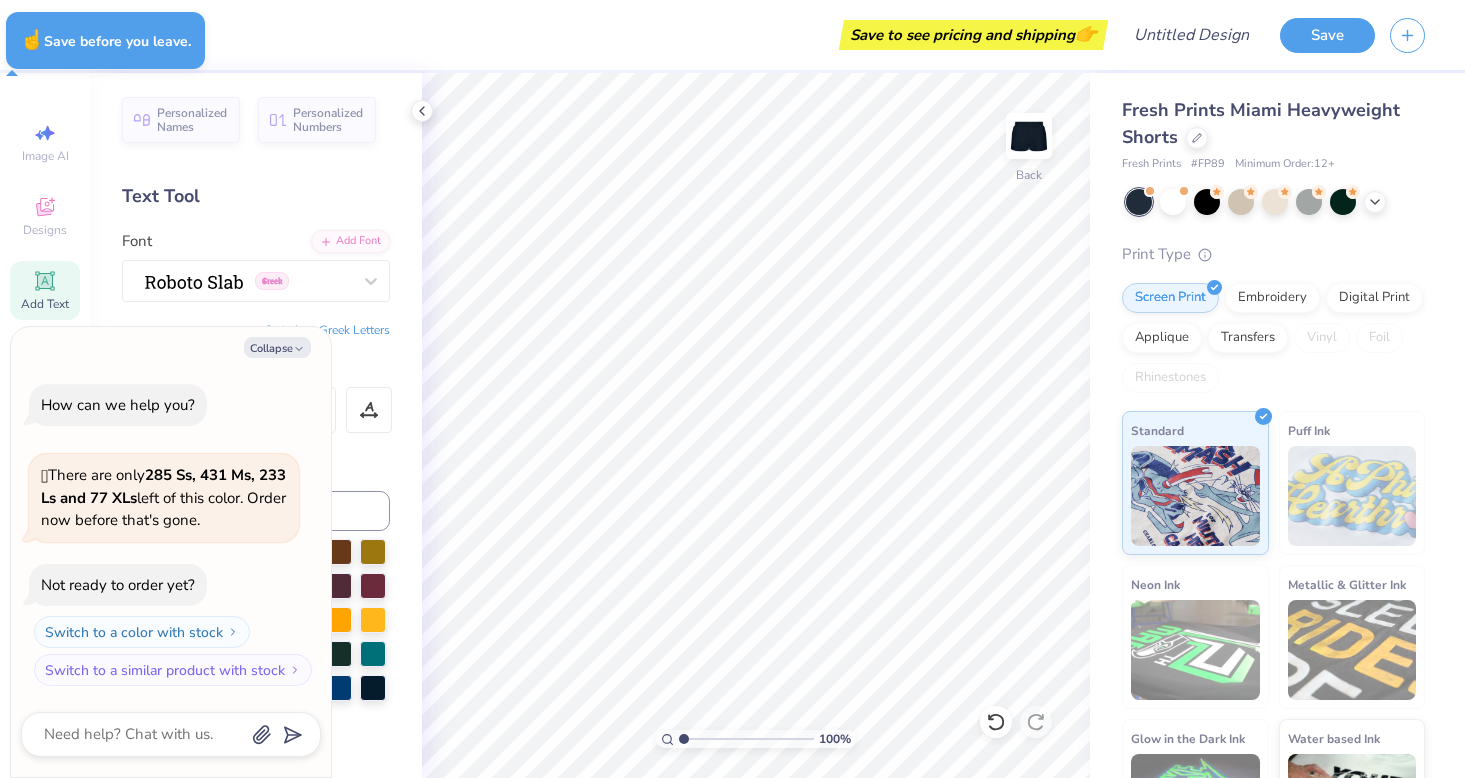 type on "x" 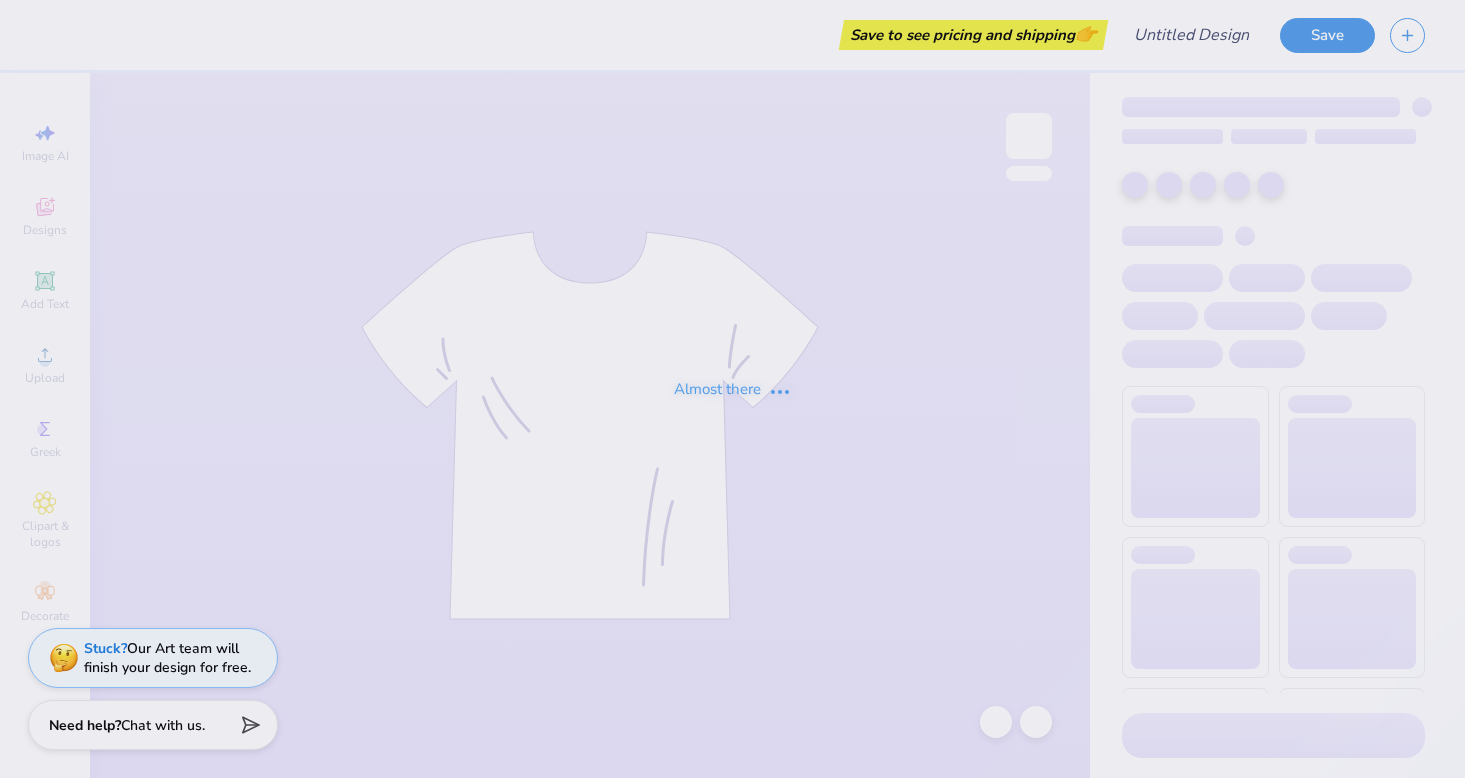 scroll, scrollTop: 0, scrollLeft: 0, axis: both 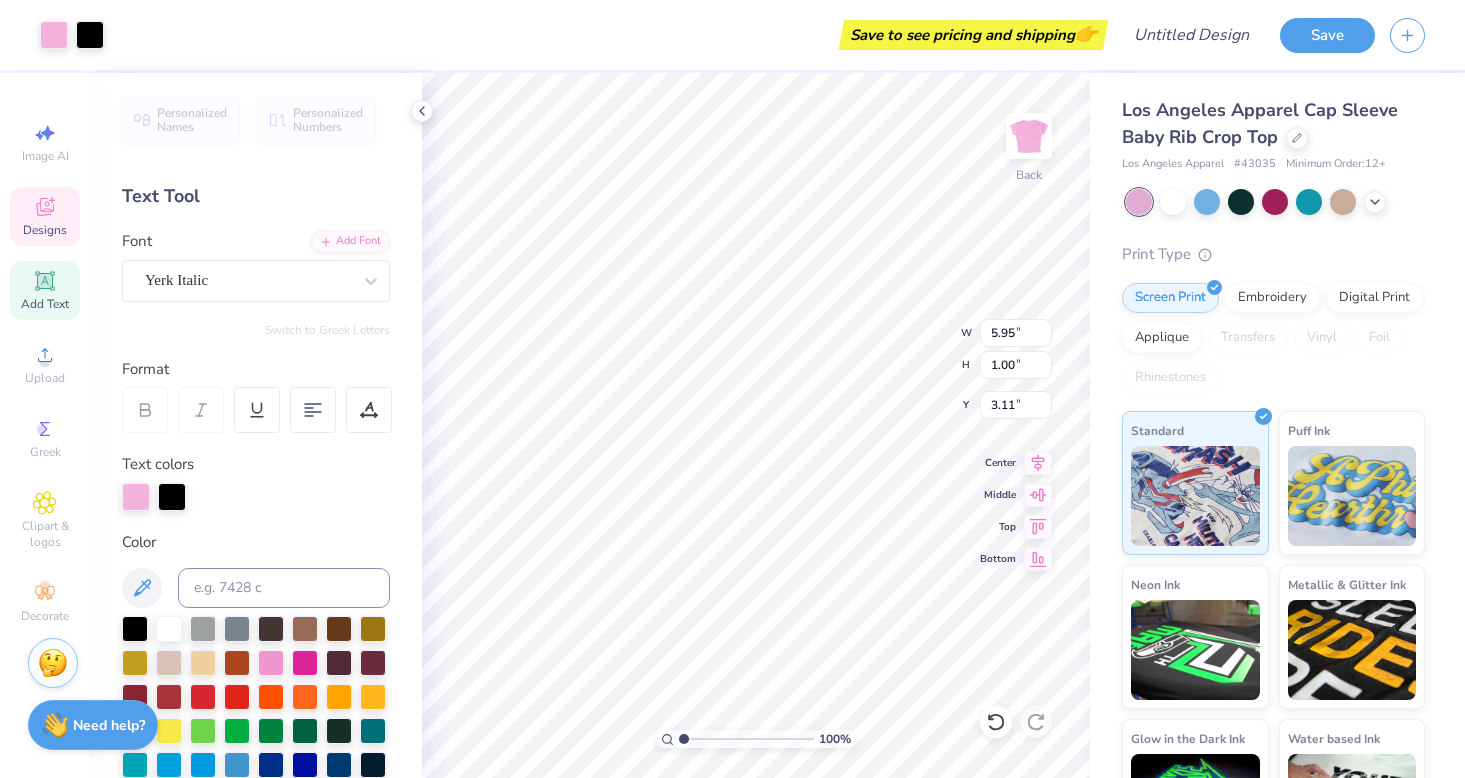 type on "3.20" 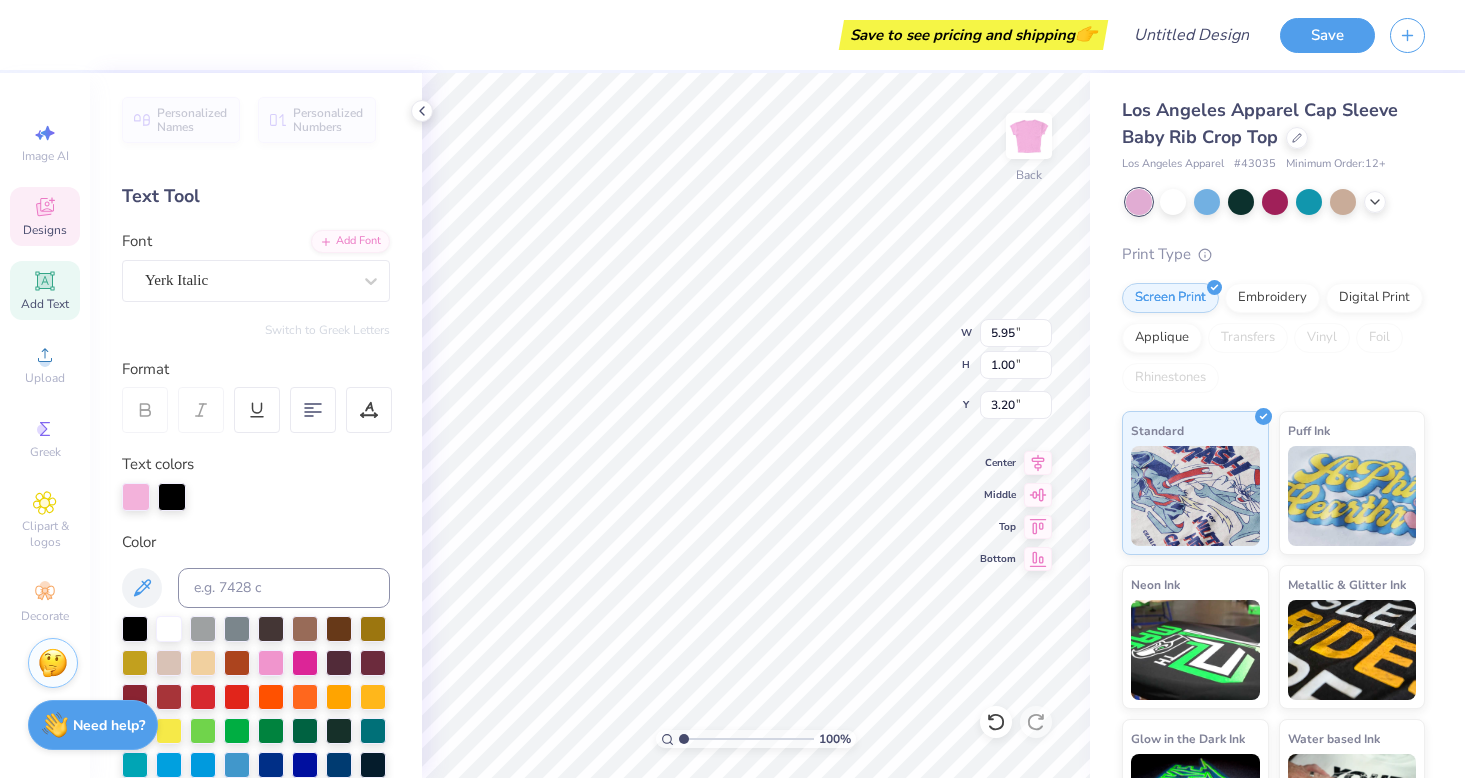 scroll, scrollTop: 0, scrollLeft: 0, axis: both 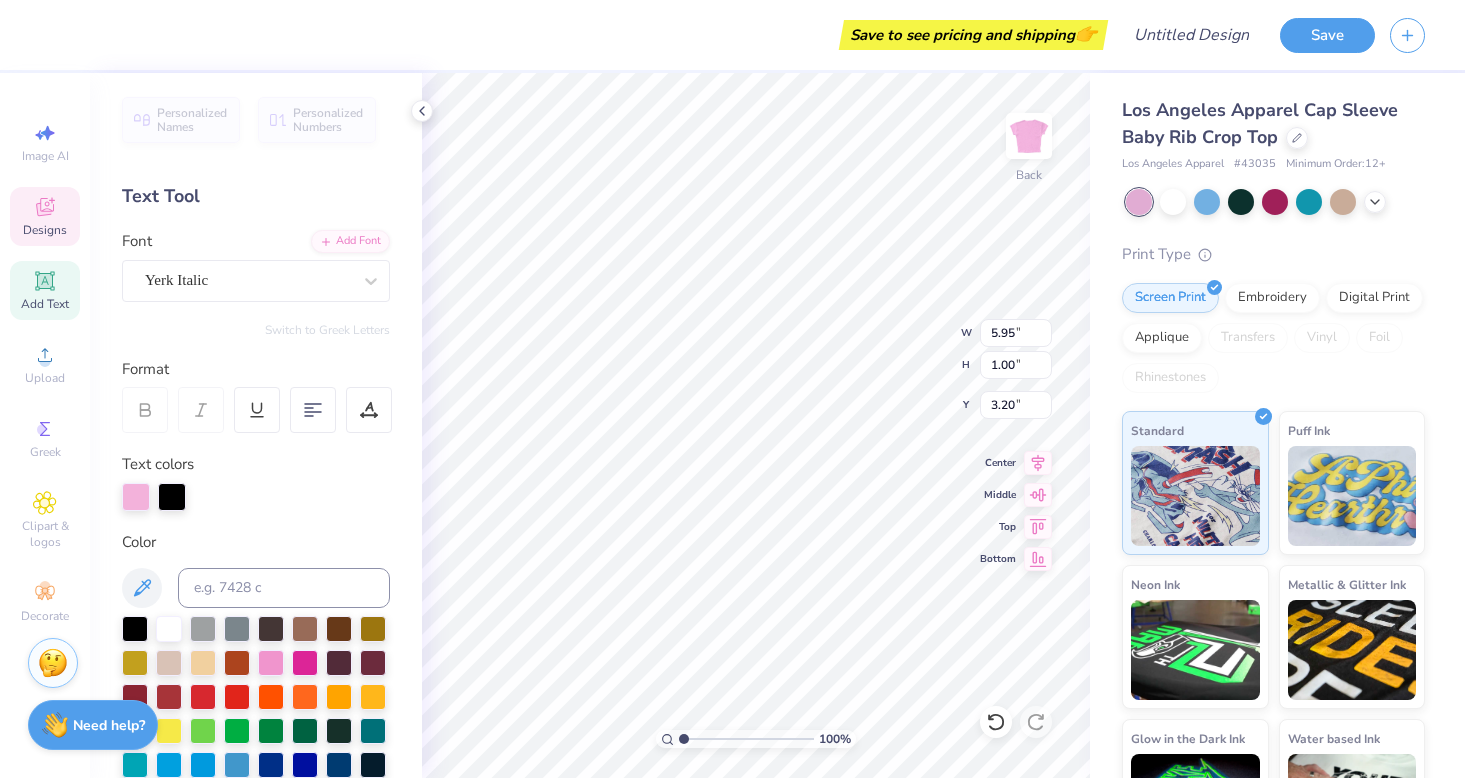 type on "Gamma Phi Beta" 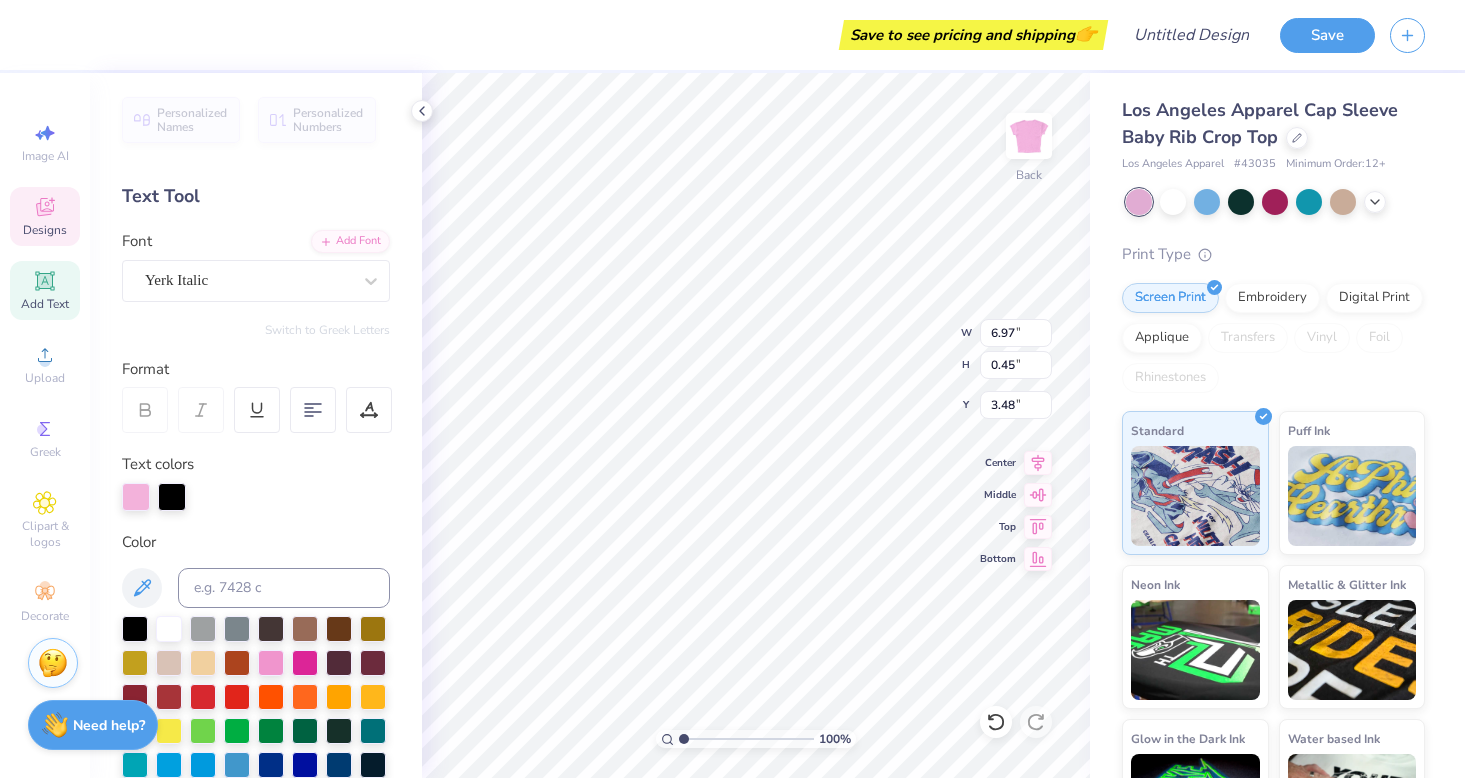 type on "3.37" 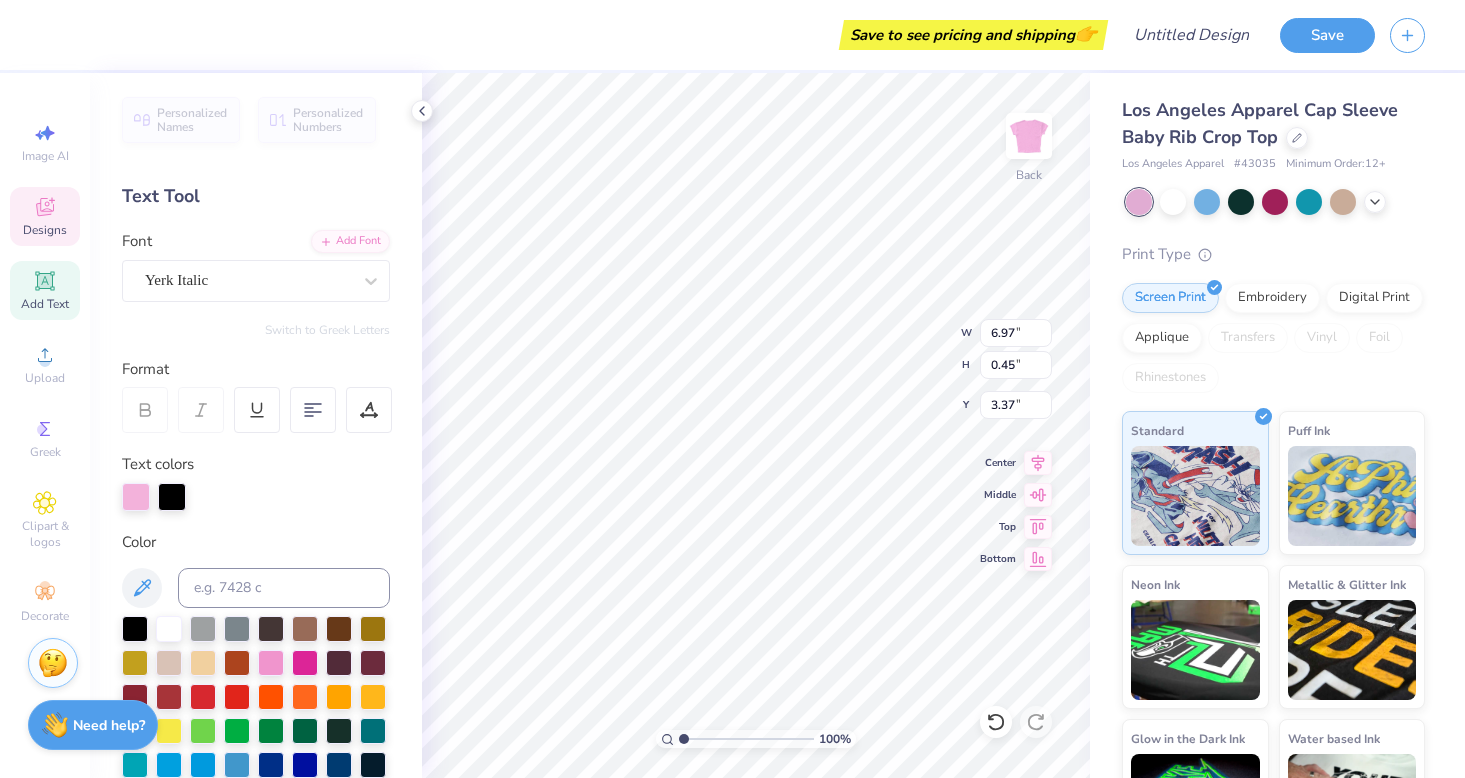 type on "6.73" 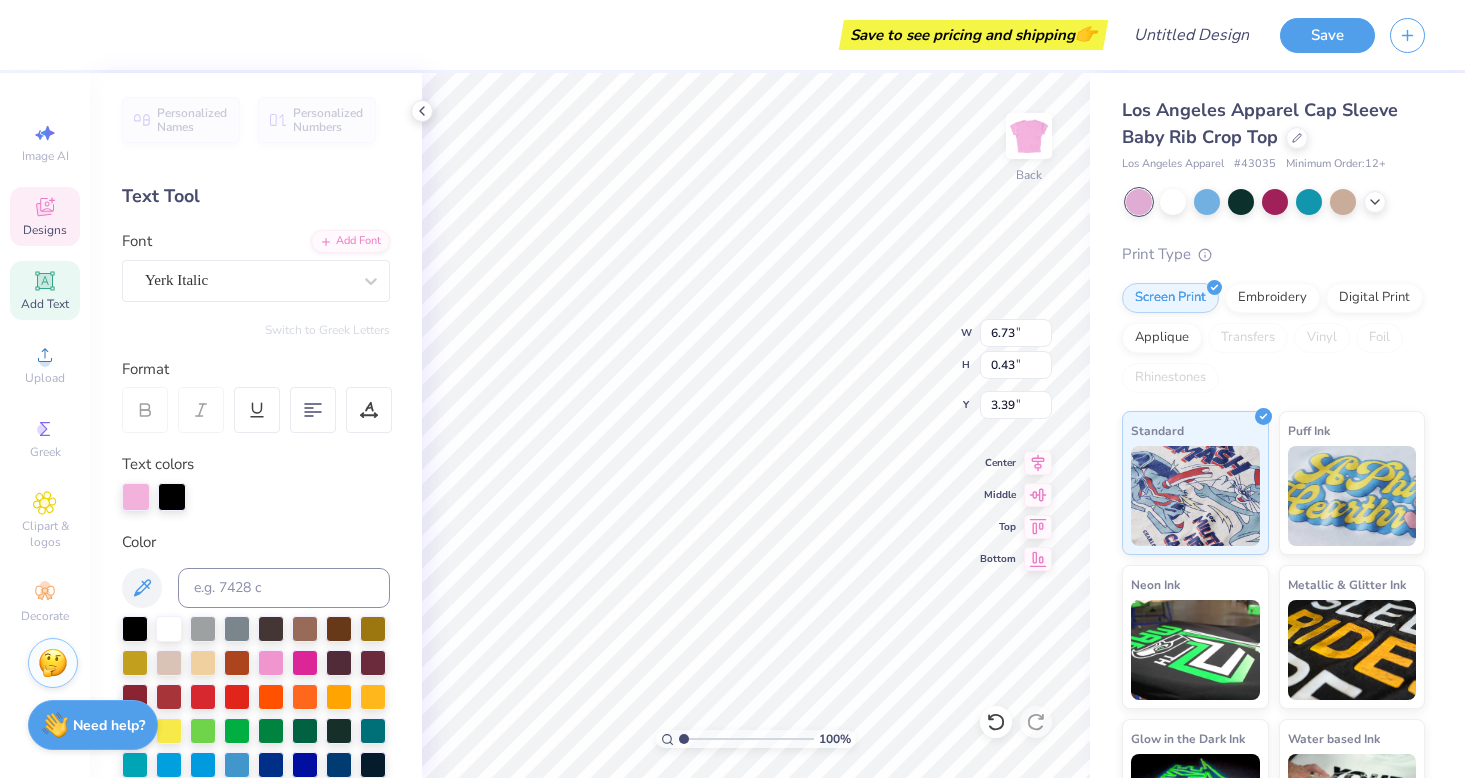 type on "6.17" 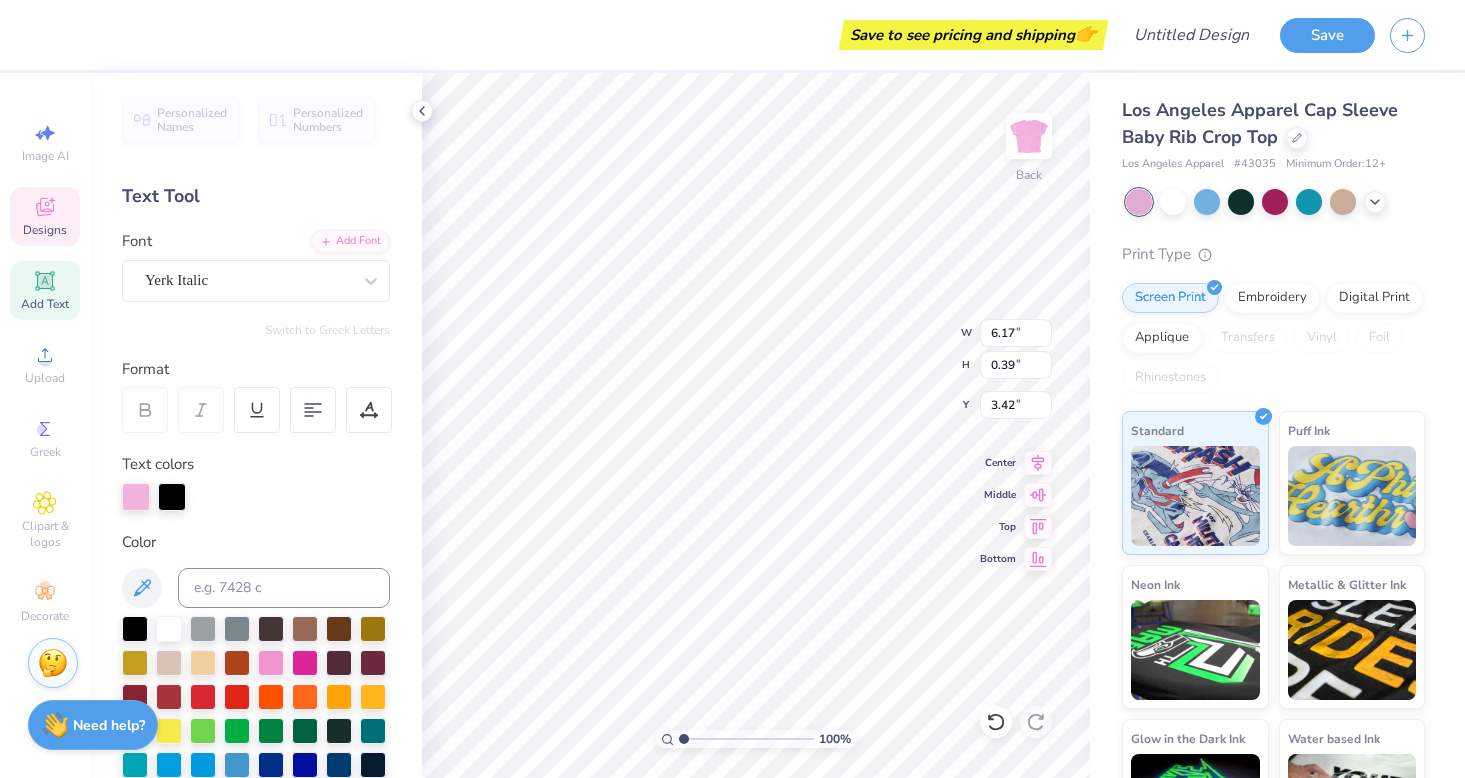 type on "3.37" 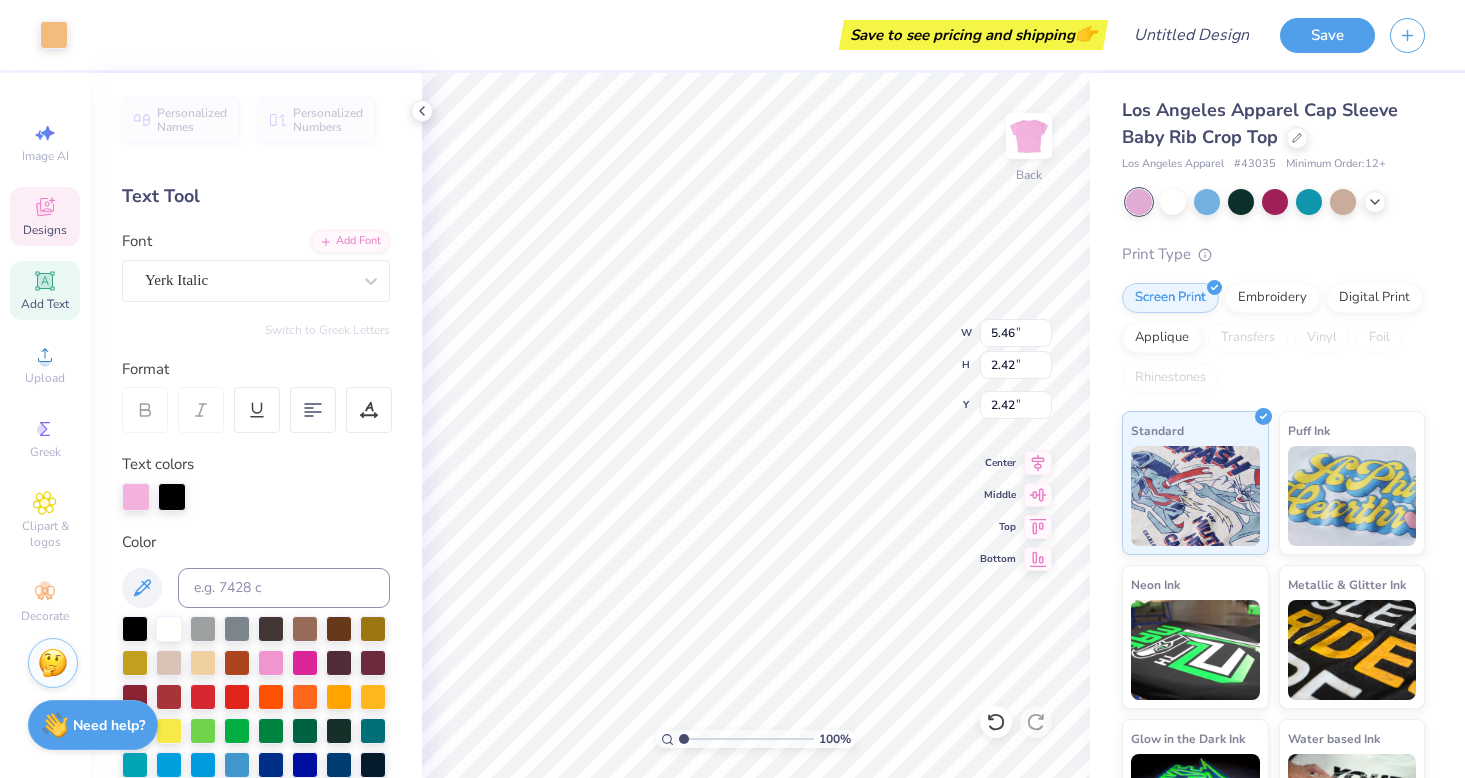 type on "1.95" 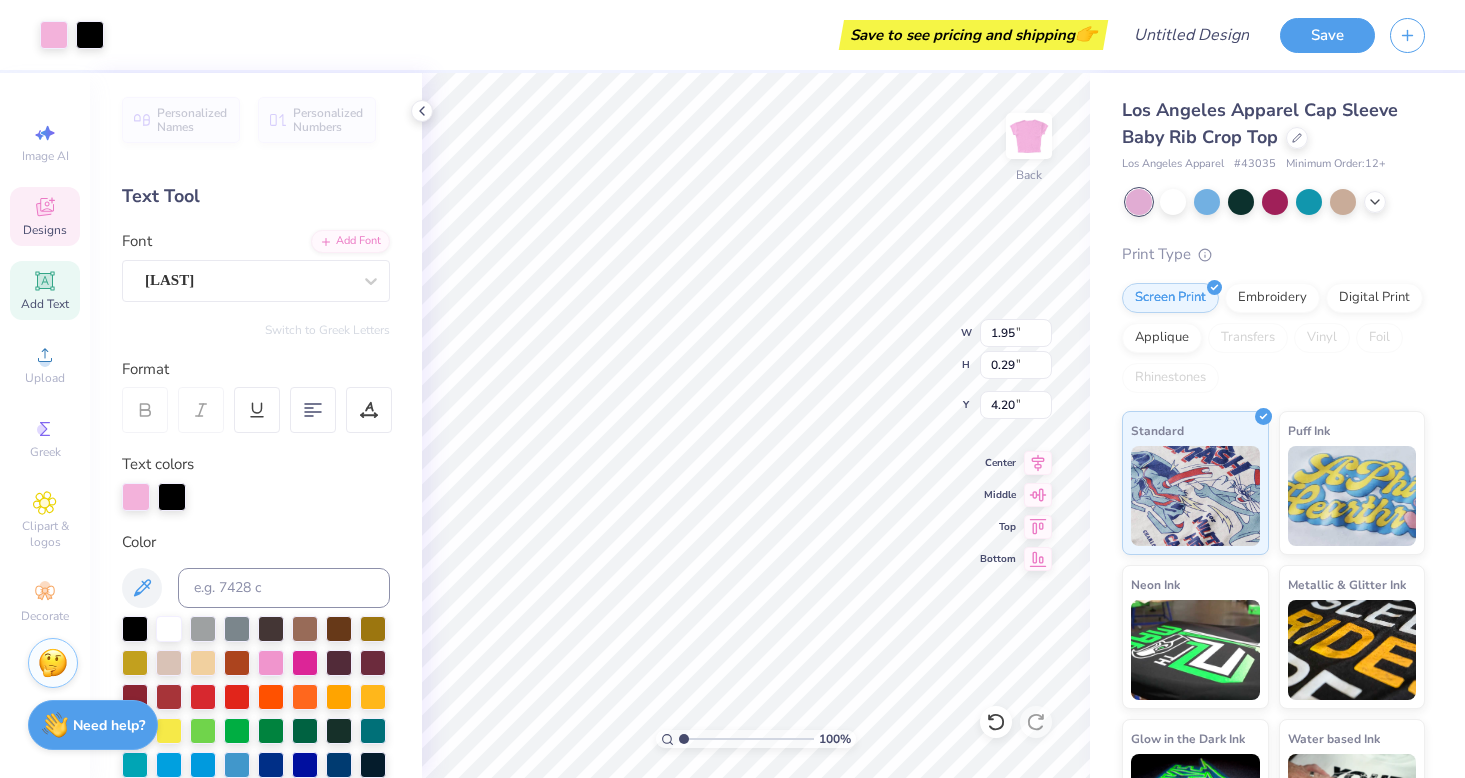 type on "4.24" 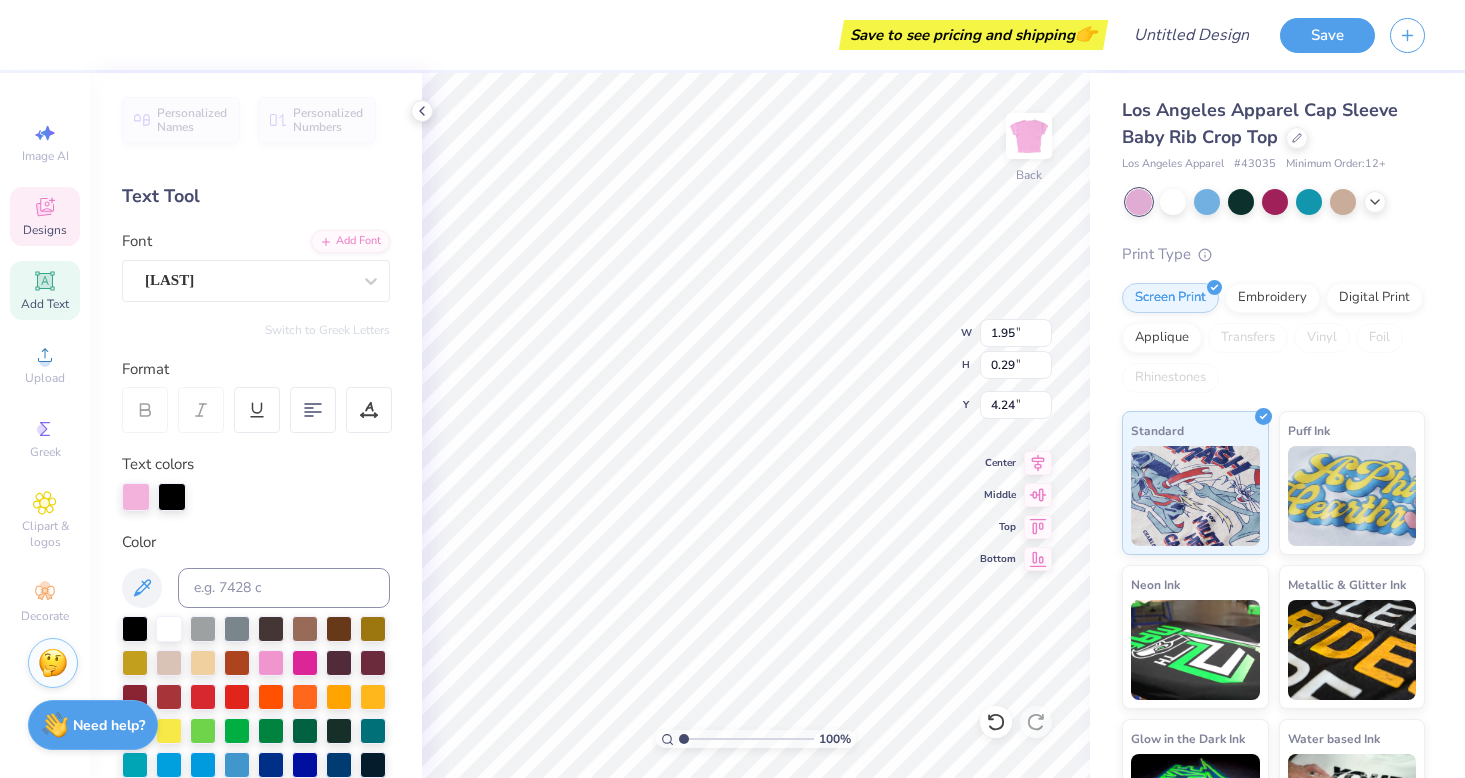 scroll, scrollTop: 0, scrollLeft: 3, axis: horizontal 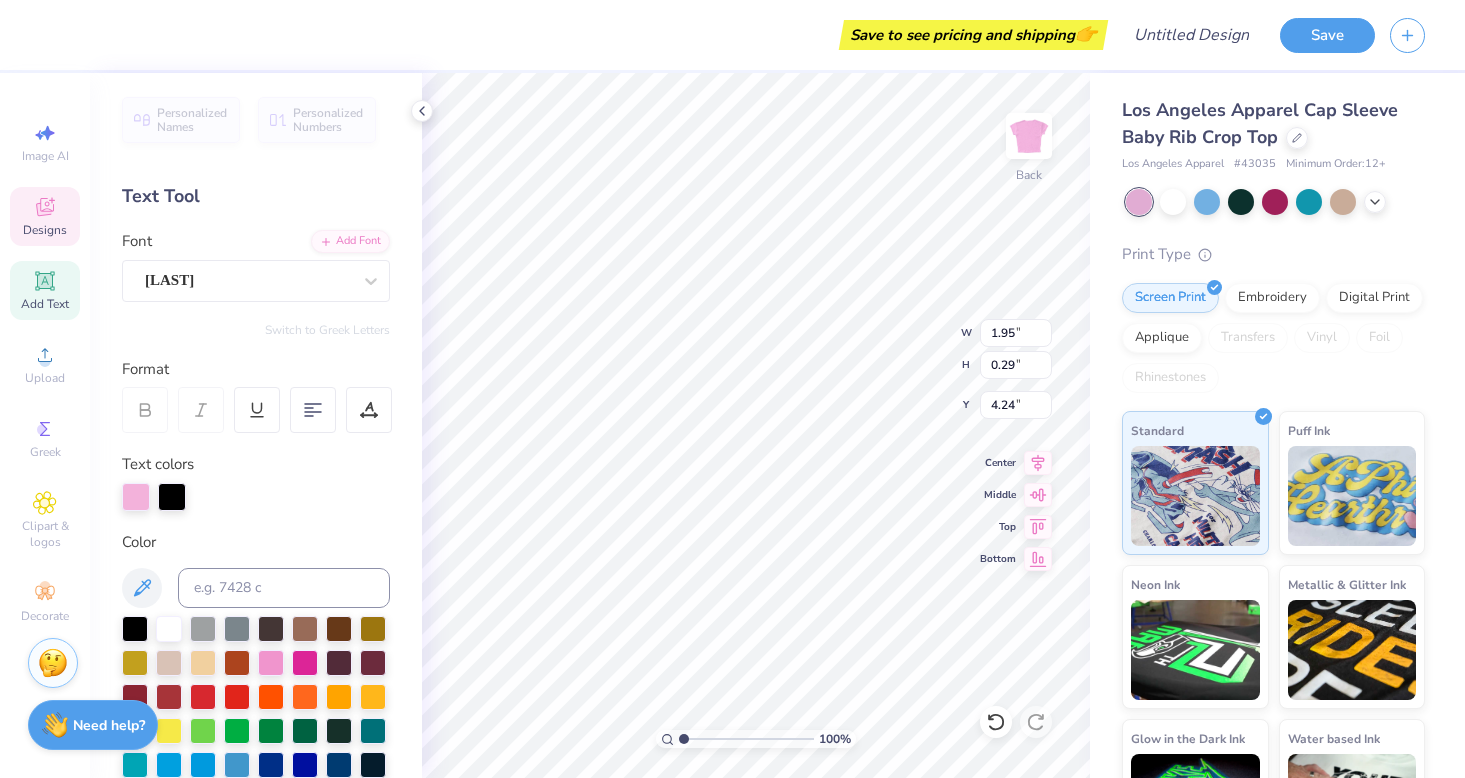 type on "5.45" 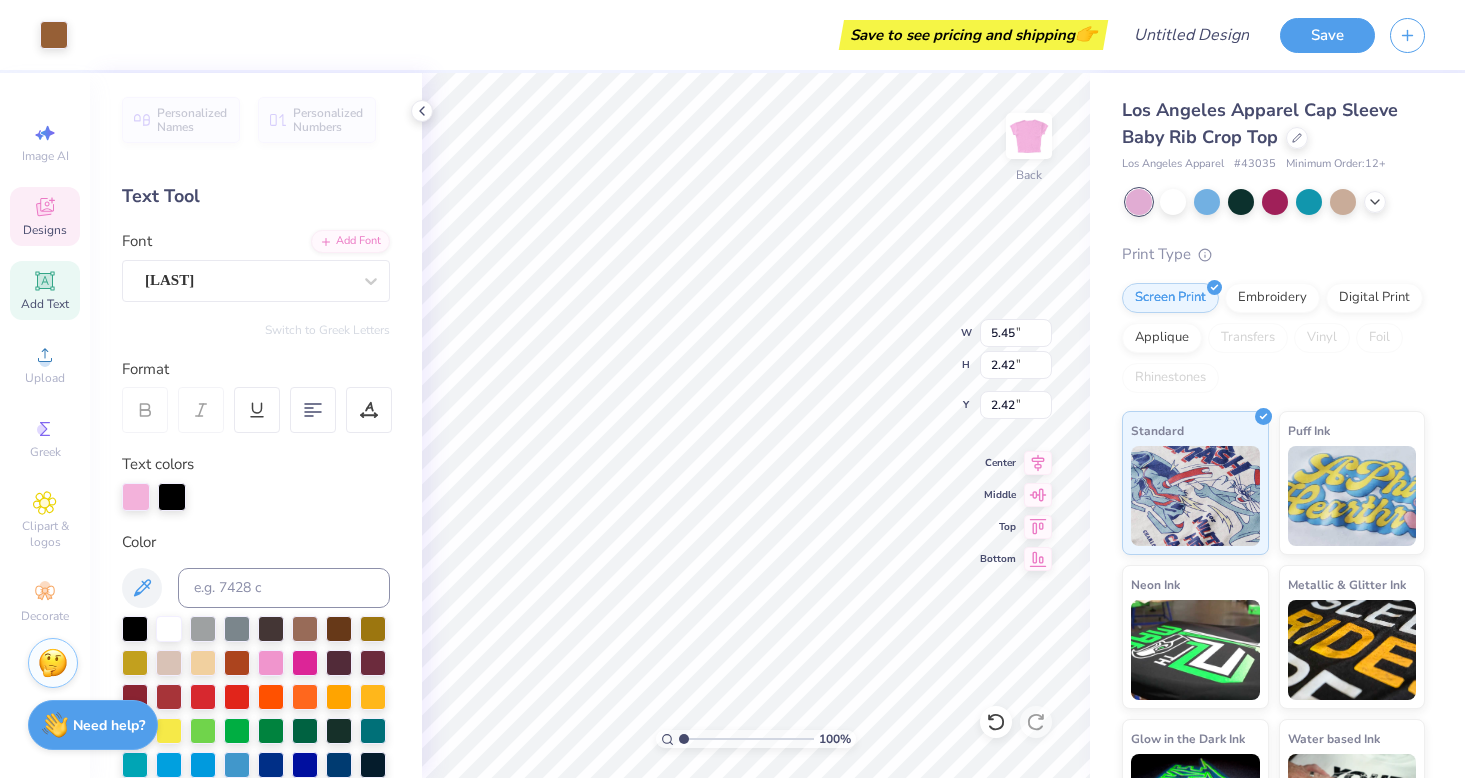 type on "1.95" 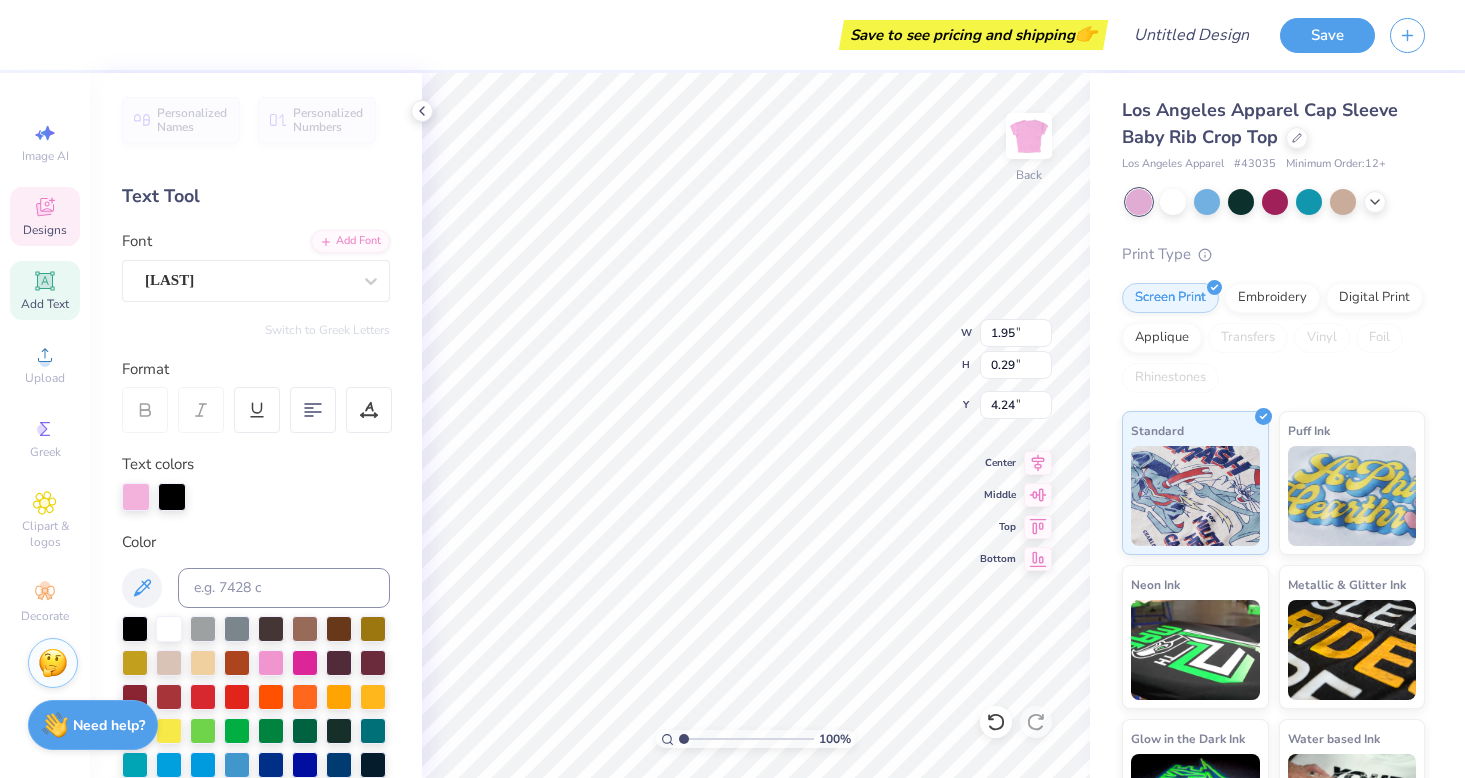 scroll, scrollTop: 0, scrollLeft: 0, axis: both 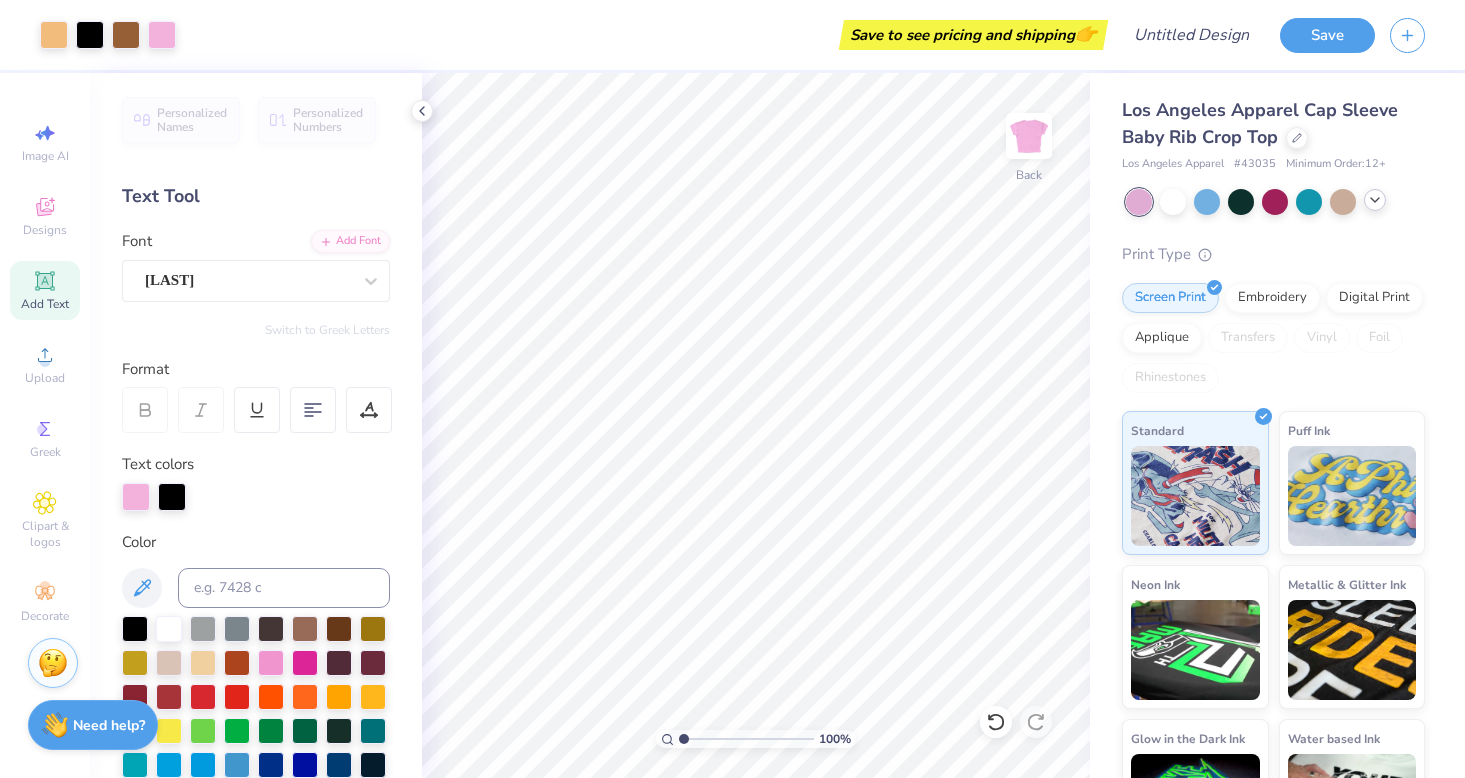click 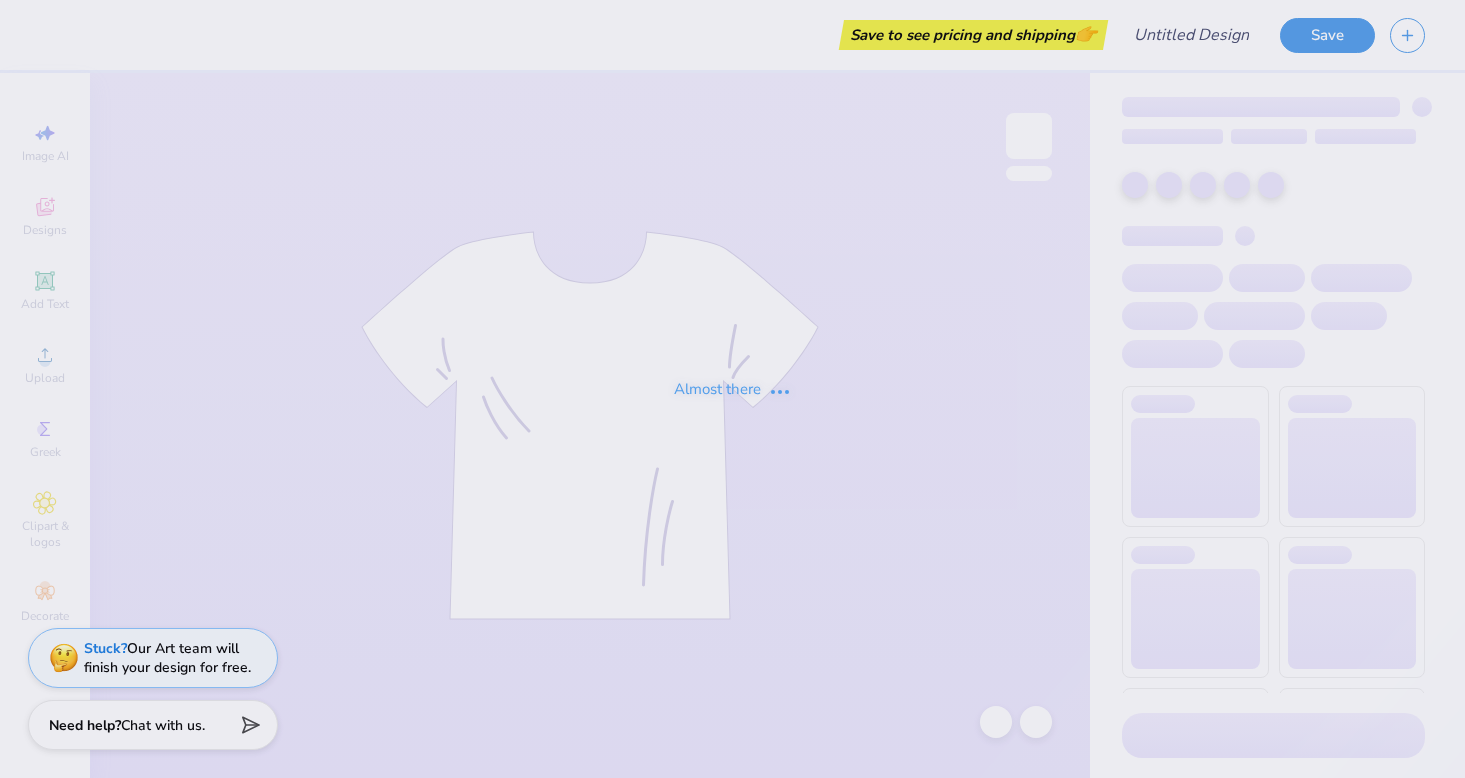 scroll, scrollTop: 0, scrollLeft: 0, axis: both 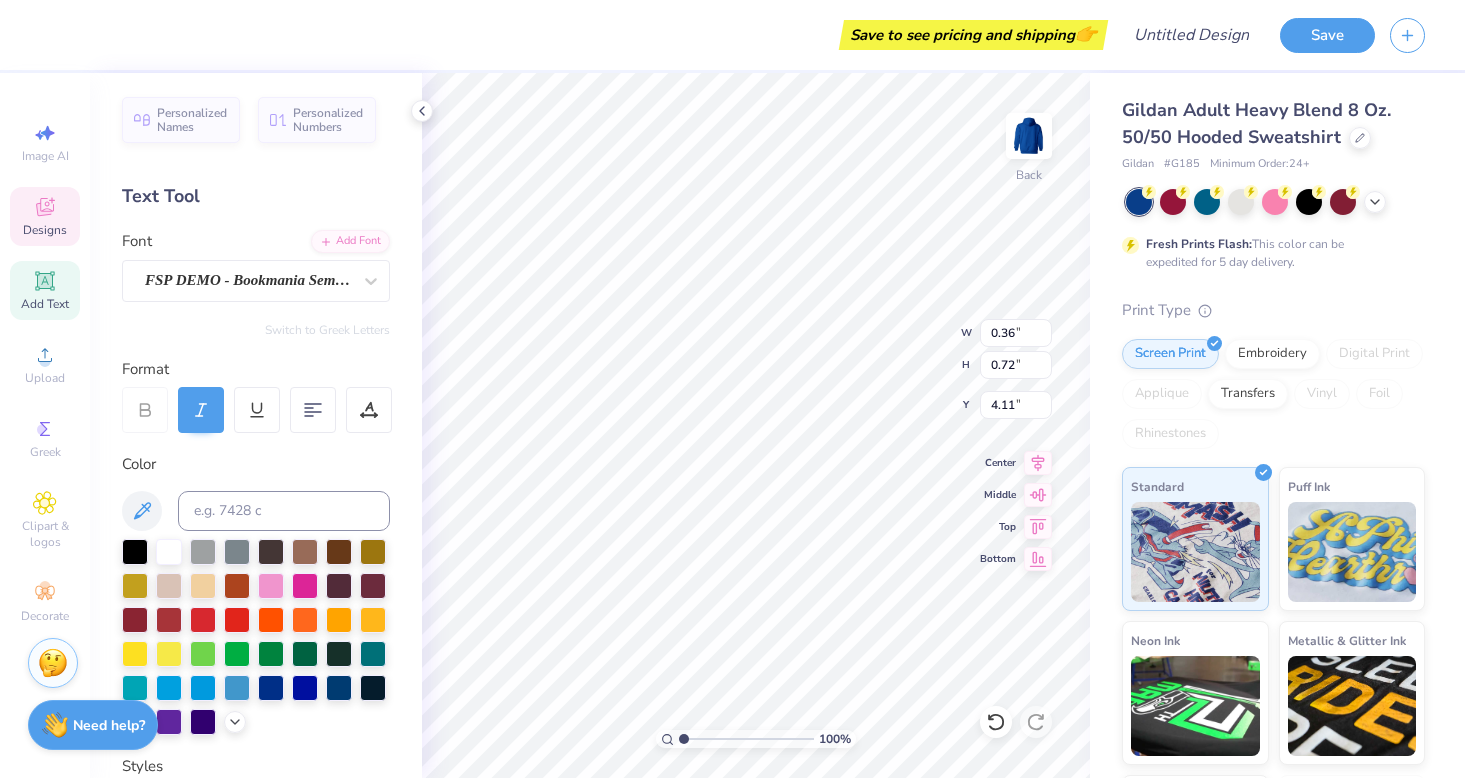 type on "0.55" 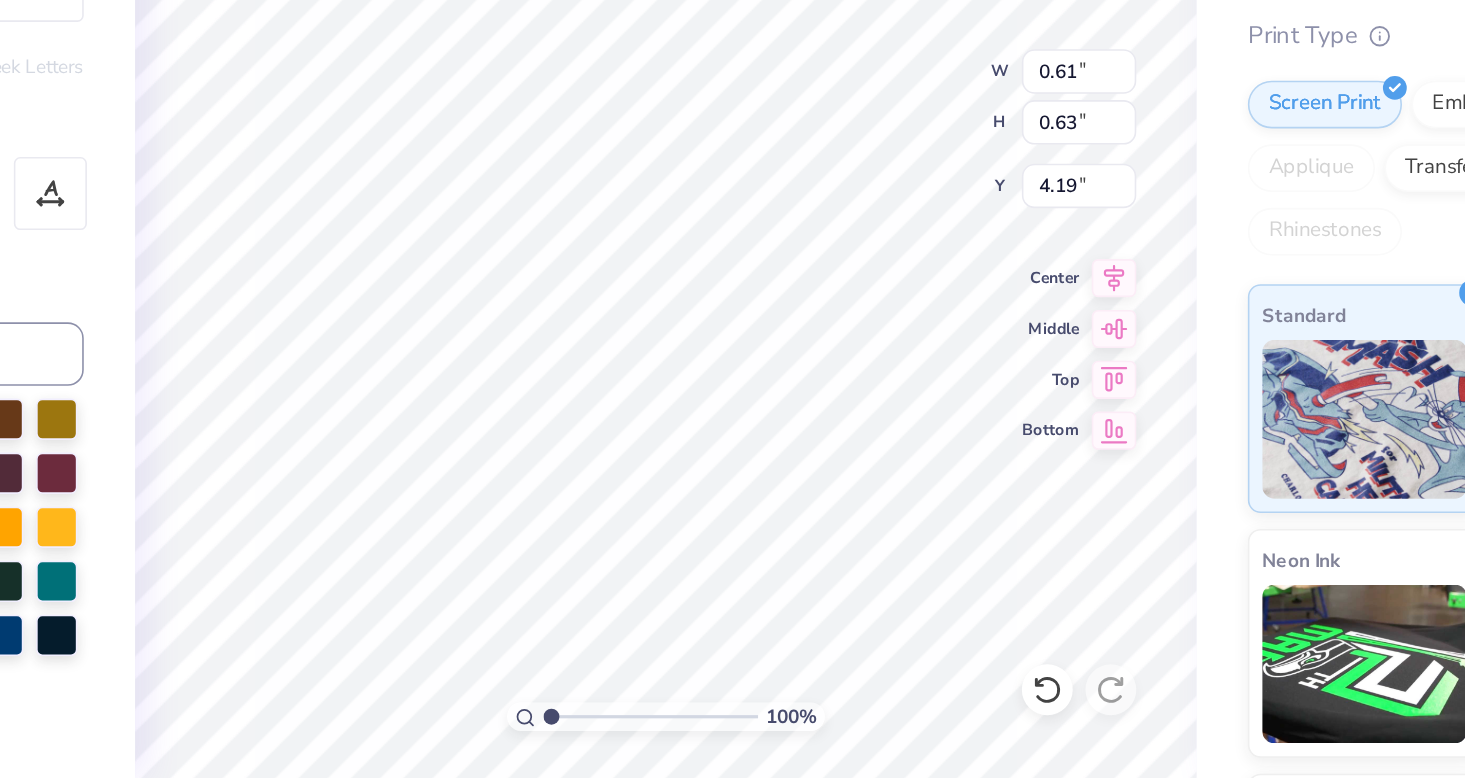 scroll, scrollTop: 0, scrollLeft: 0, axis: both 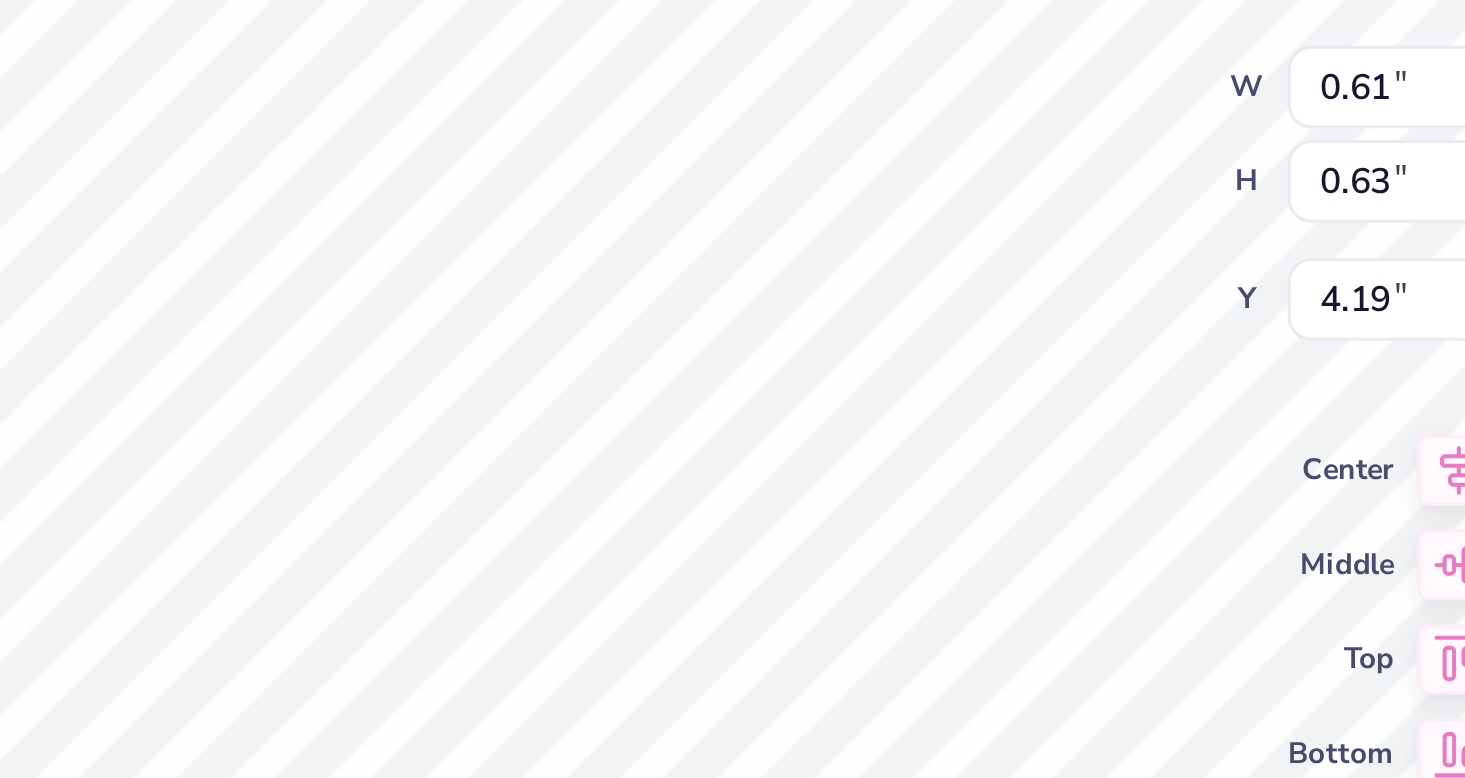 type on "alpha" 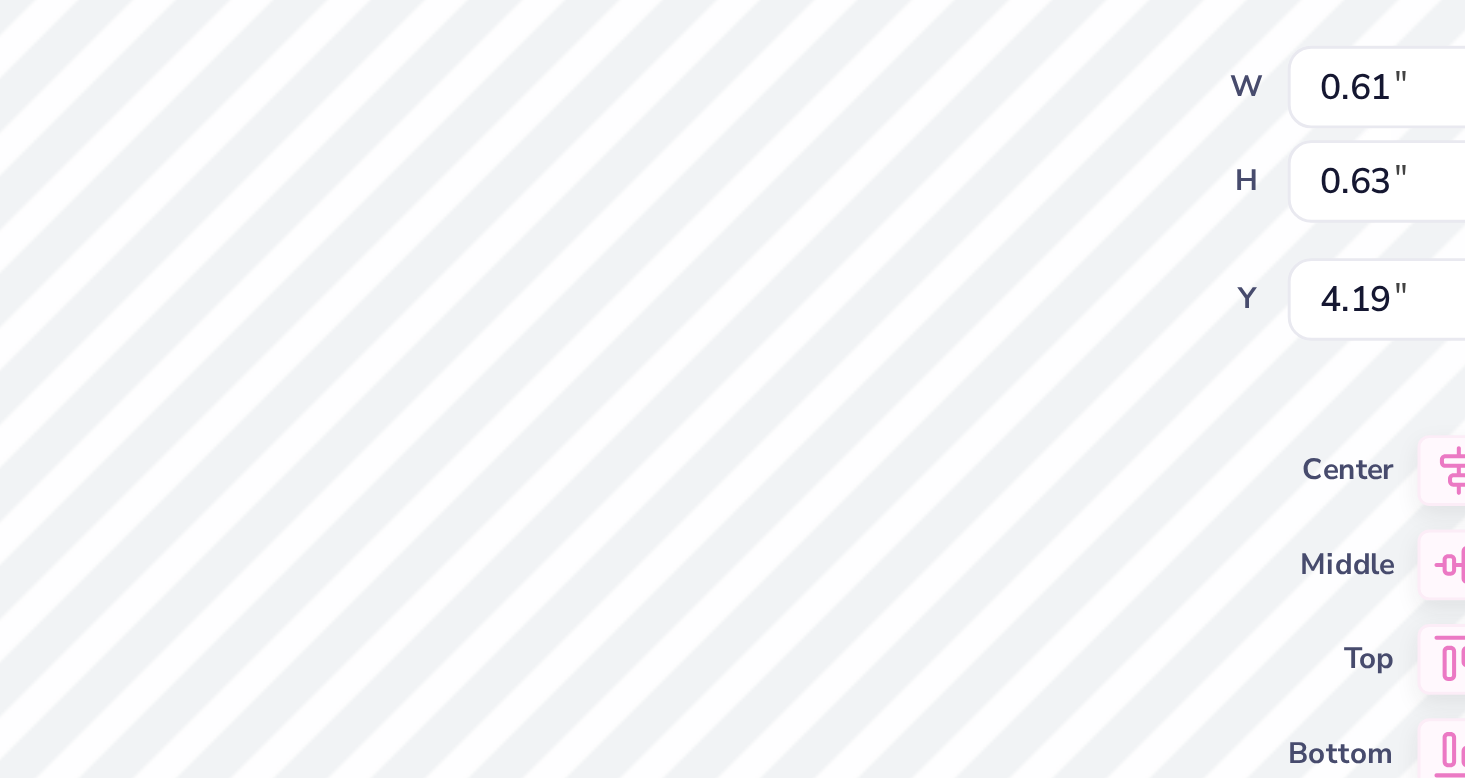 scroll, scrollTop: 0, scrollLeft: 0, axis: both 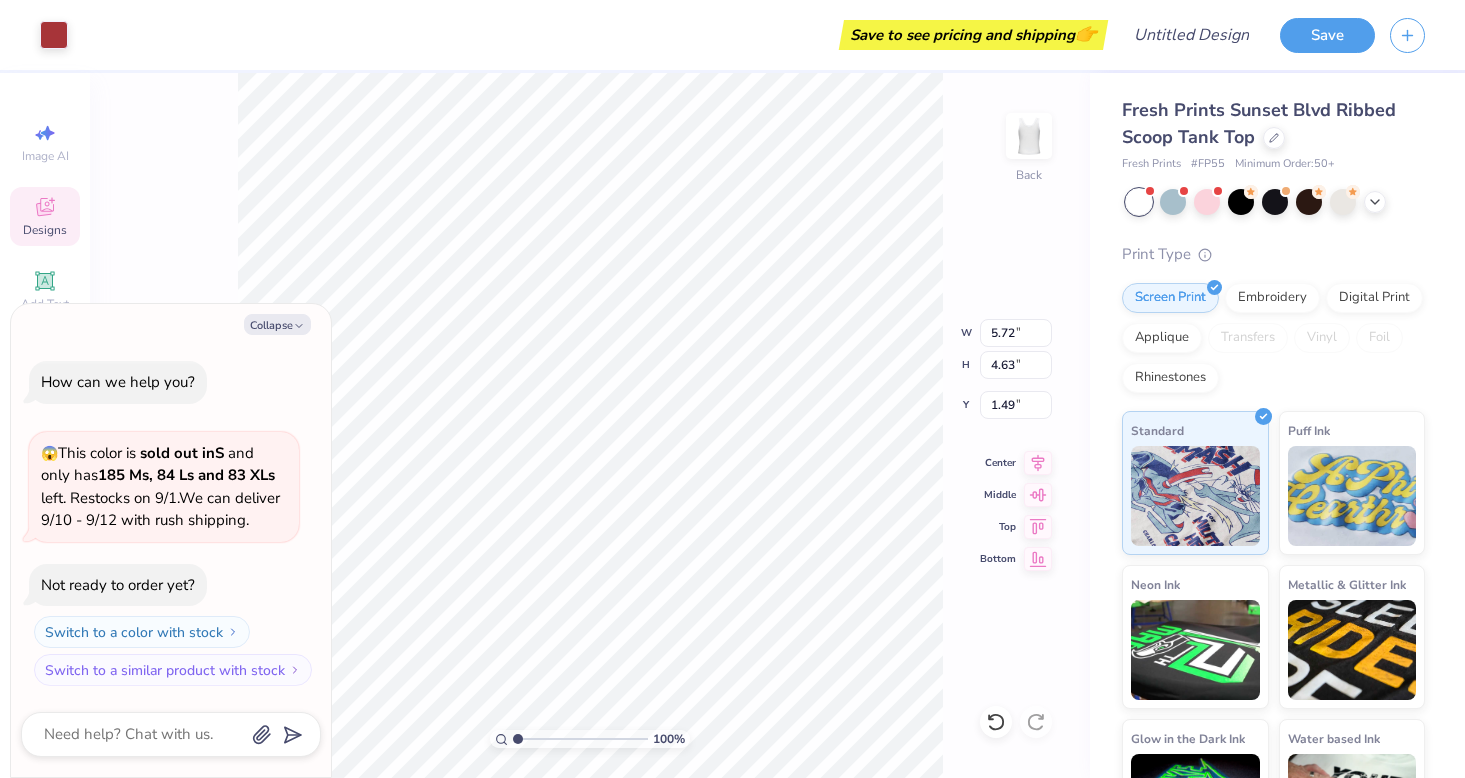 type on "x" 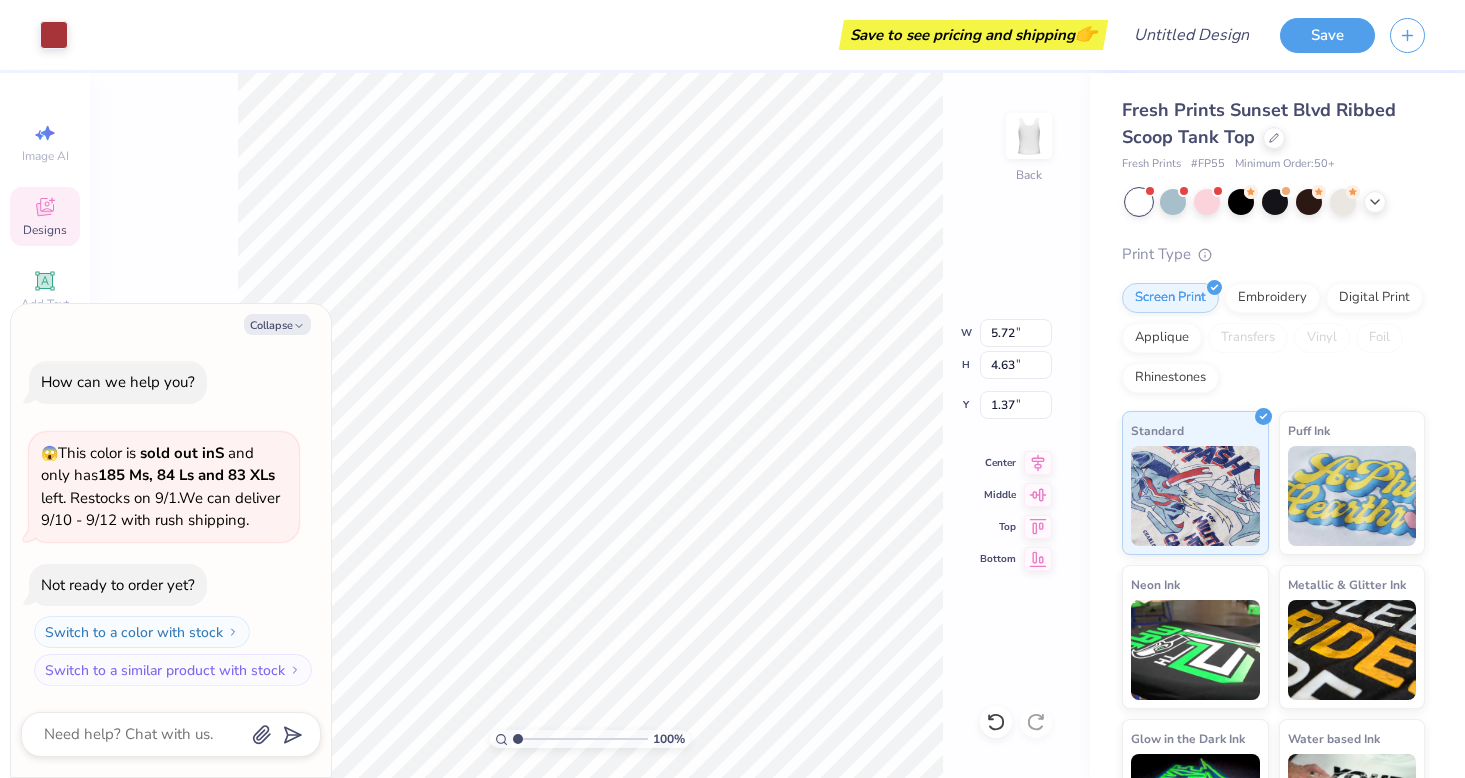 type on "x" 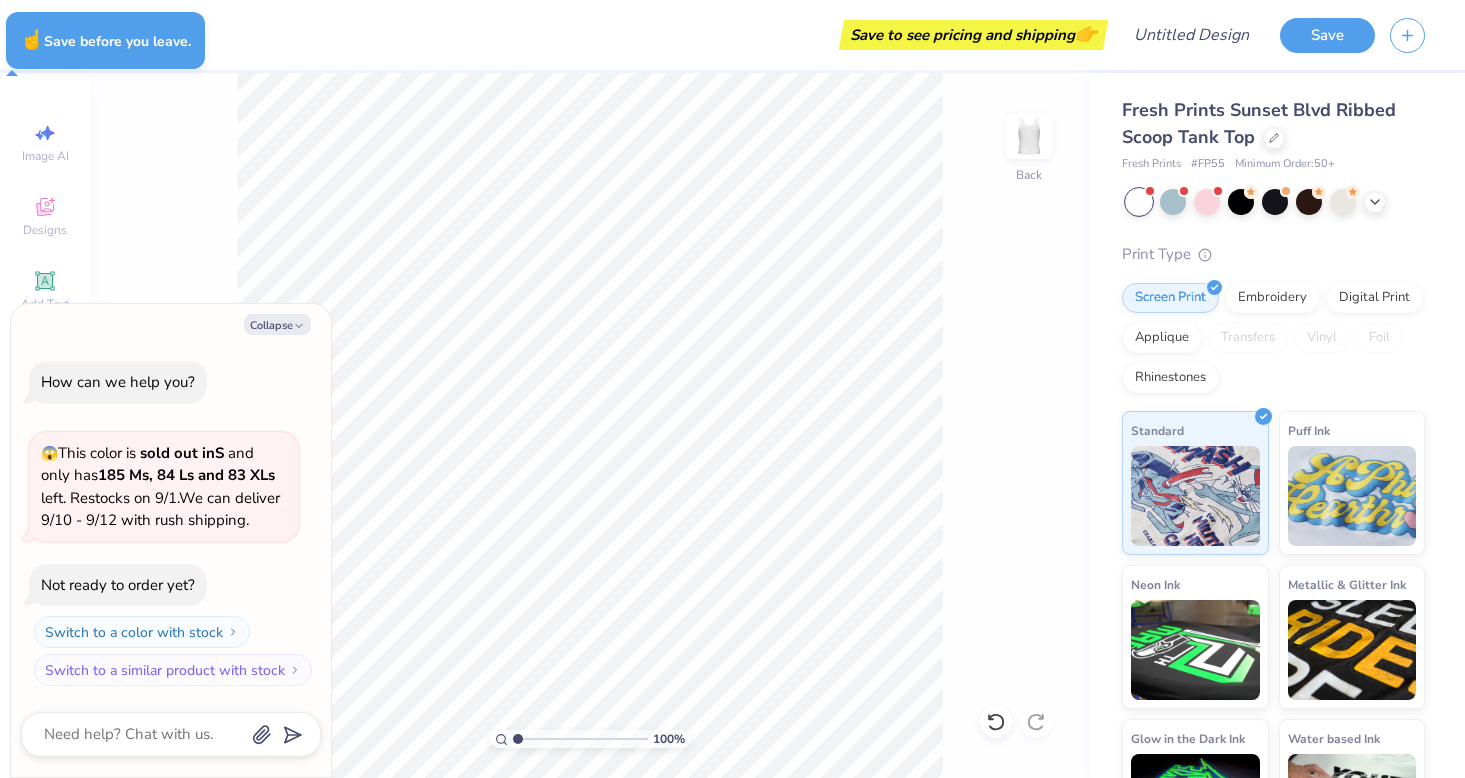 type on "x" 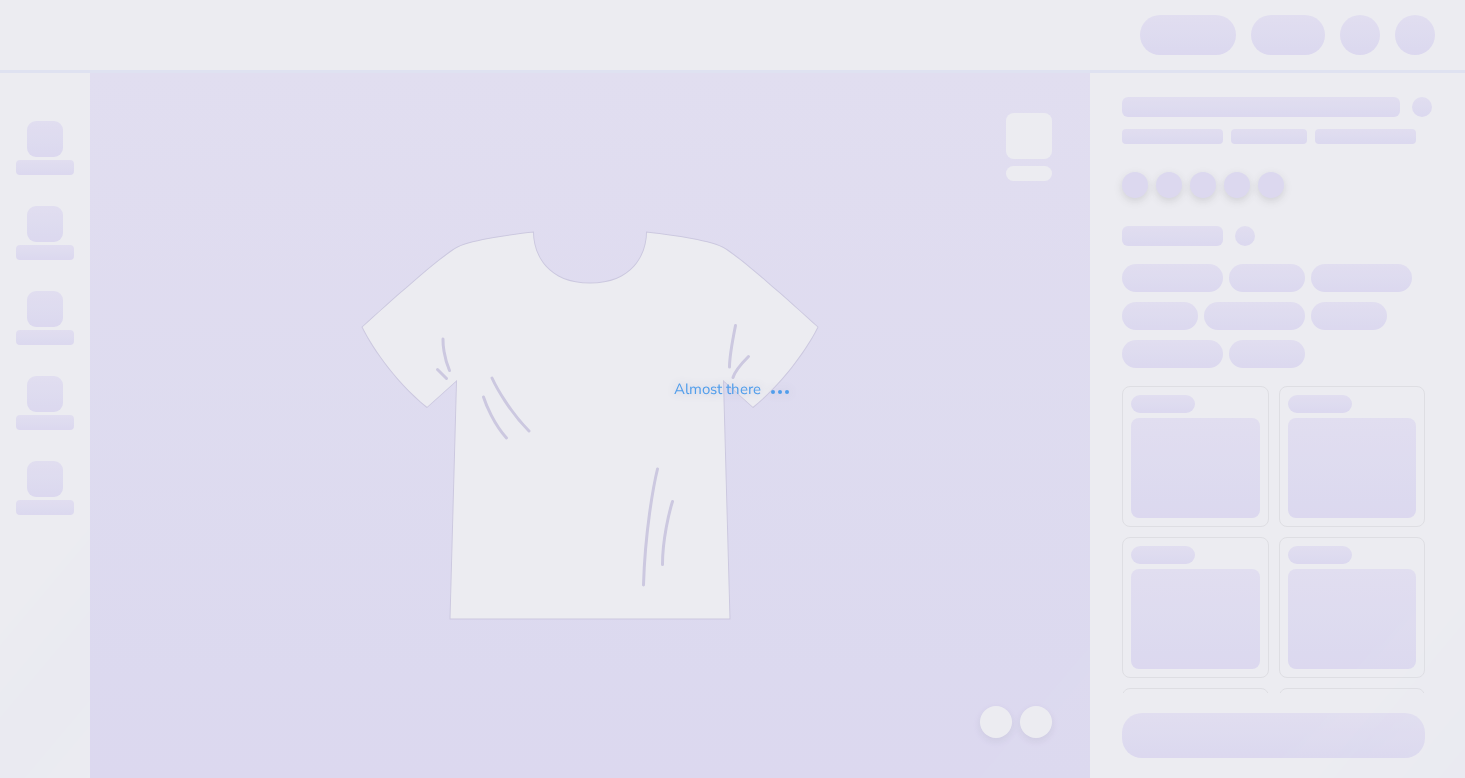 scroll, scrollTop: 0, scrollLeft: 0, axis: both 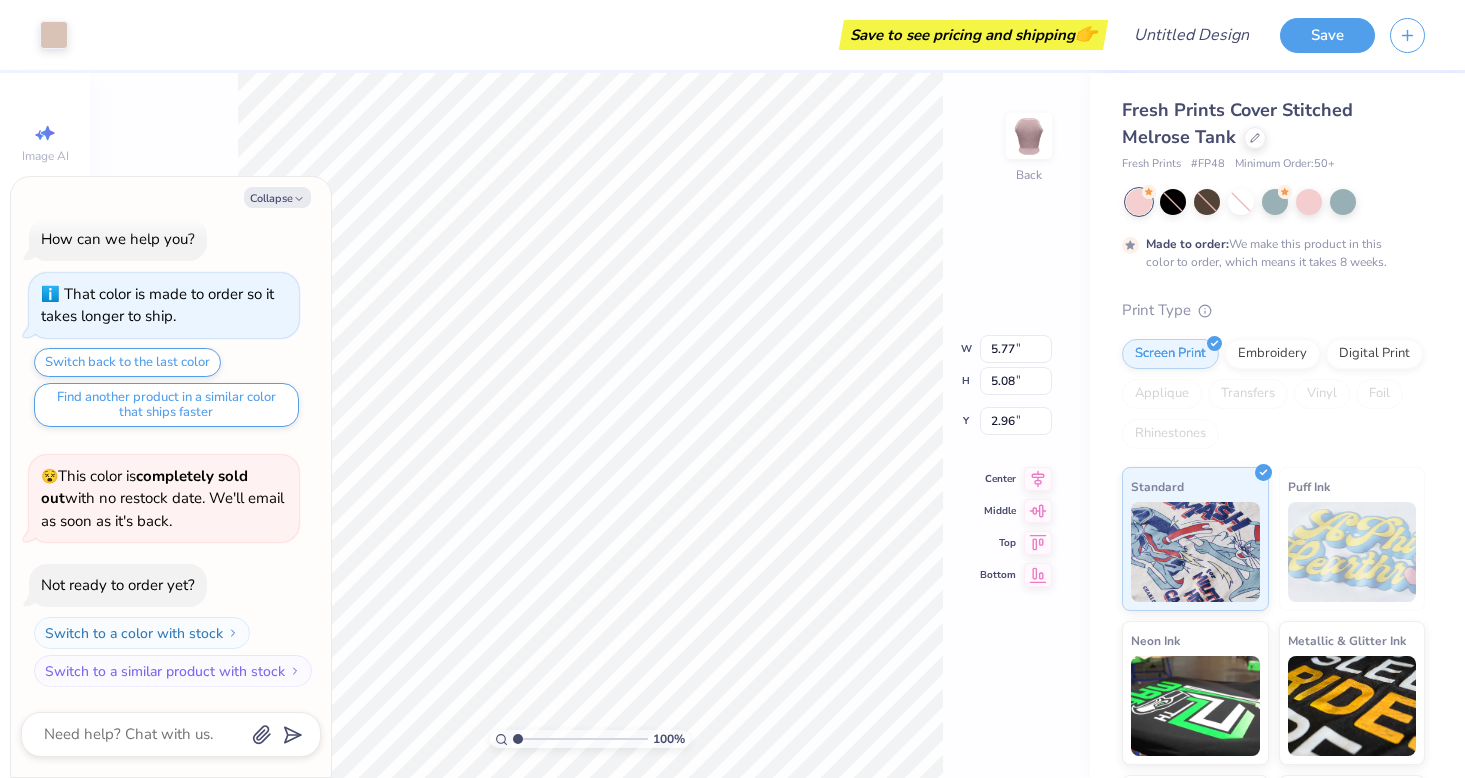 type on "x" 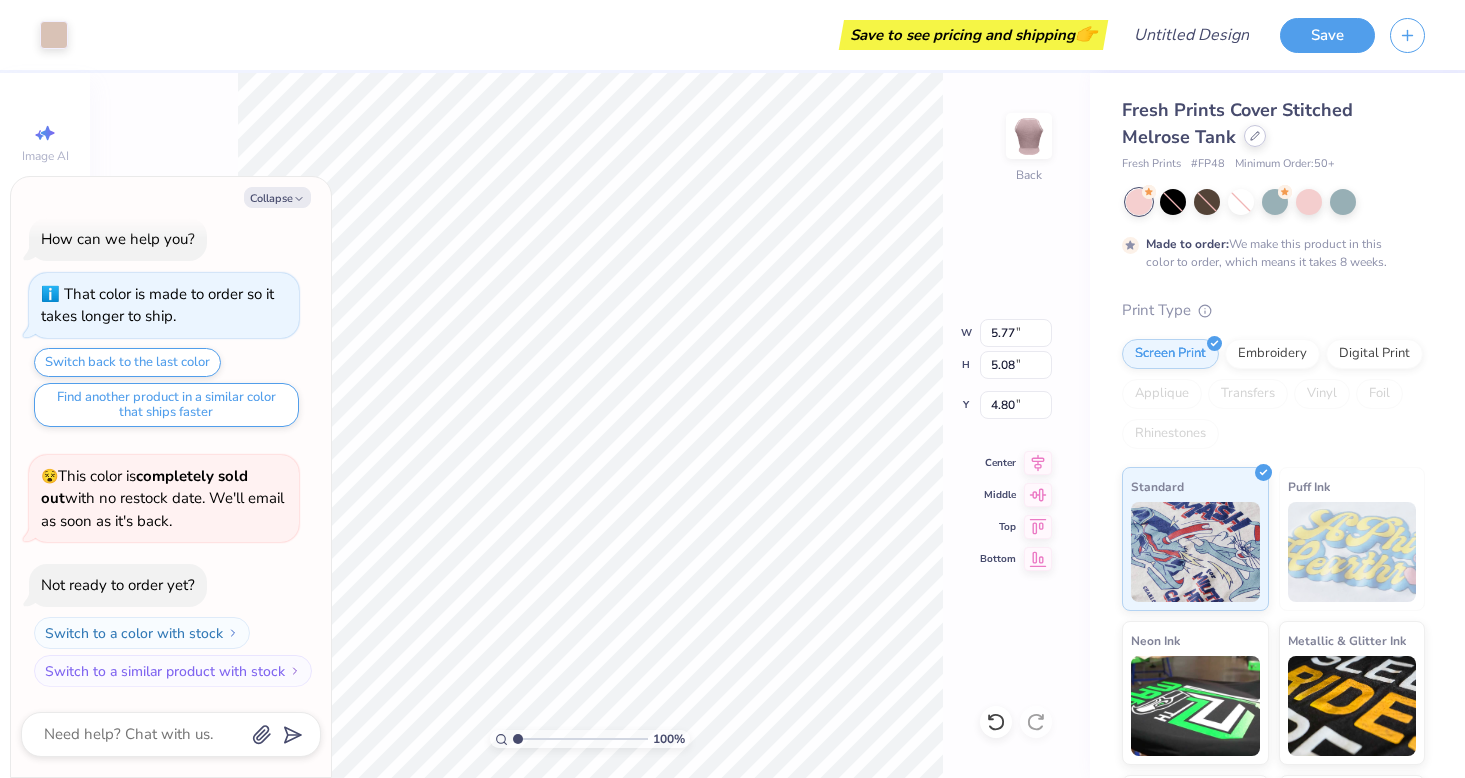 click 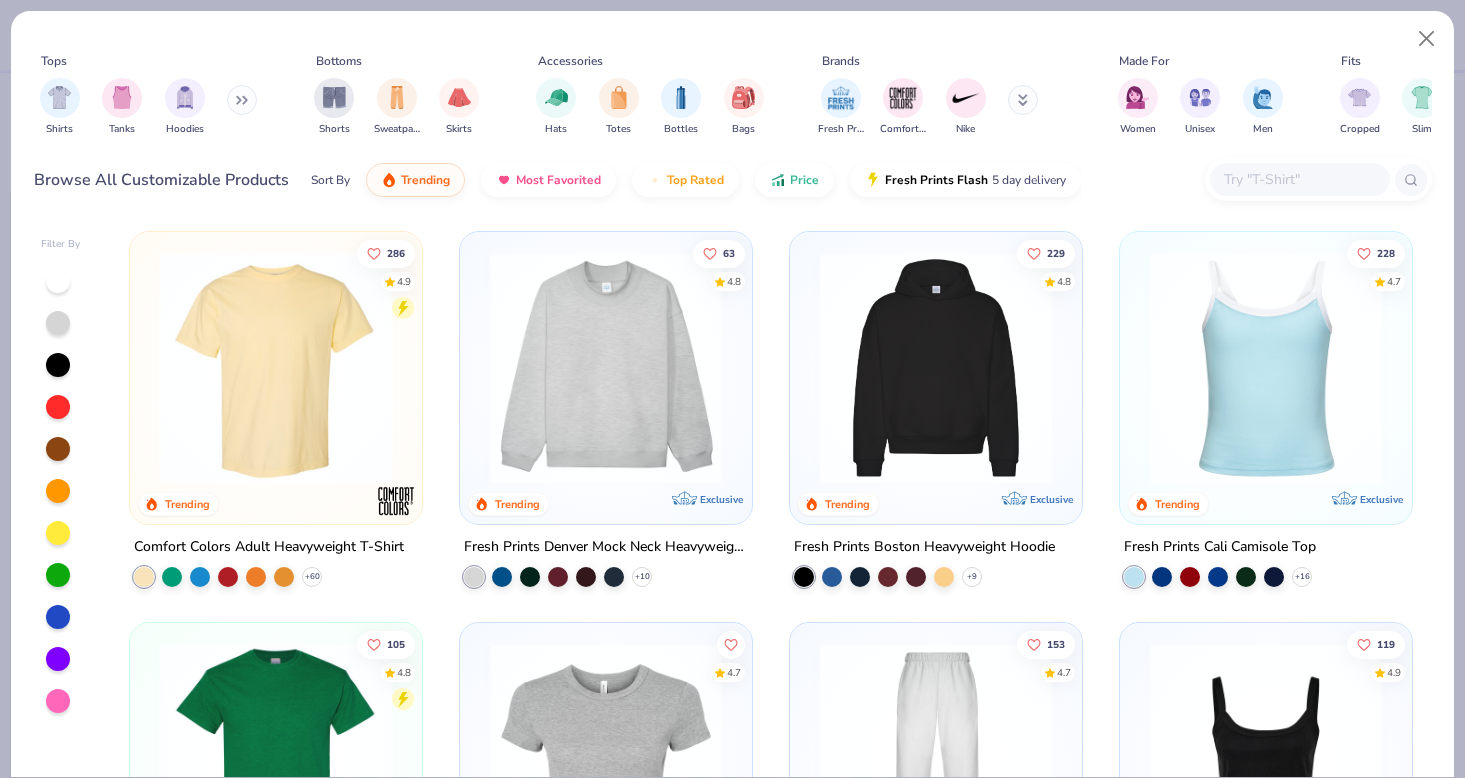 click at bounding box center (606, 368) 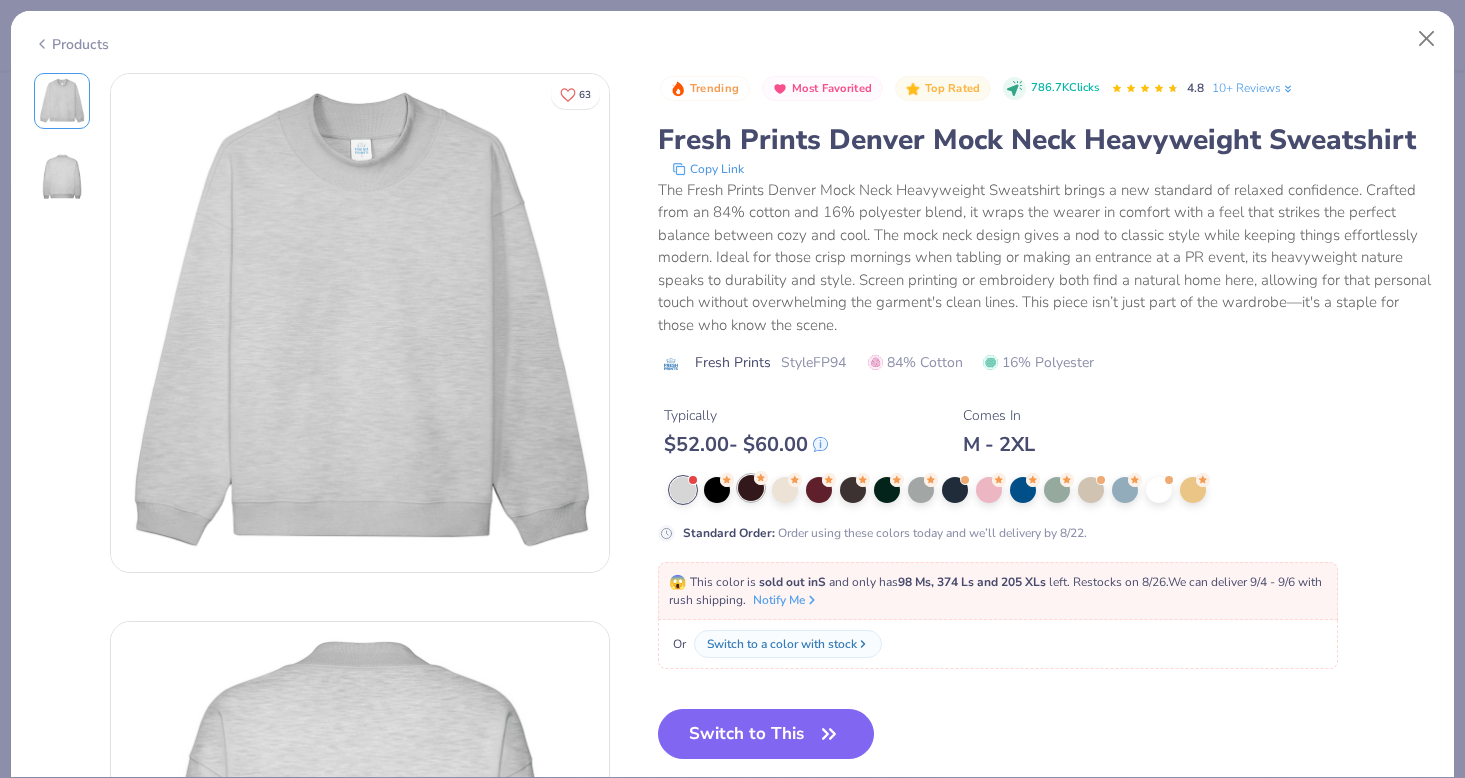 click at bounding box center [751, 488] 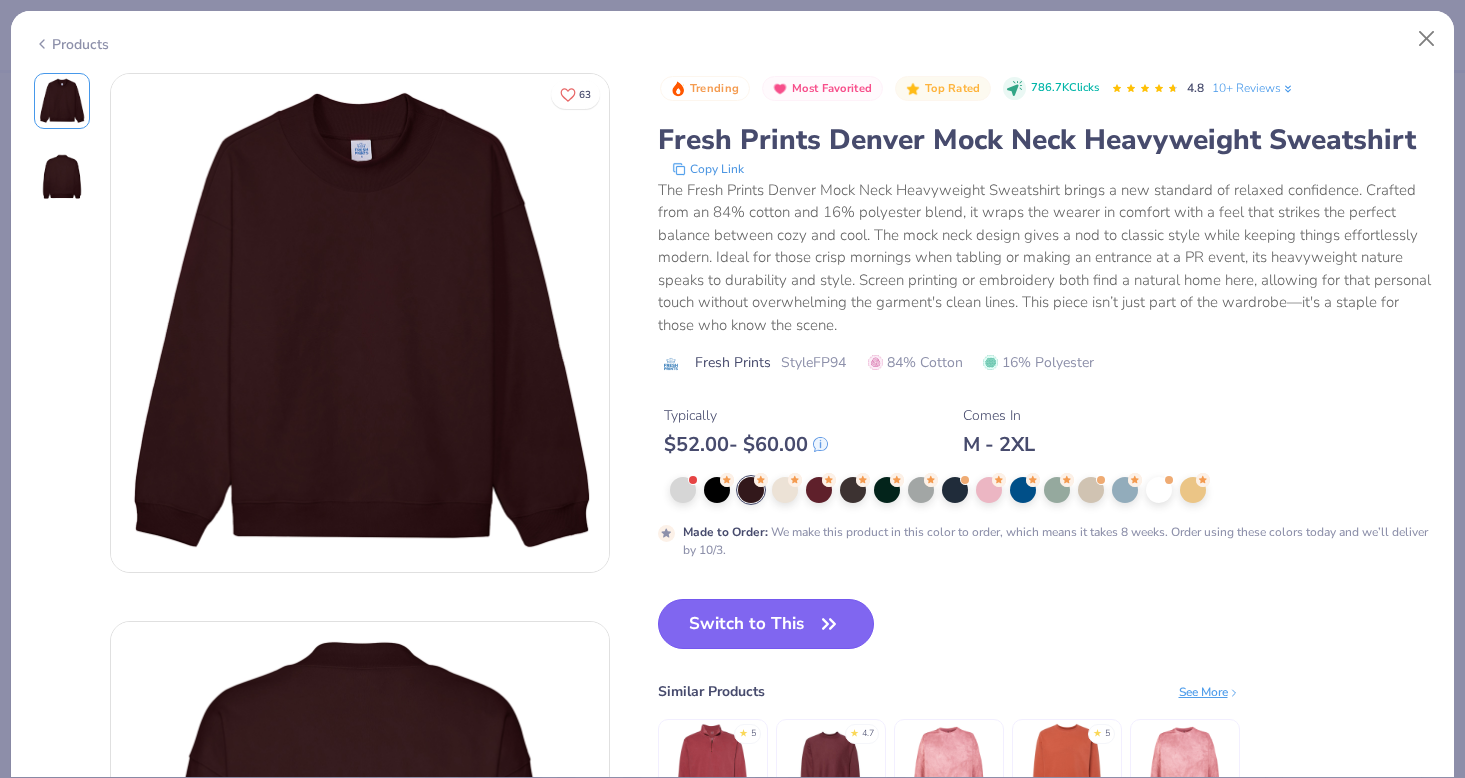click on "Switch to This" at bounding box center (766, 624) 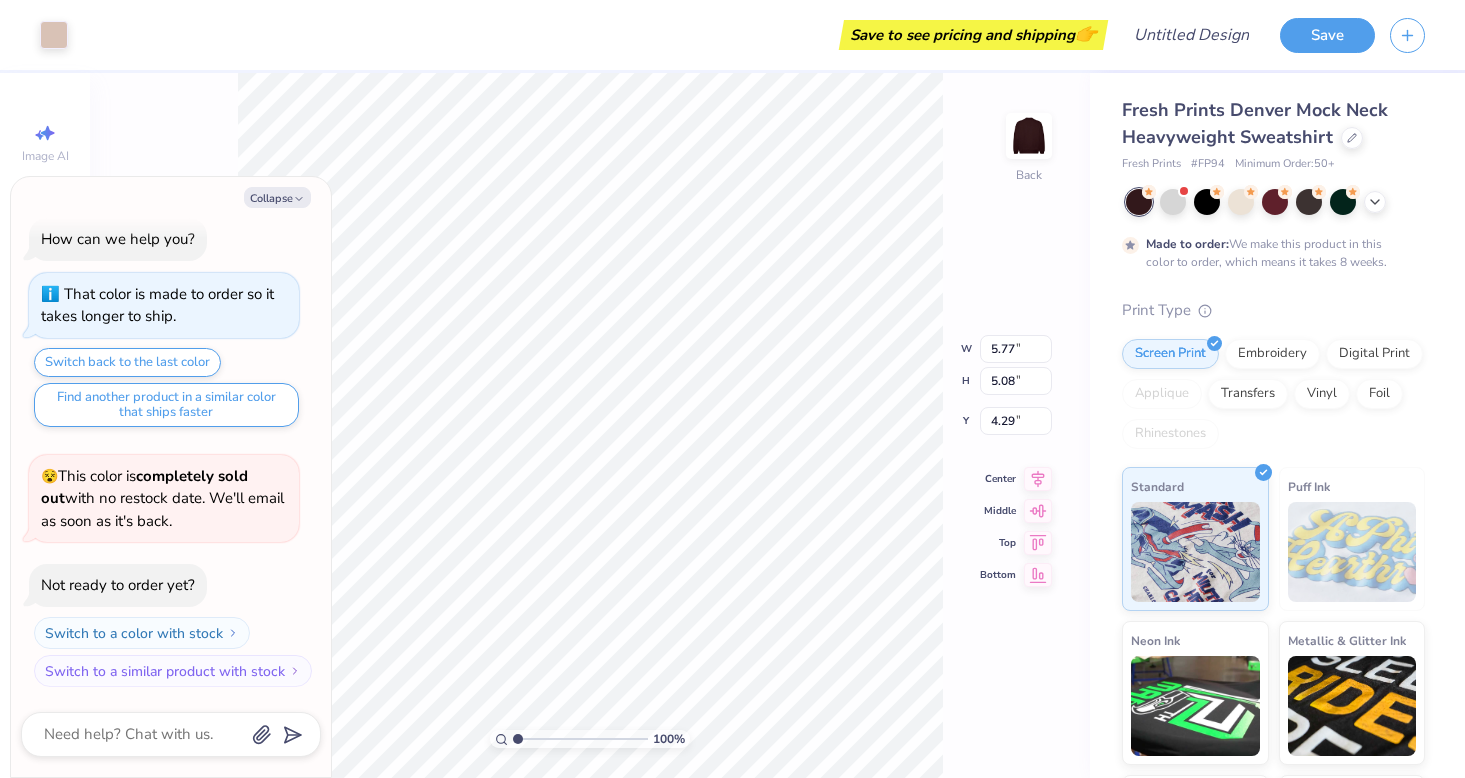 type on "x" 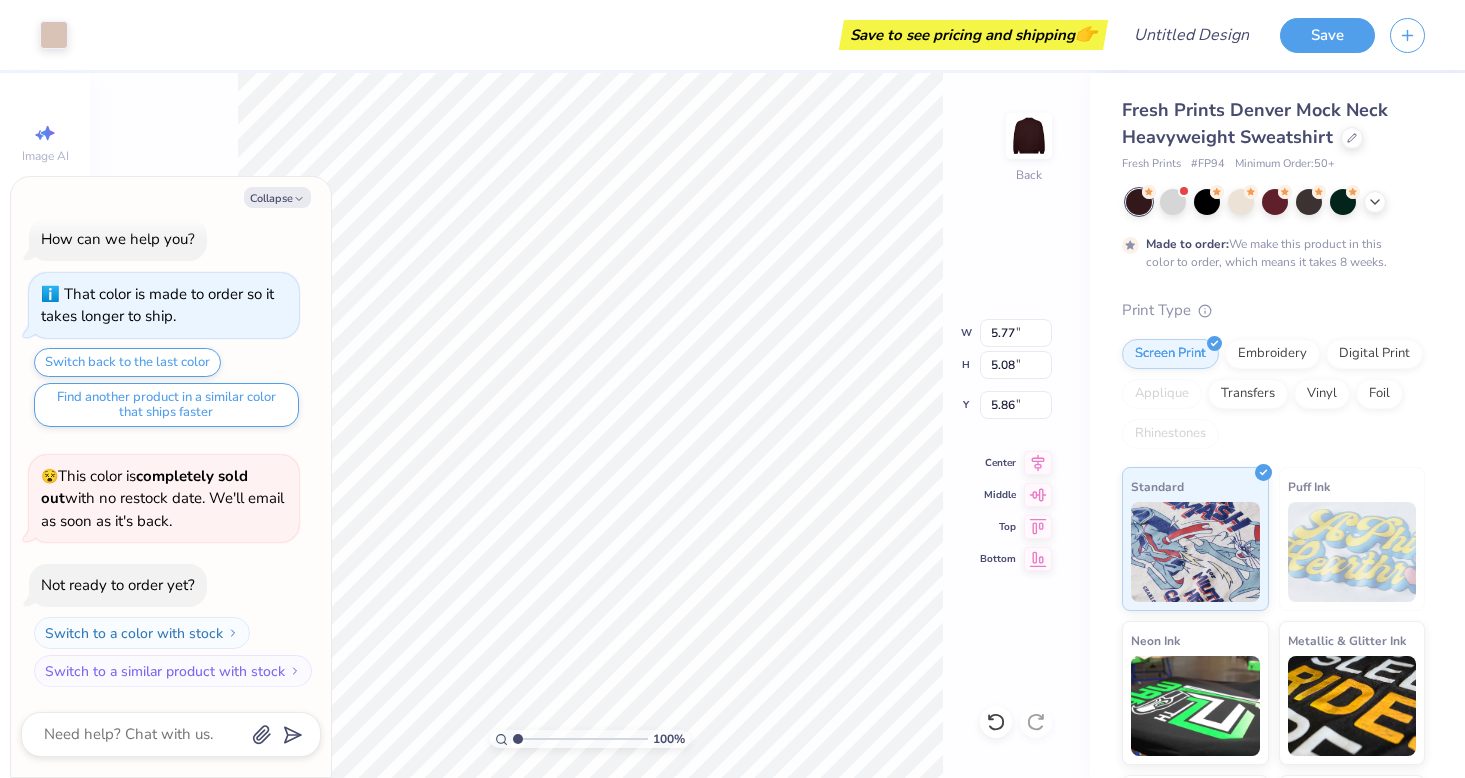 type on "x" 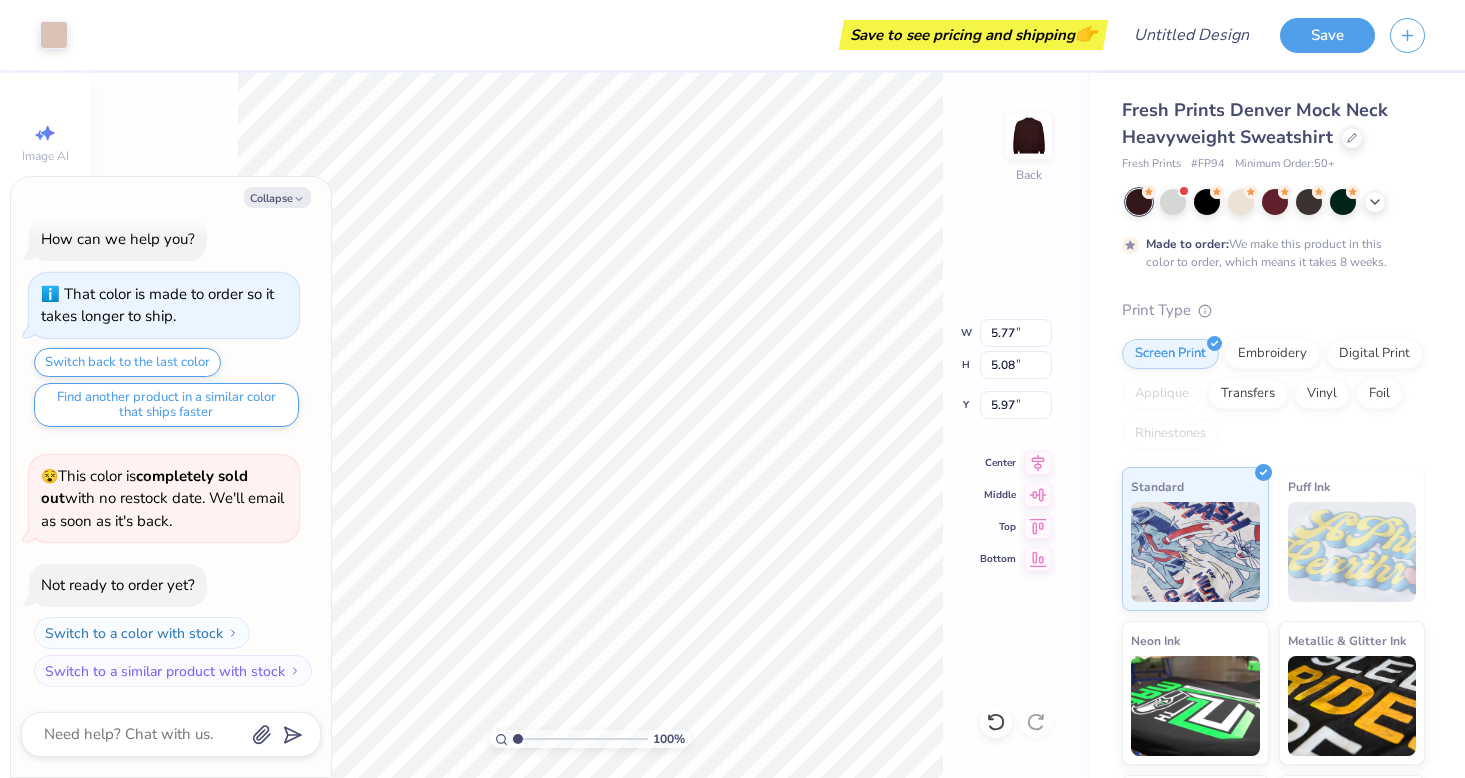 type on "x" 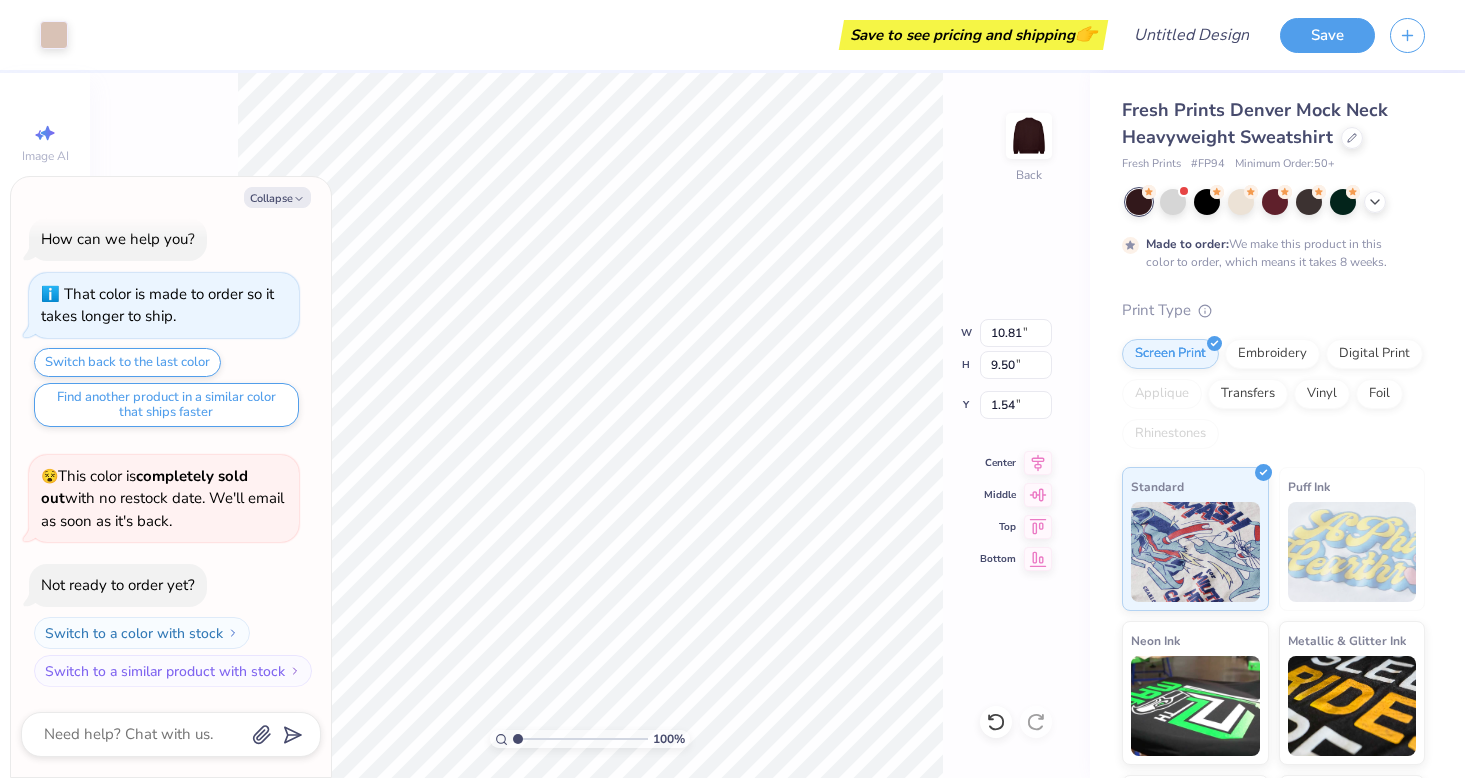 type on "x" 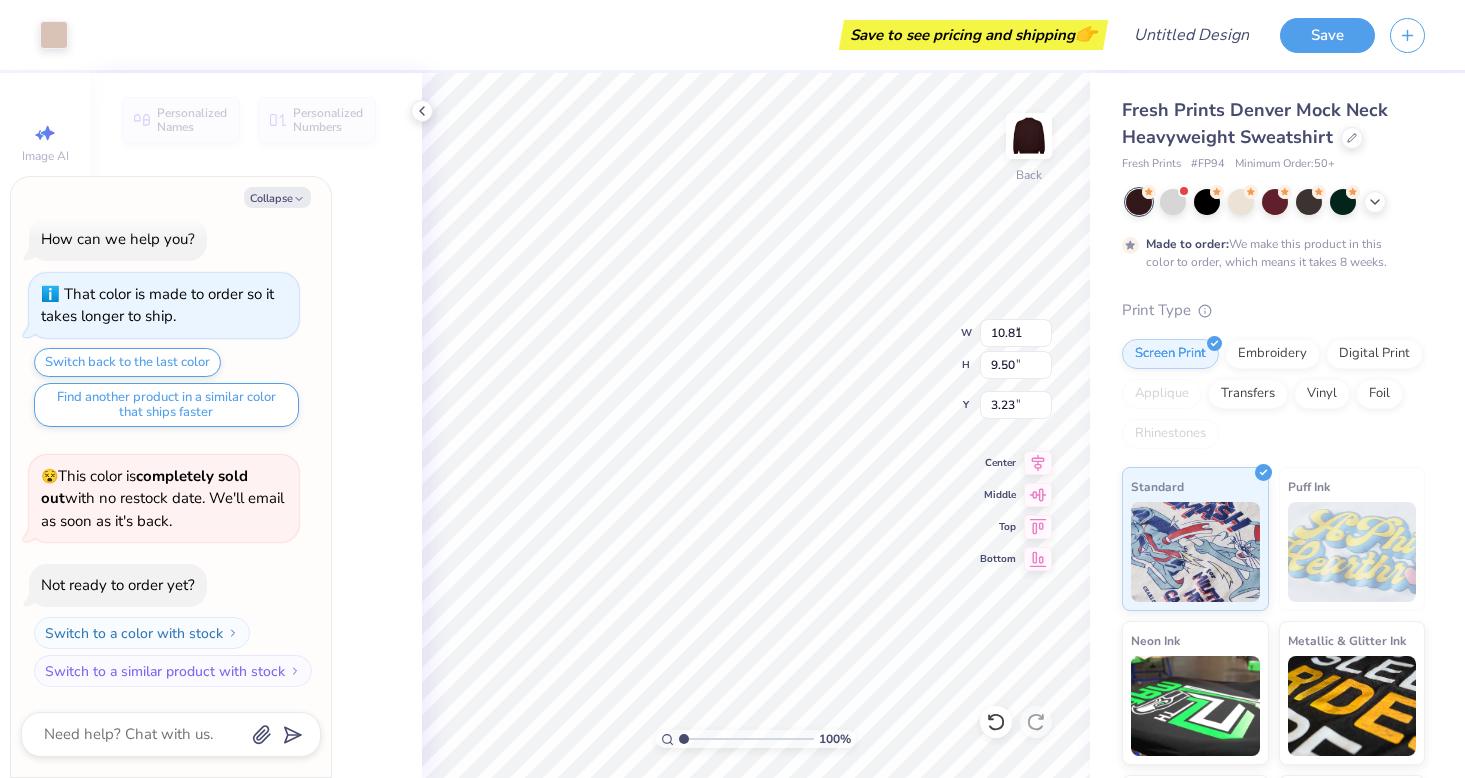 type on "x" 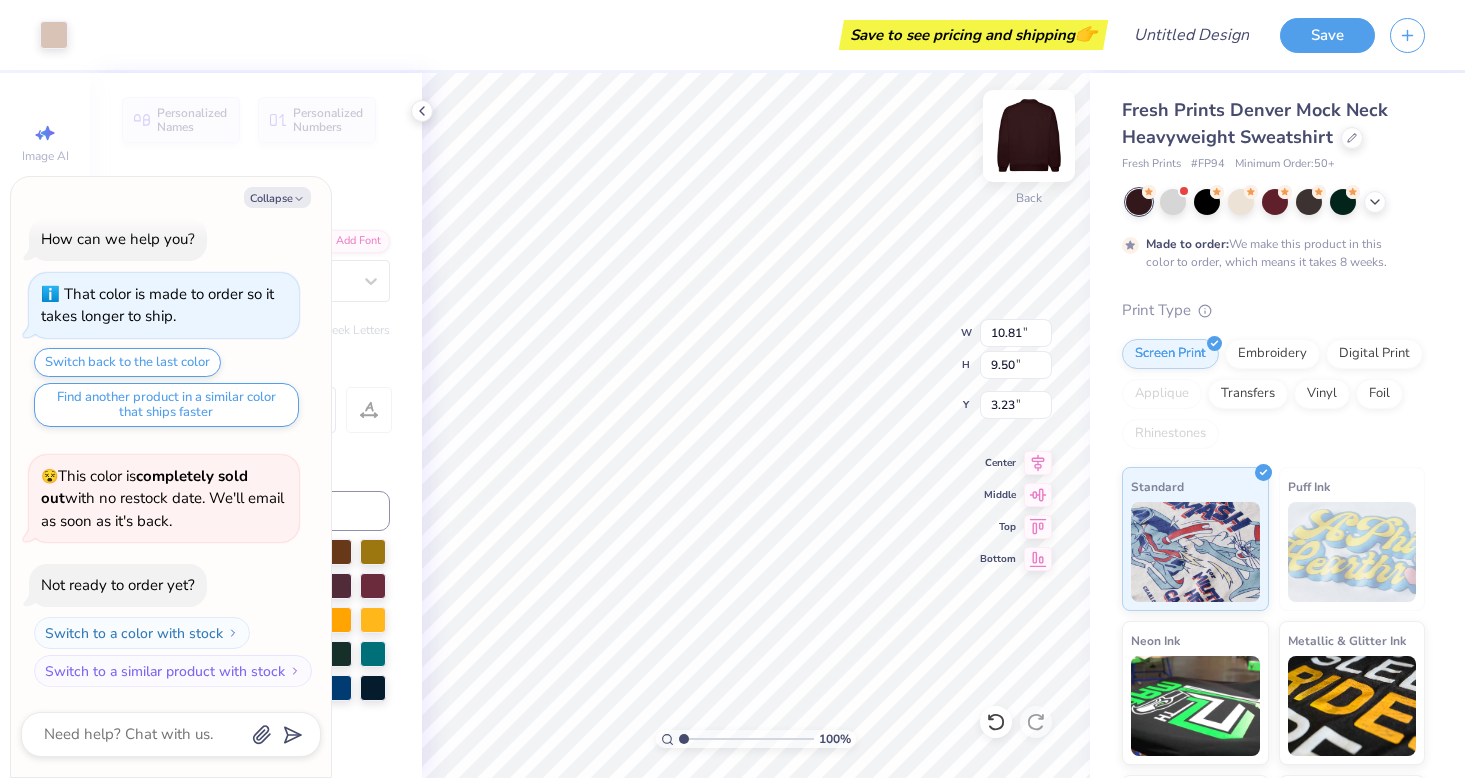click at bounding box center (1029, 136) 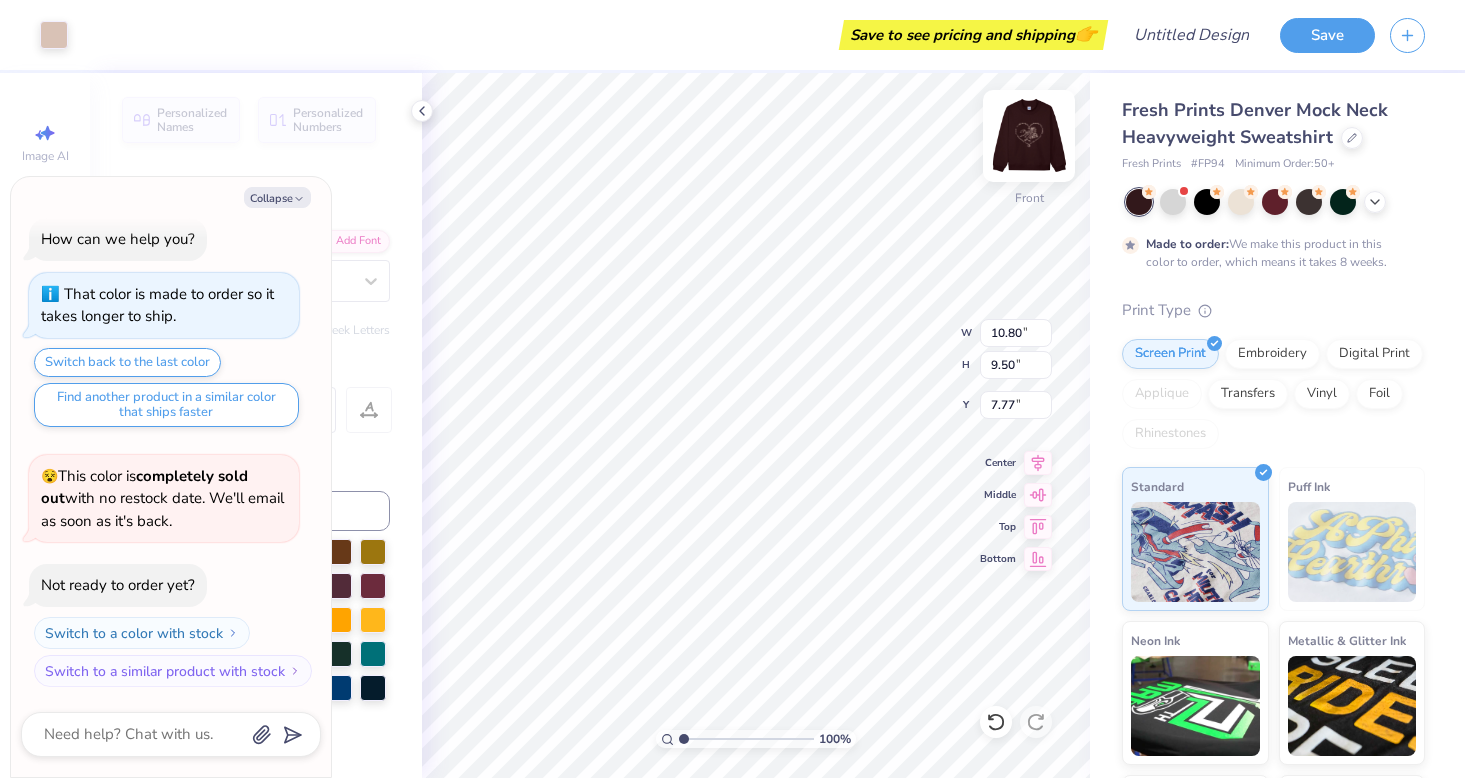 click at bounding box center [1029, 136] 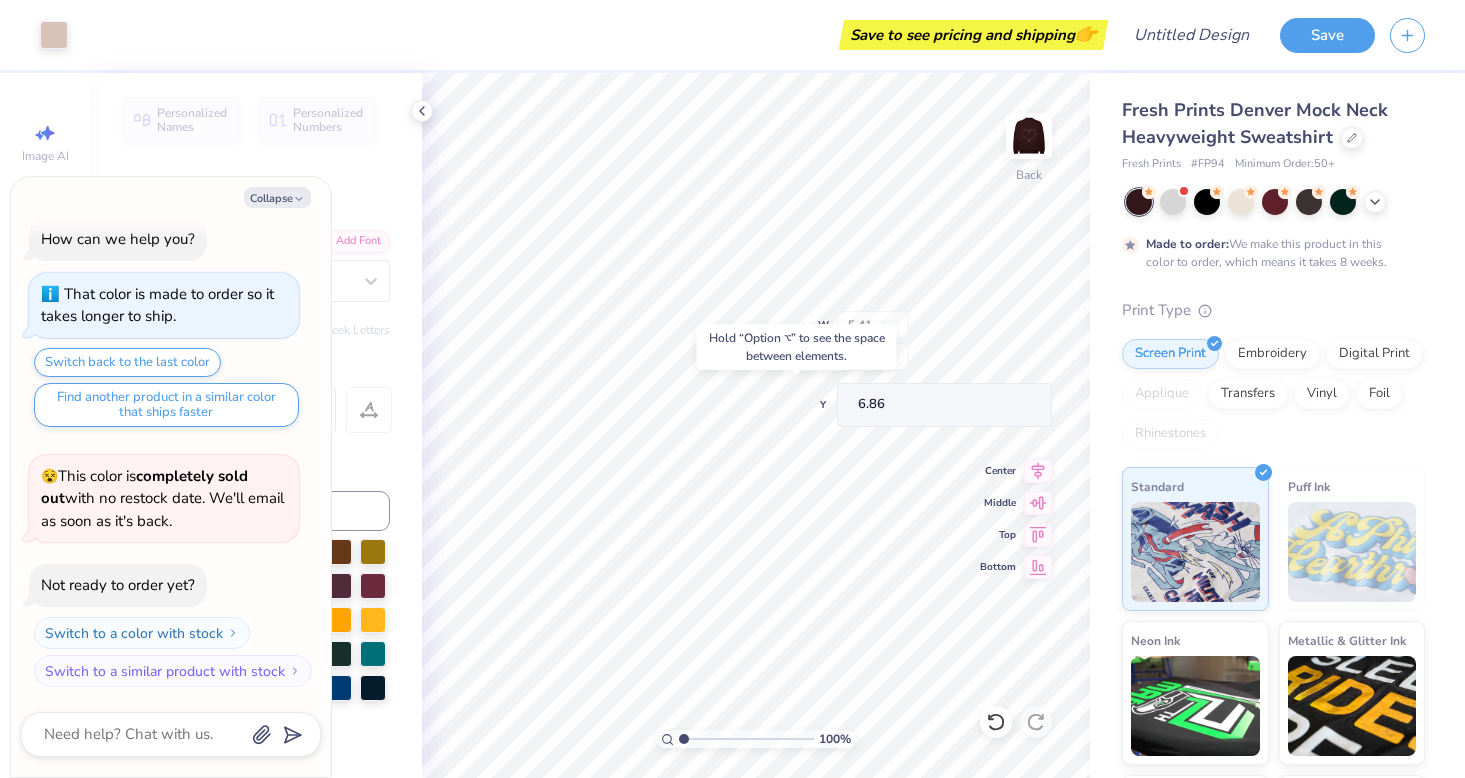 type on "x" 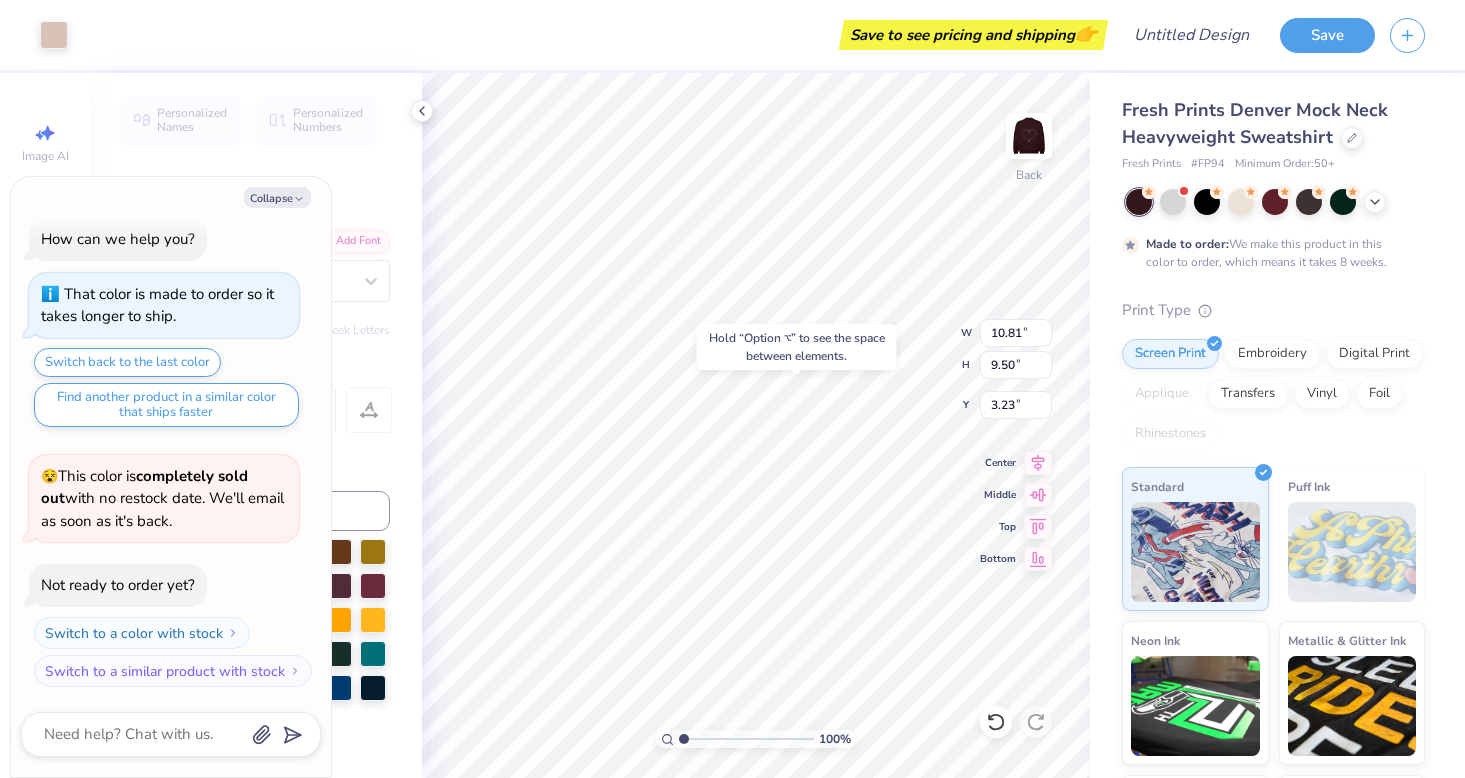 type on "x" 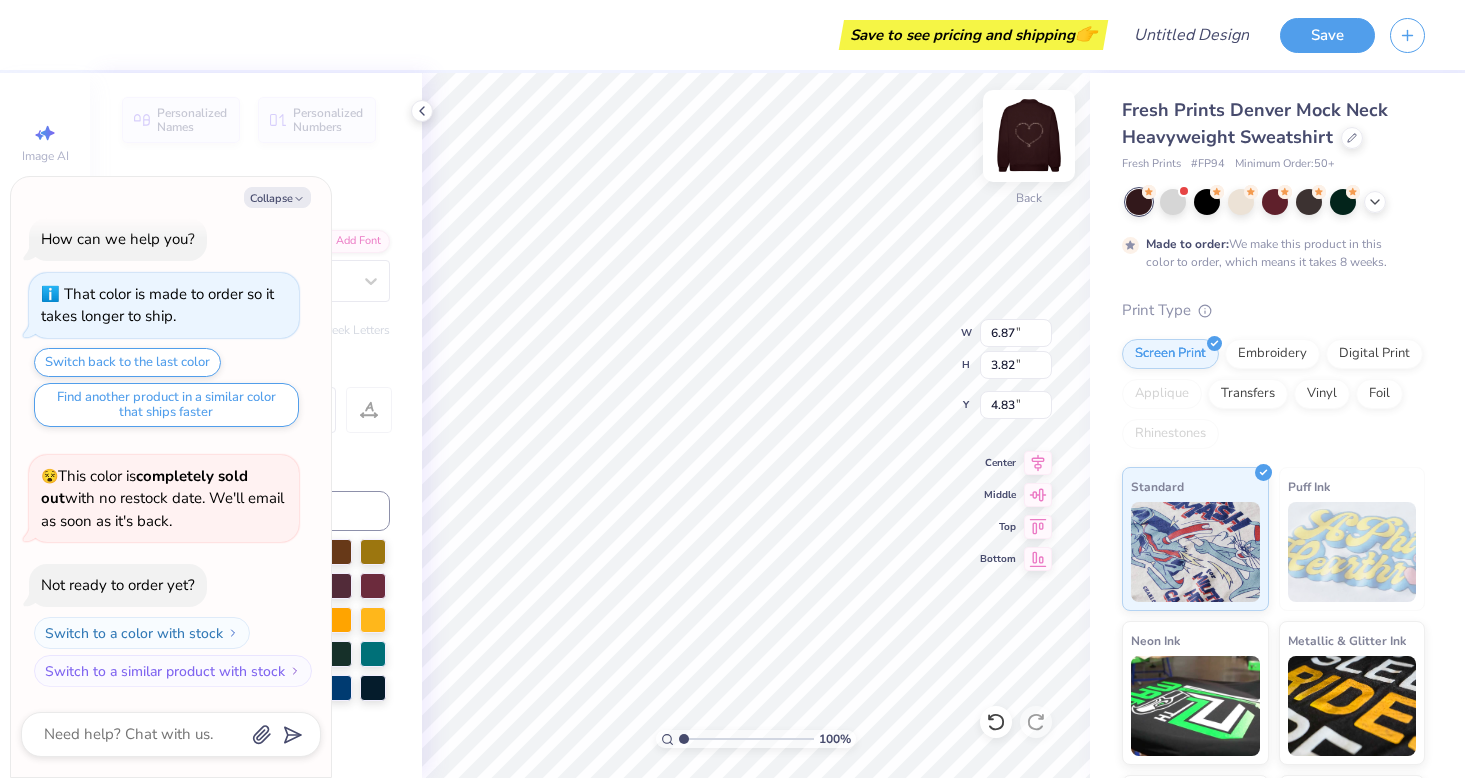 click at bounding box center (1029, 136) 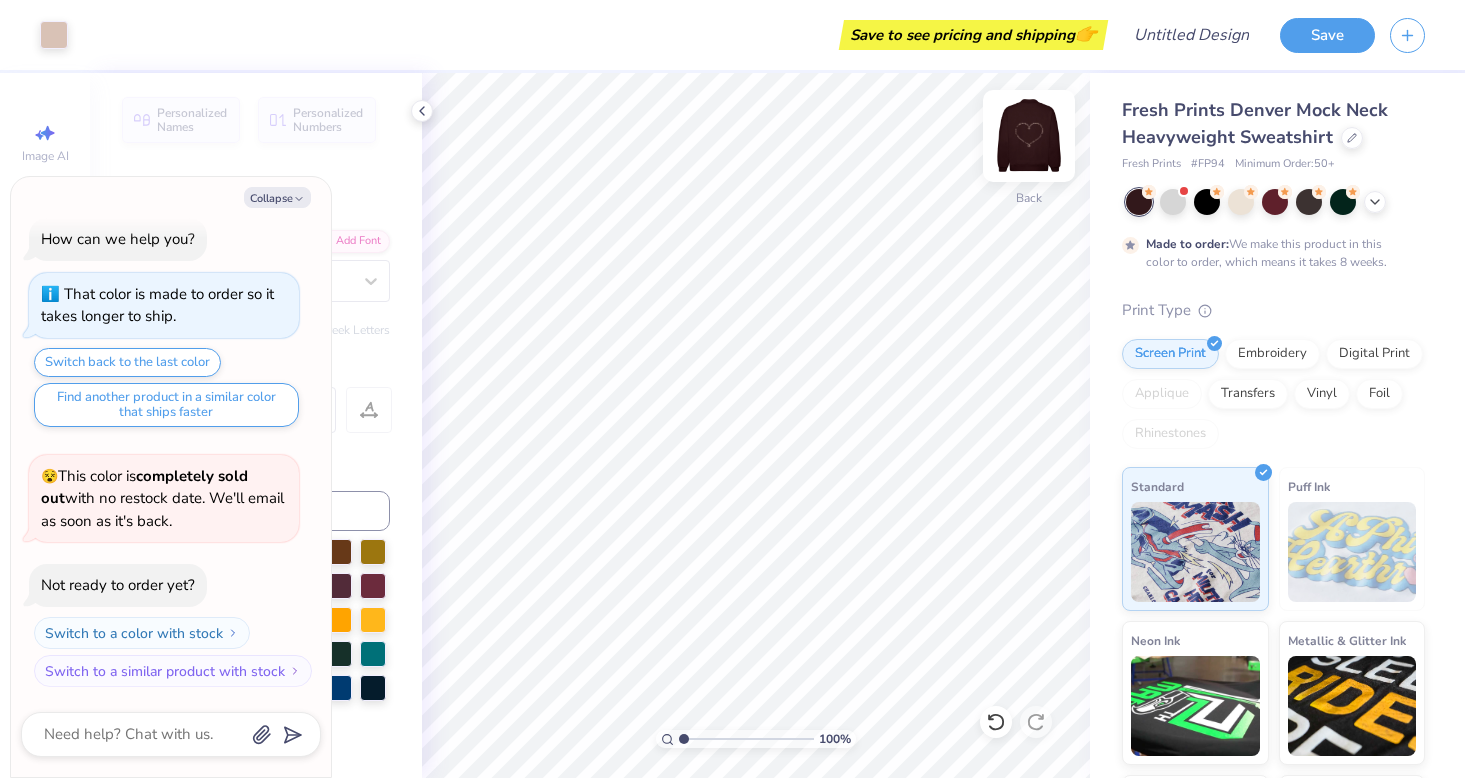 click at bounding box center (1029, 136) 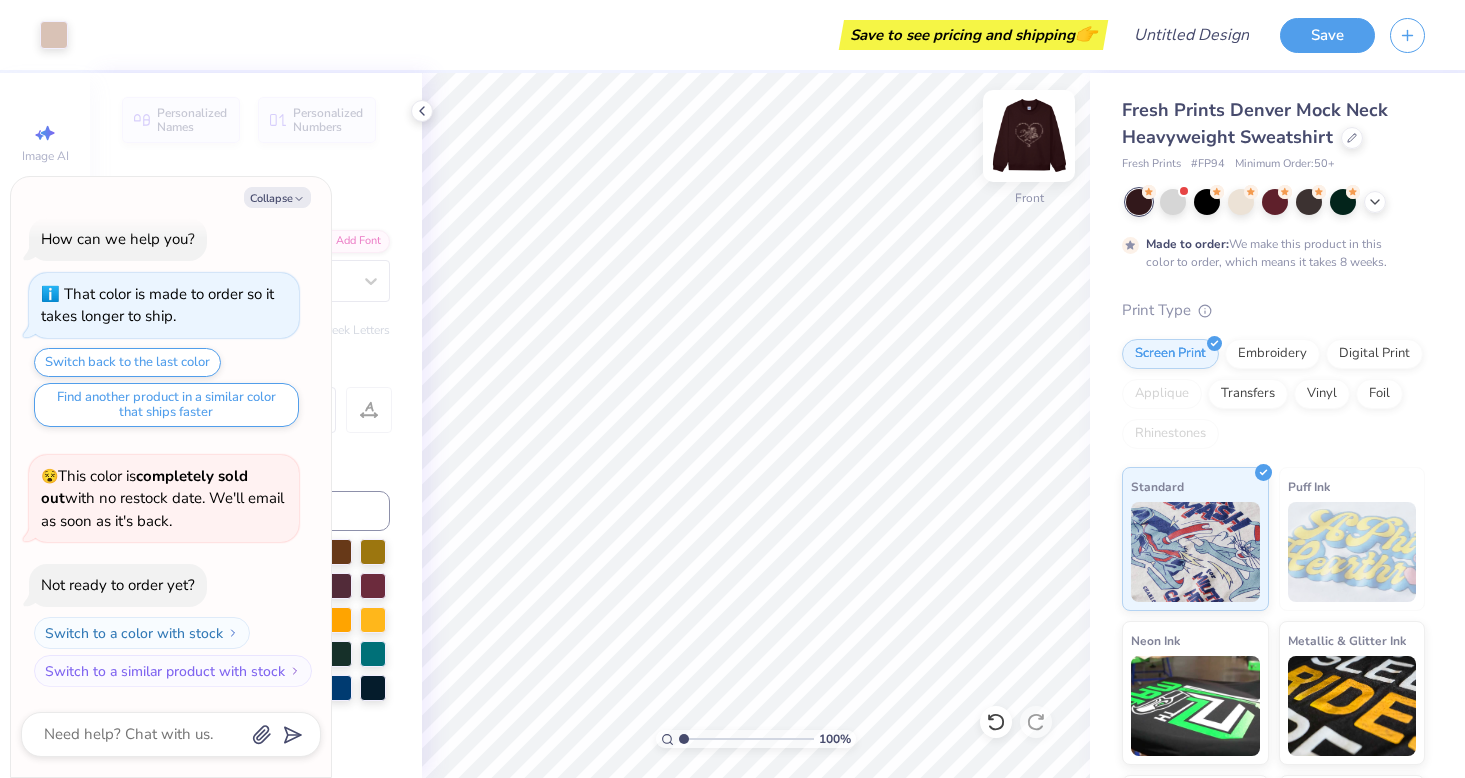 click at bounding box center [1029, 136] 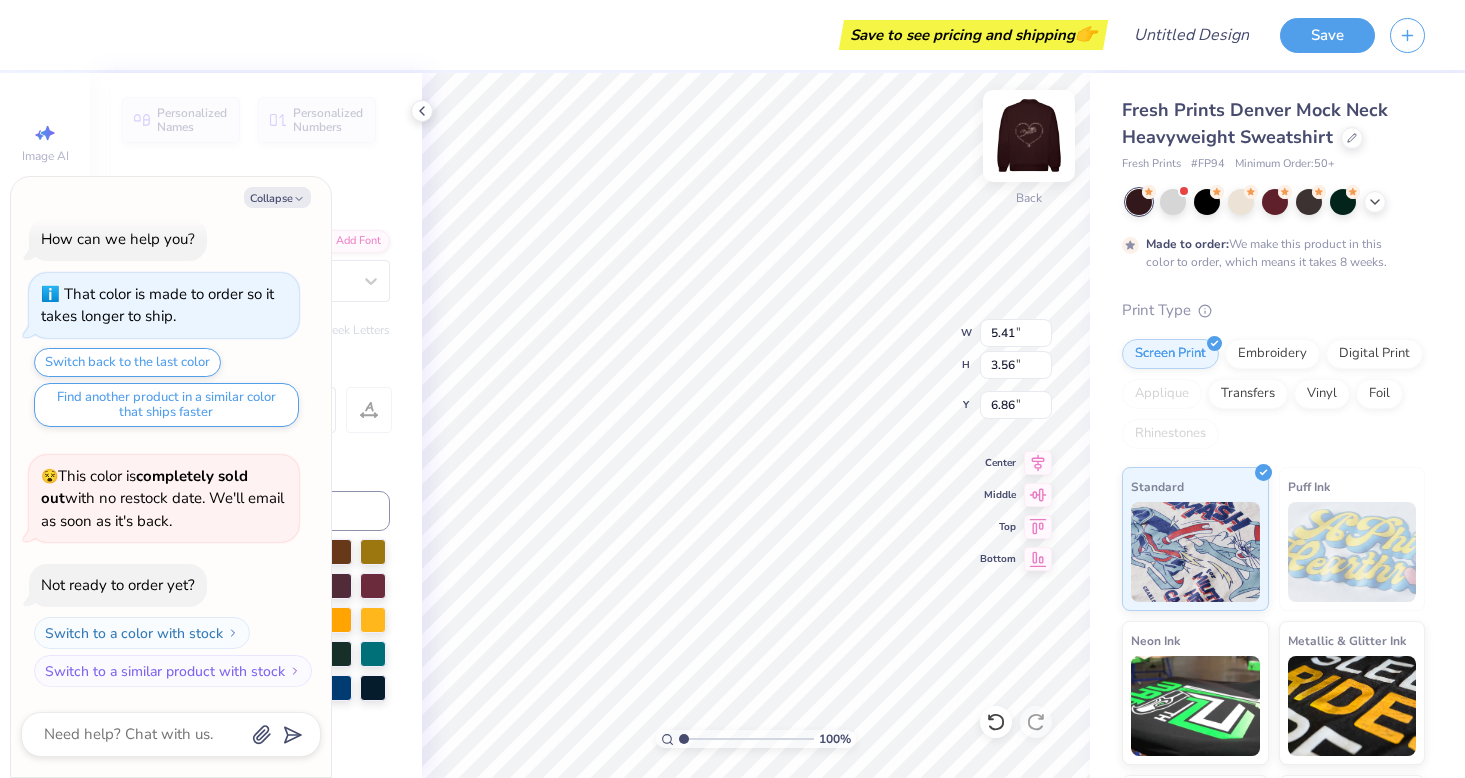 click at bounding box center [1029, 136] 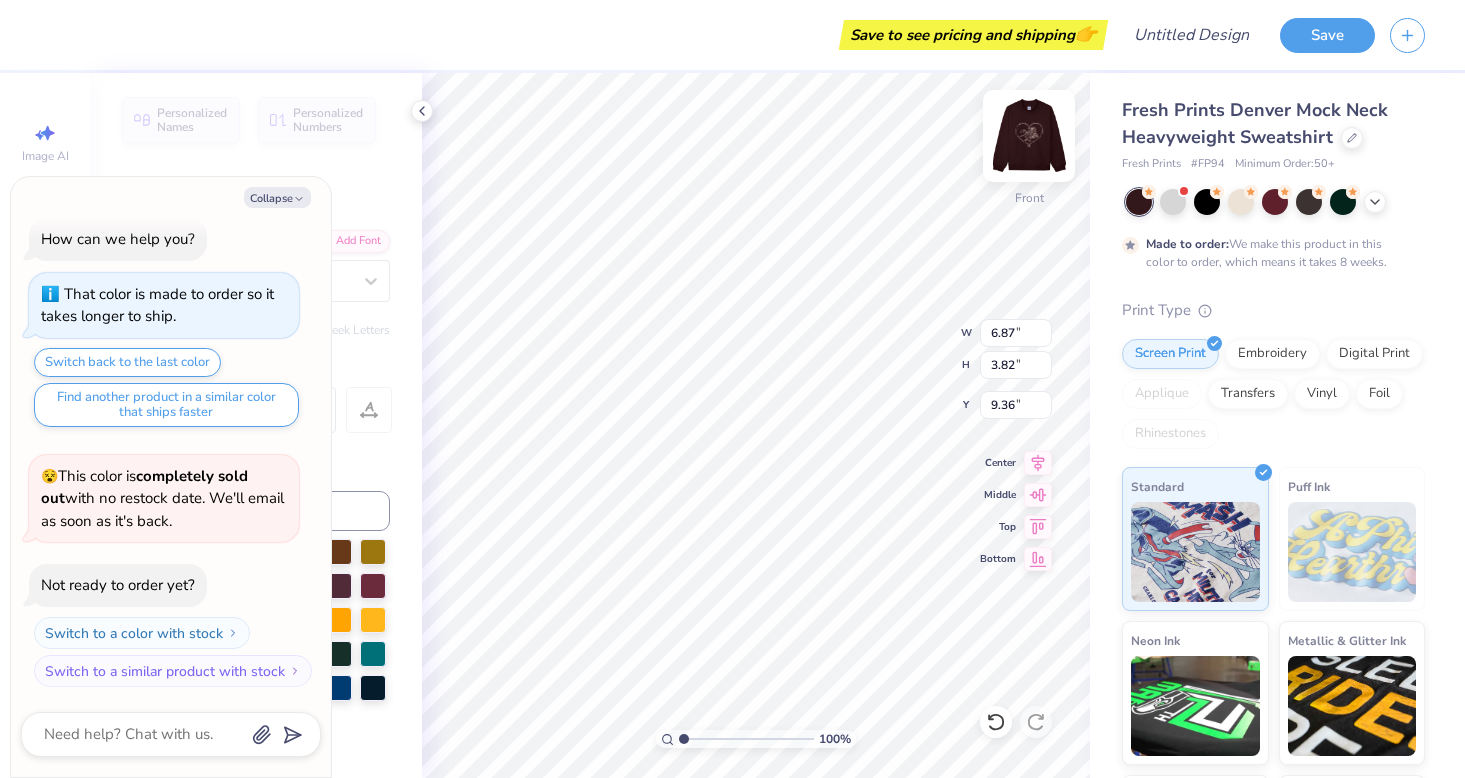 scroll, scrollTop: 0, scrollLeft: 0, axis: both 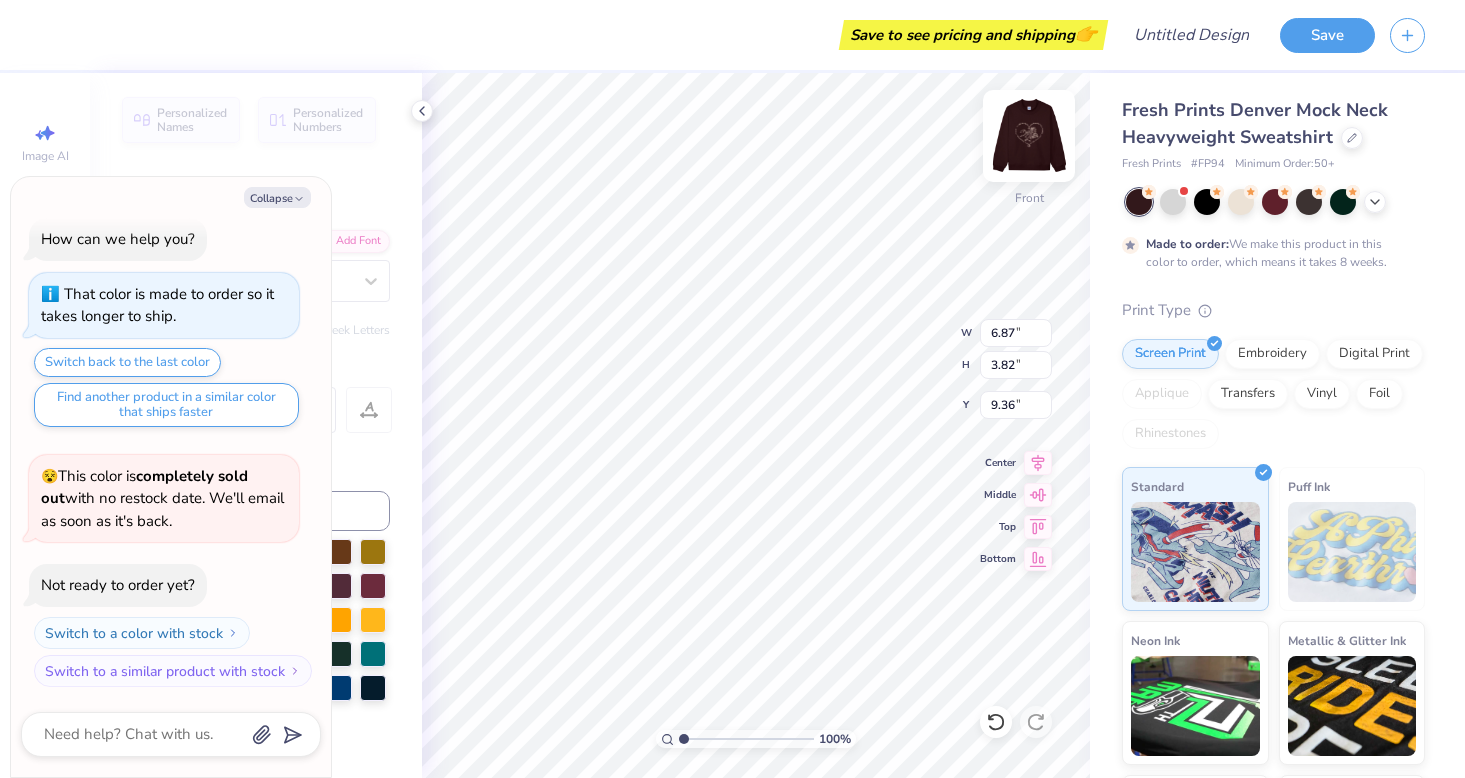 type on "x" 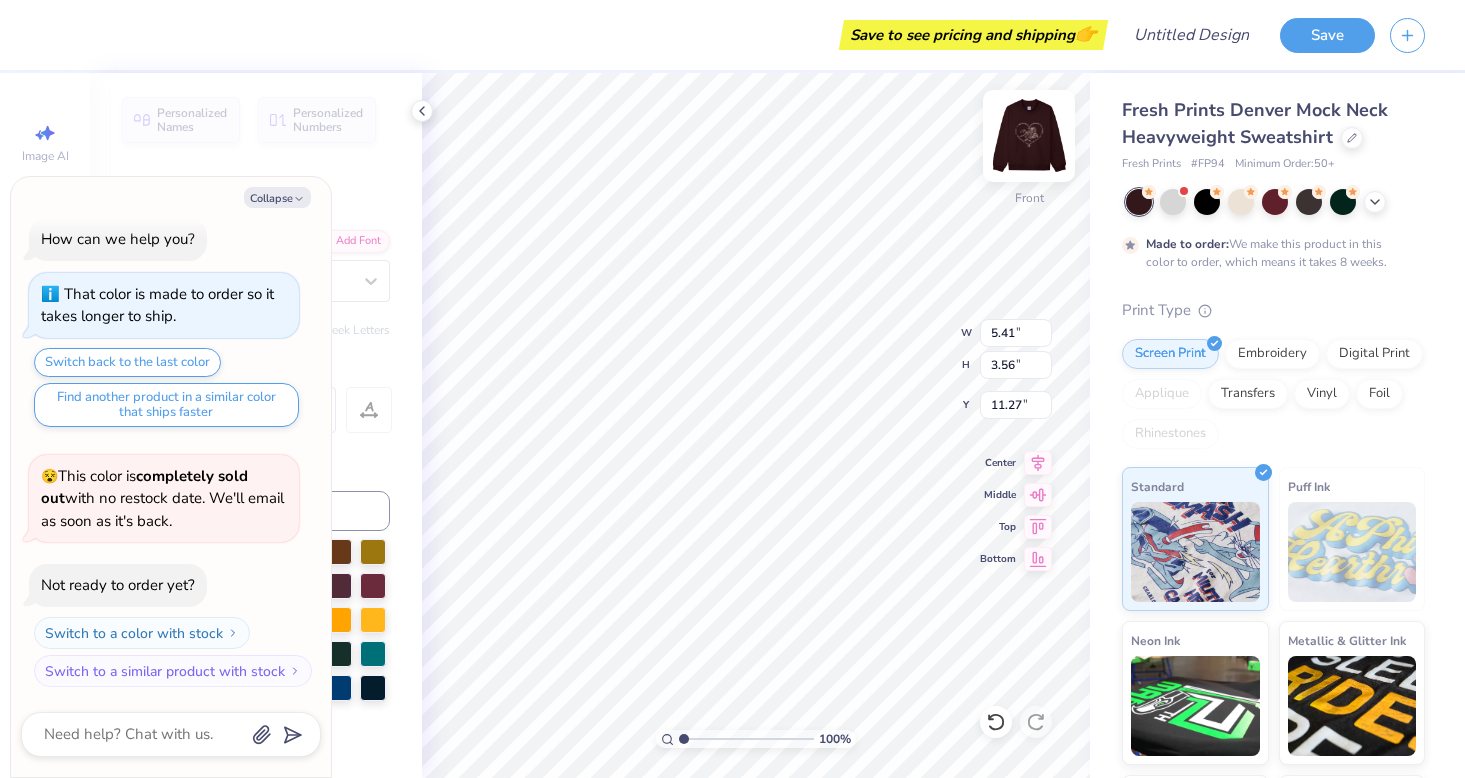 type on "x" 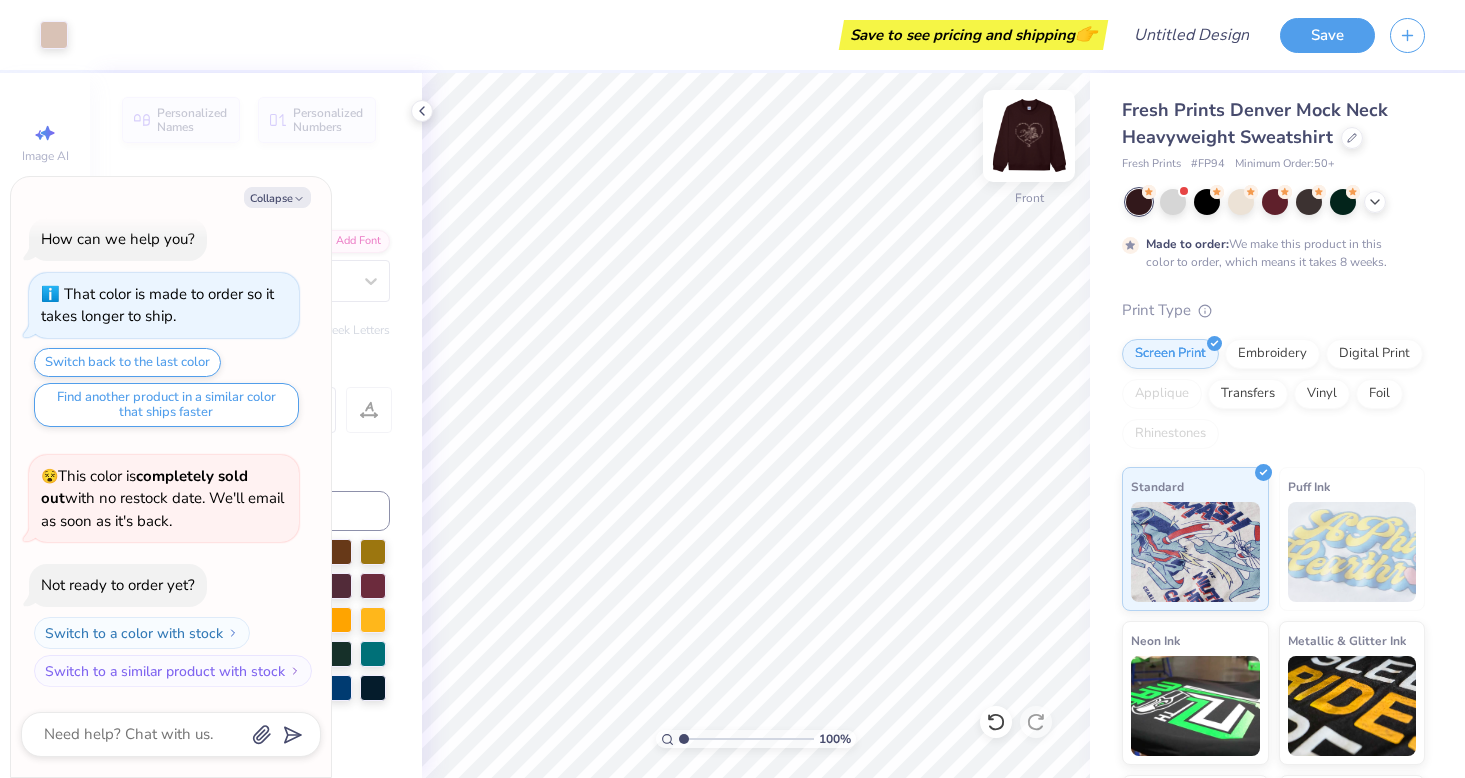 click at bounding box center (1029, 136) 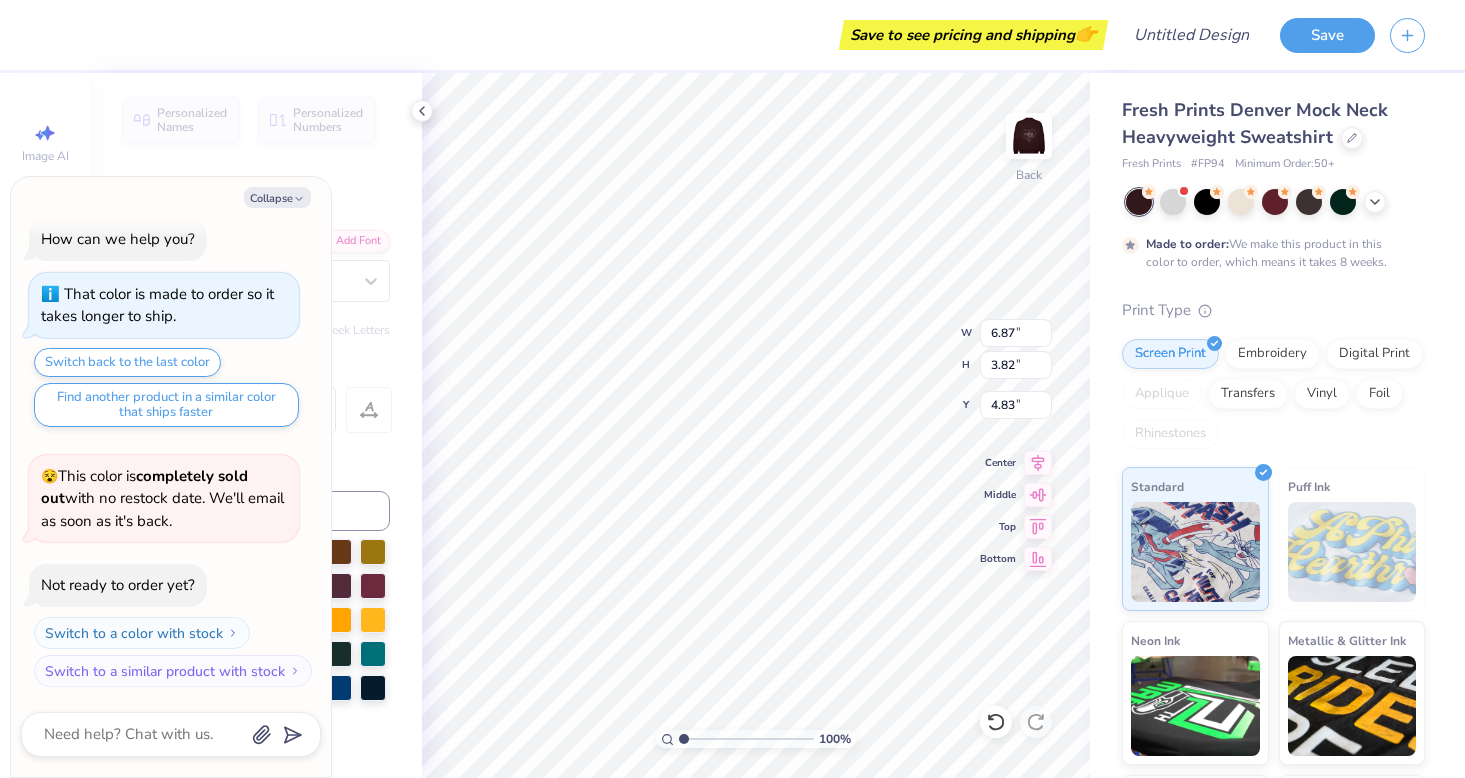 type on "x" 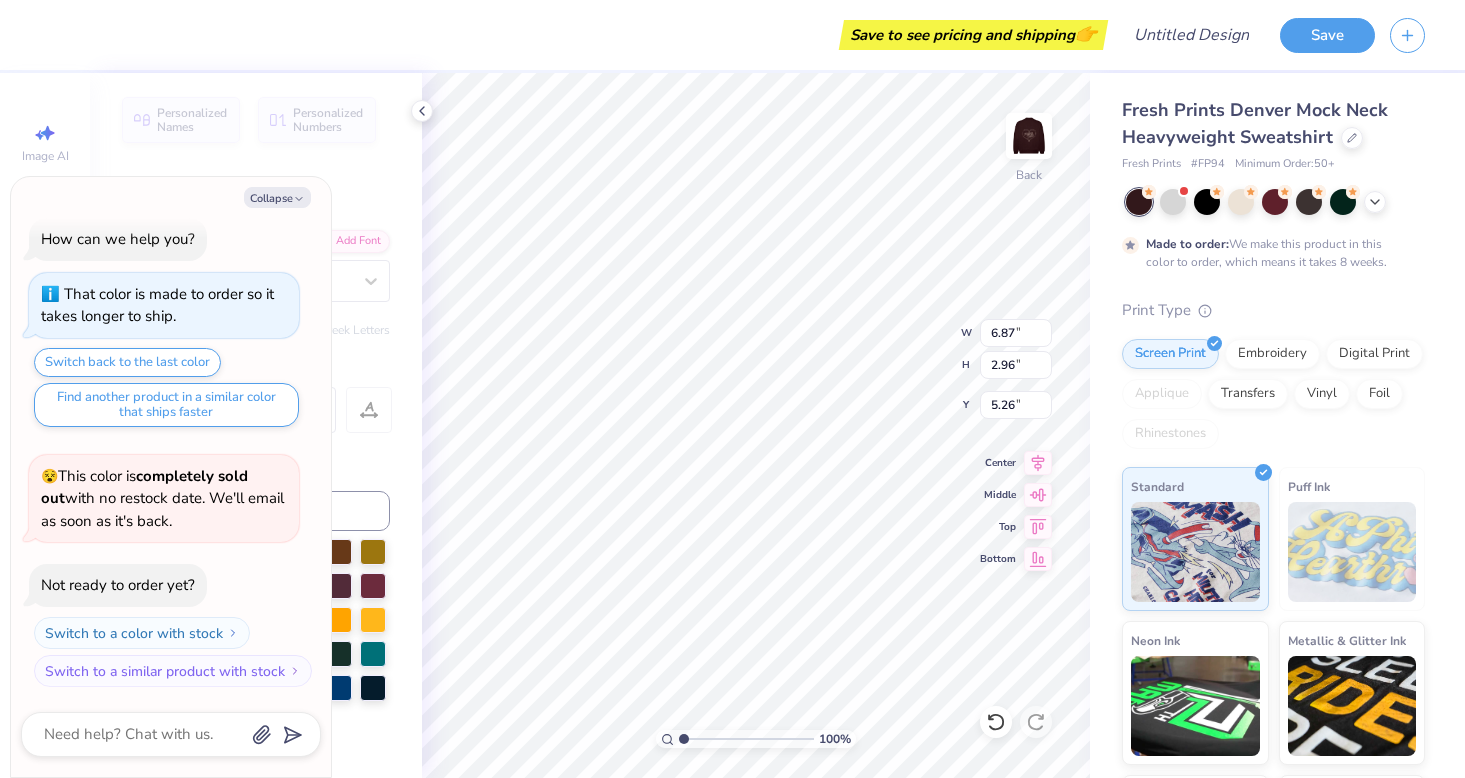 type on "x" 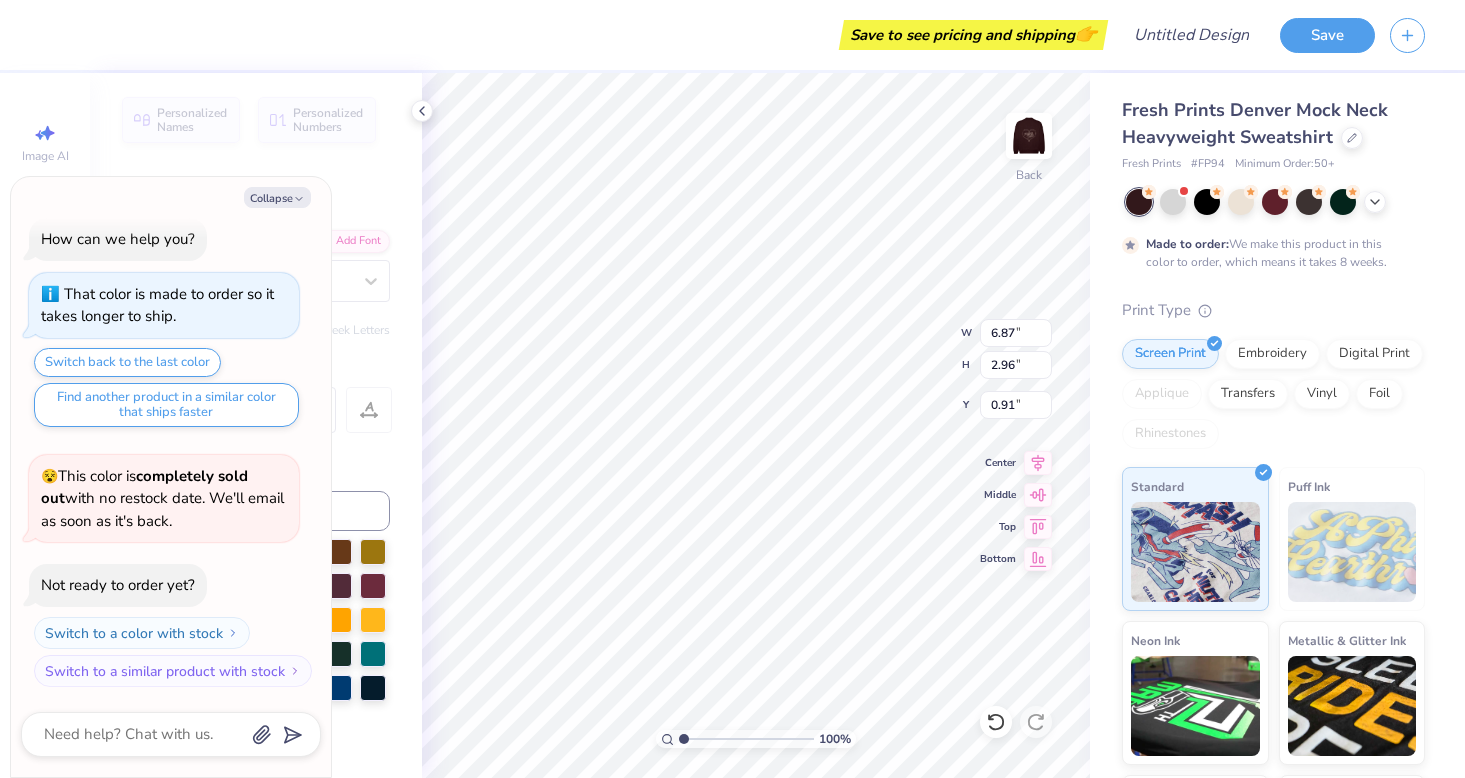 type on "x" 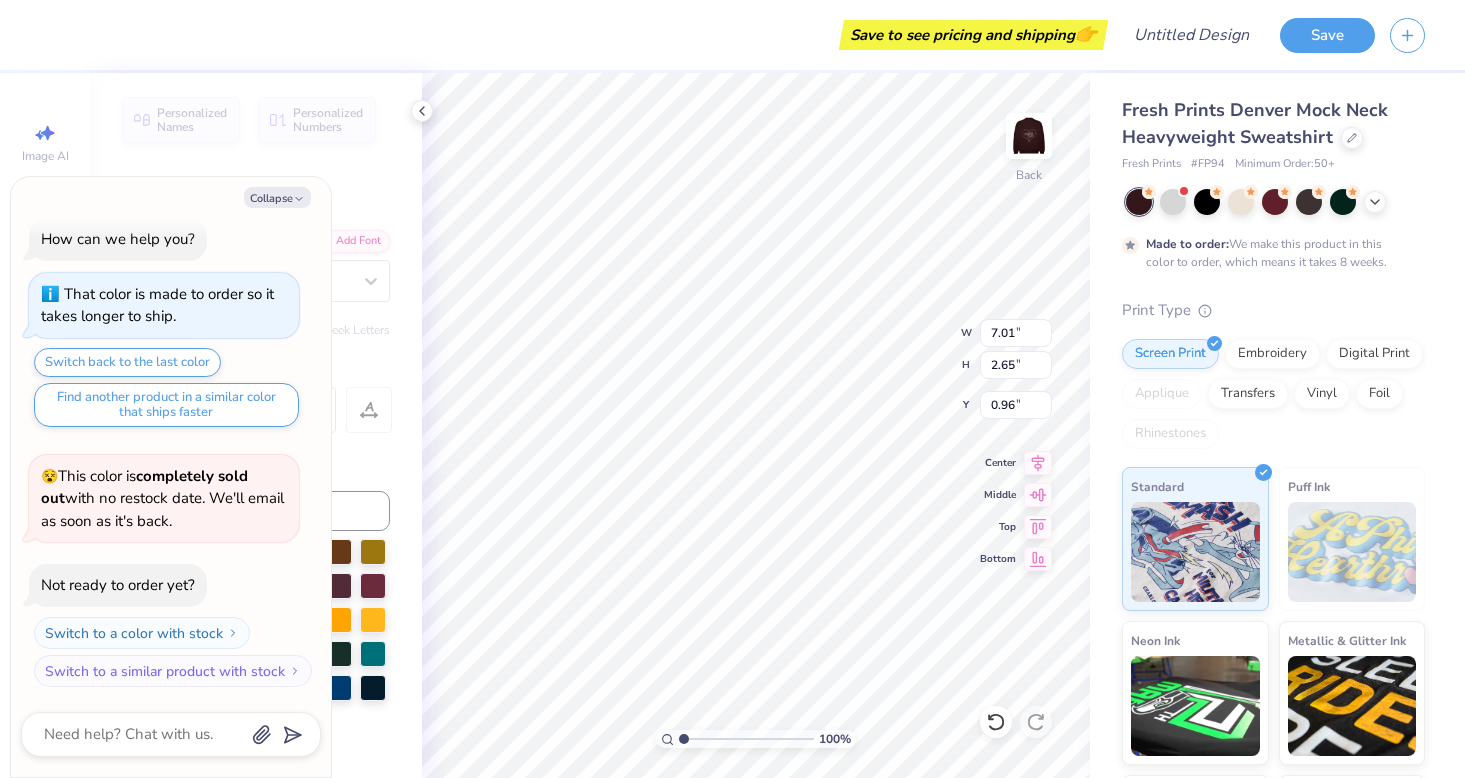 type on "x" 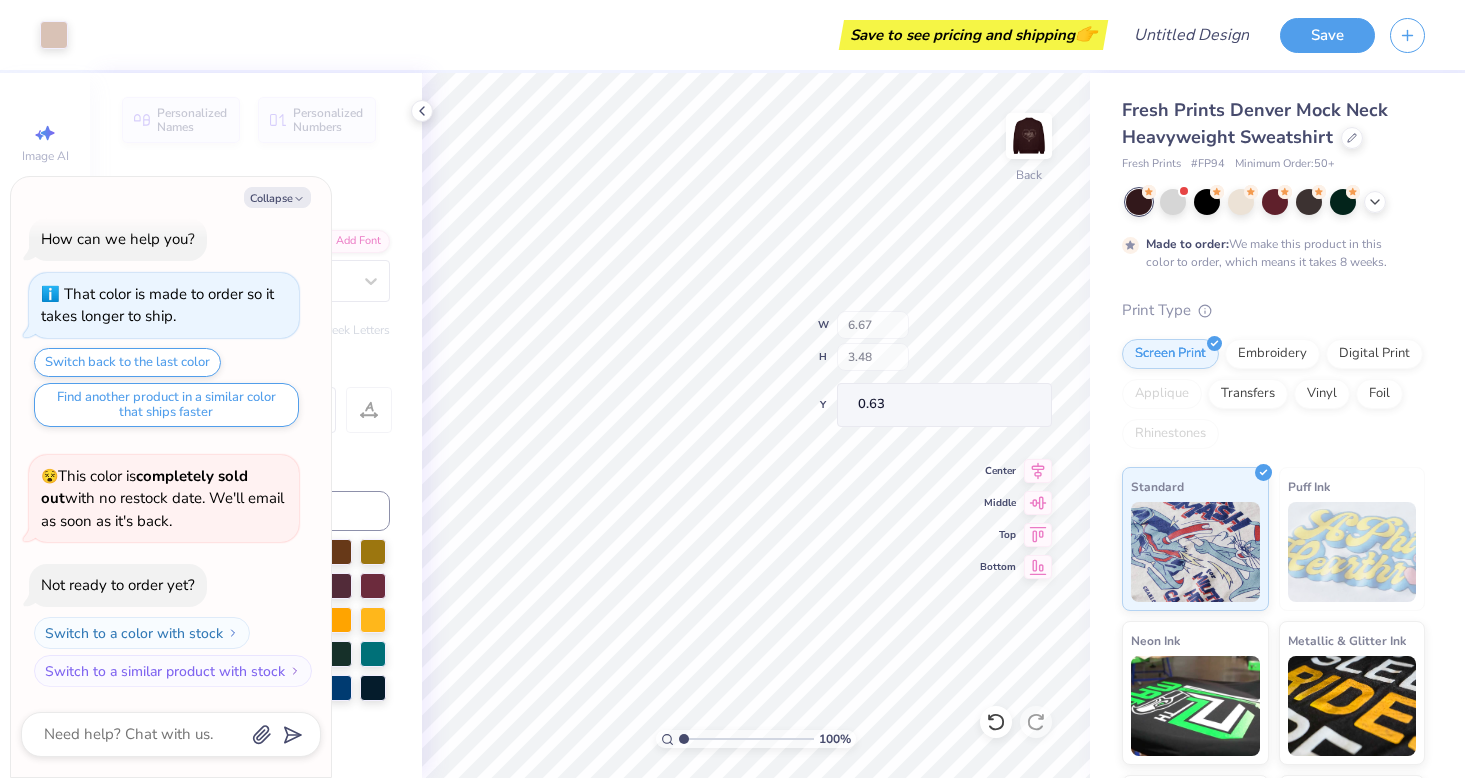 type on "x" 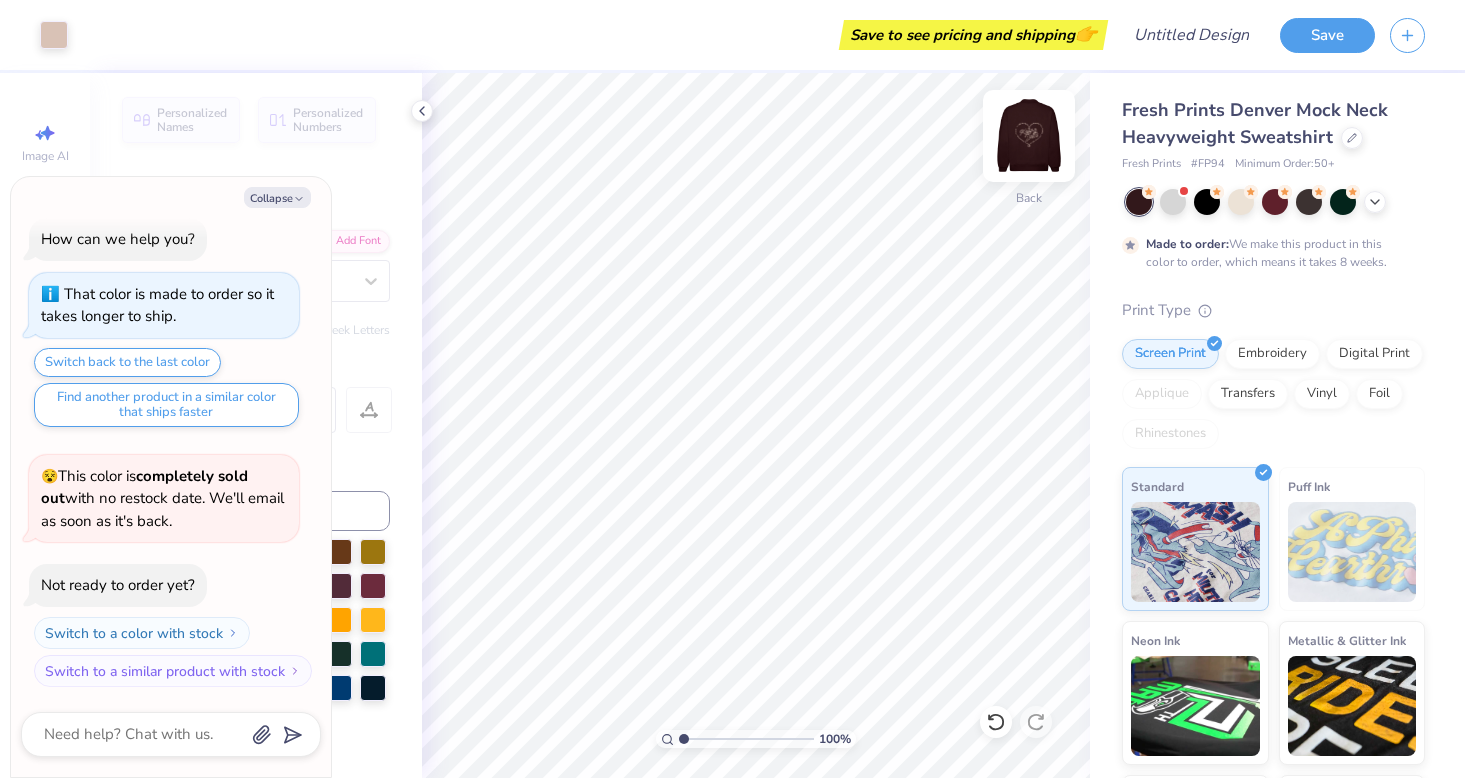 click at bounding box center (1029, 136) 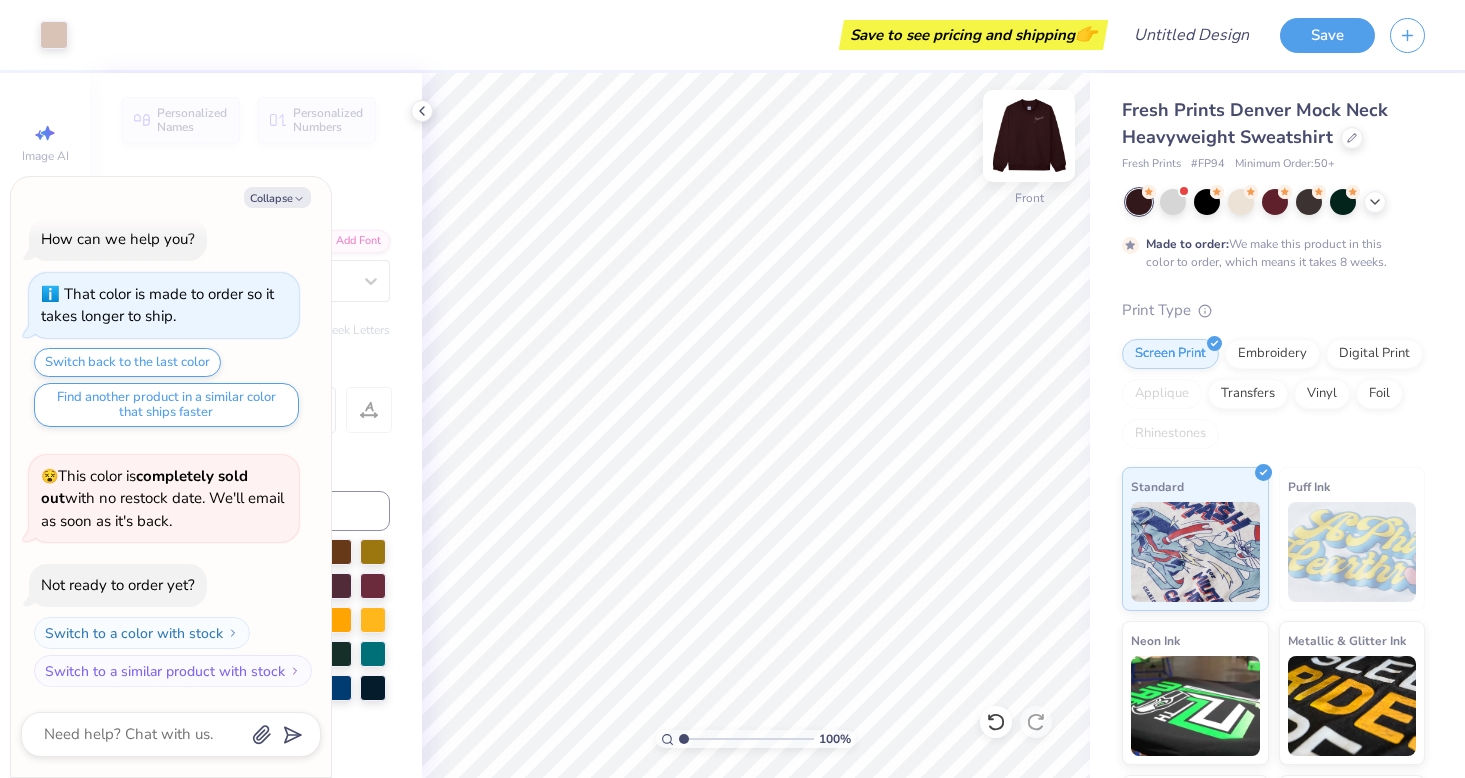 click at bounding box center [1029, 136] 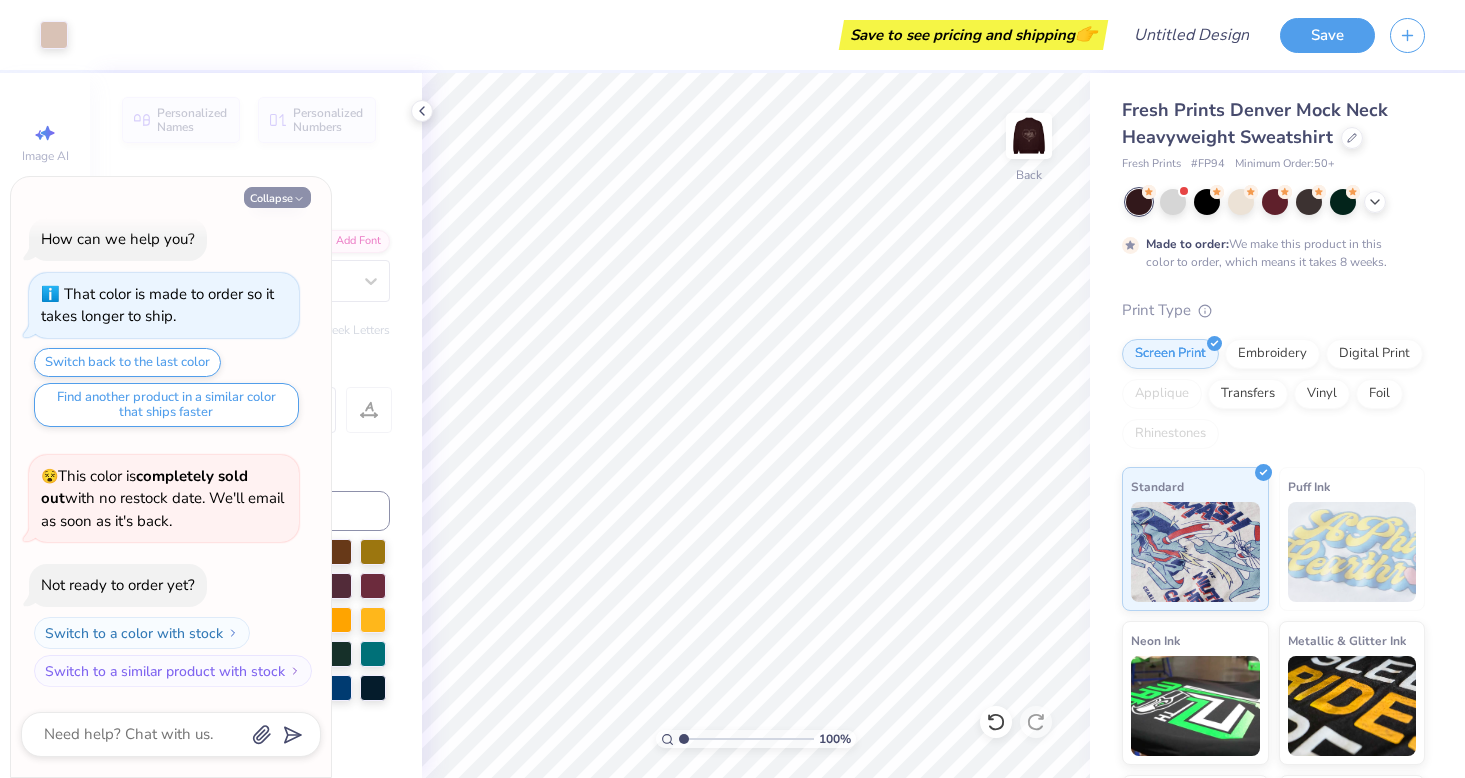 click on "Collapse" at bounding box center (277, 197) 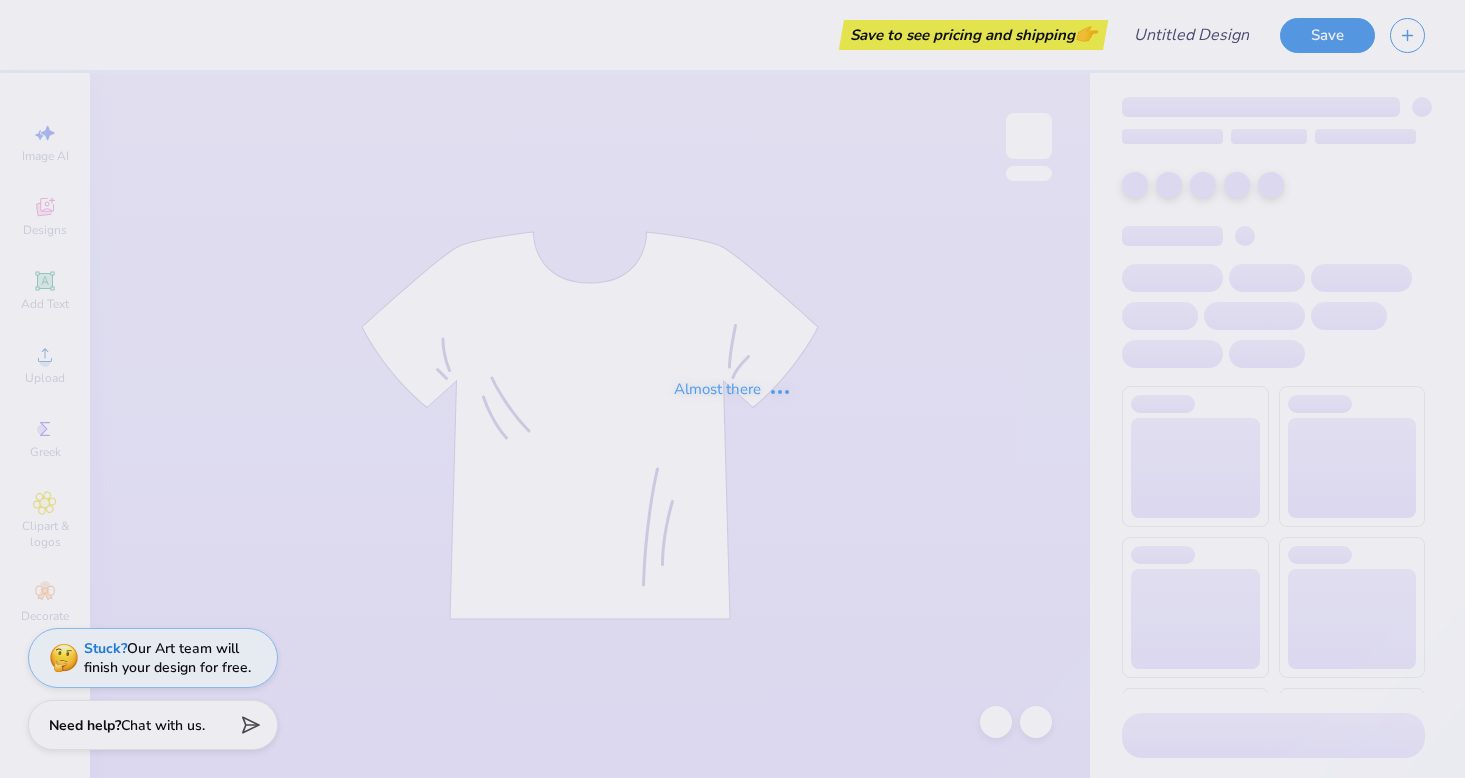 scroll, scrollTop: 0, scrollLeft: 0, axis: both 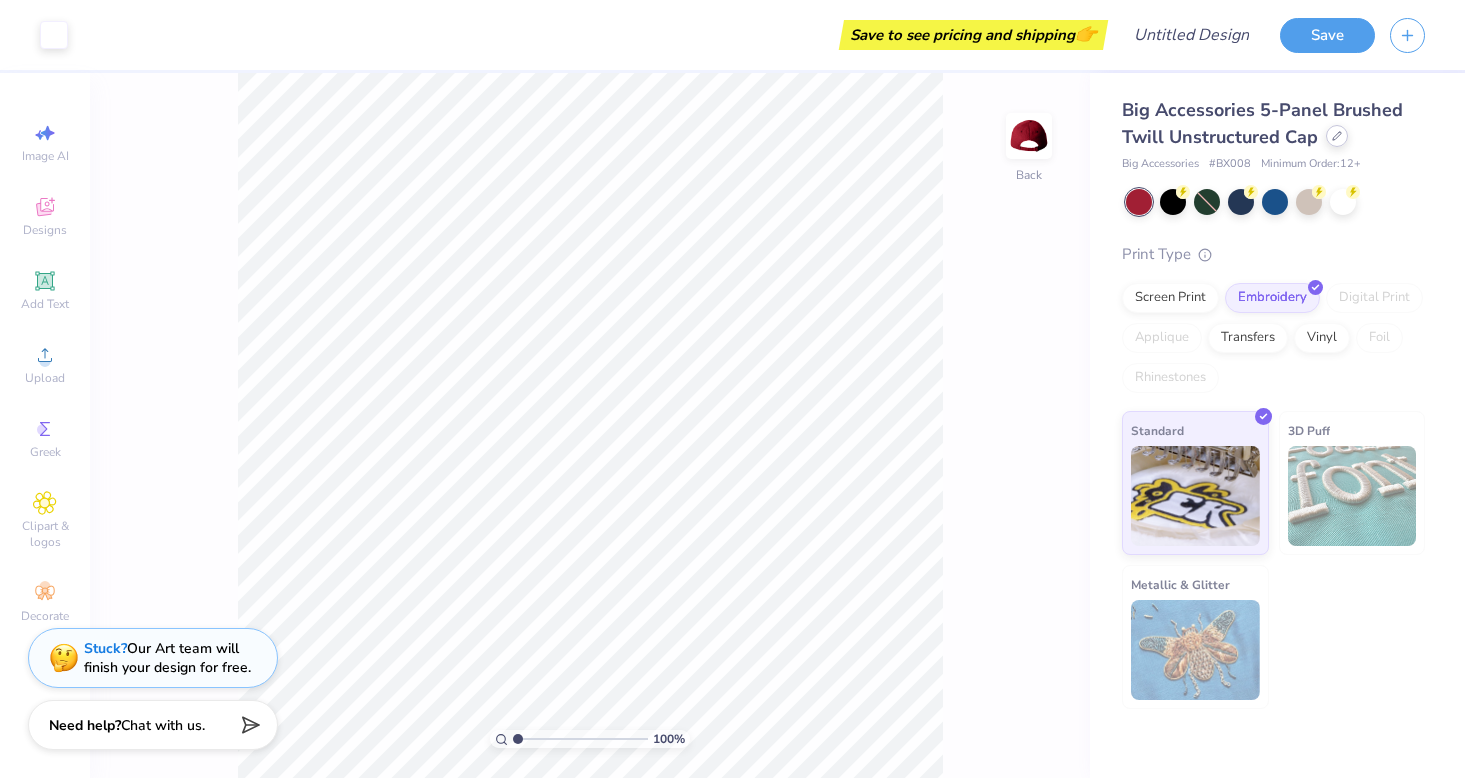 click 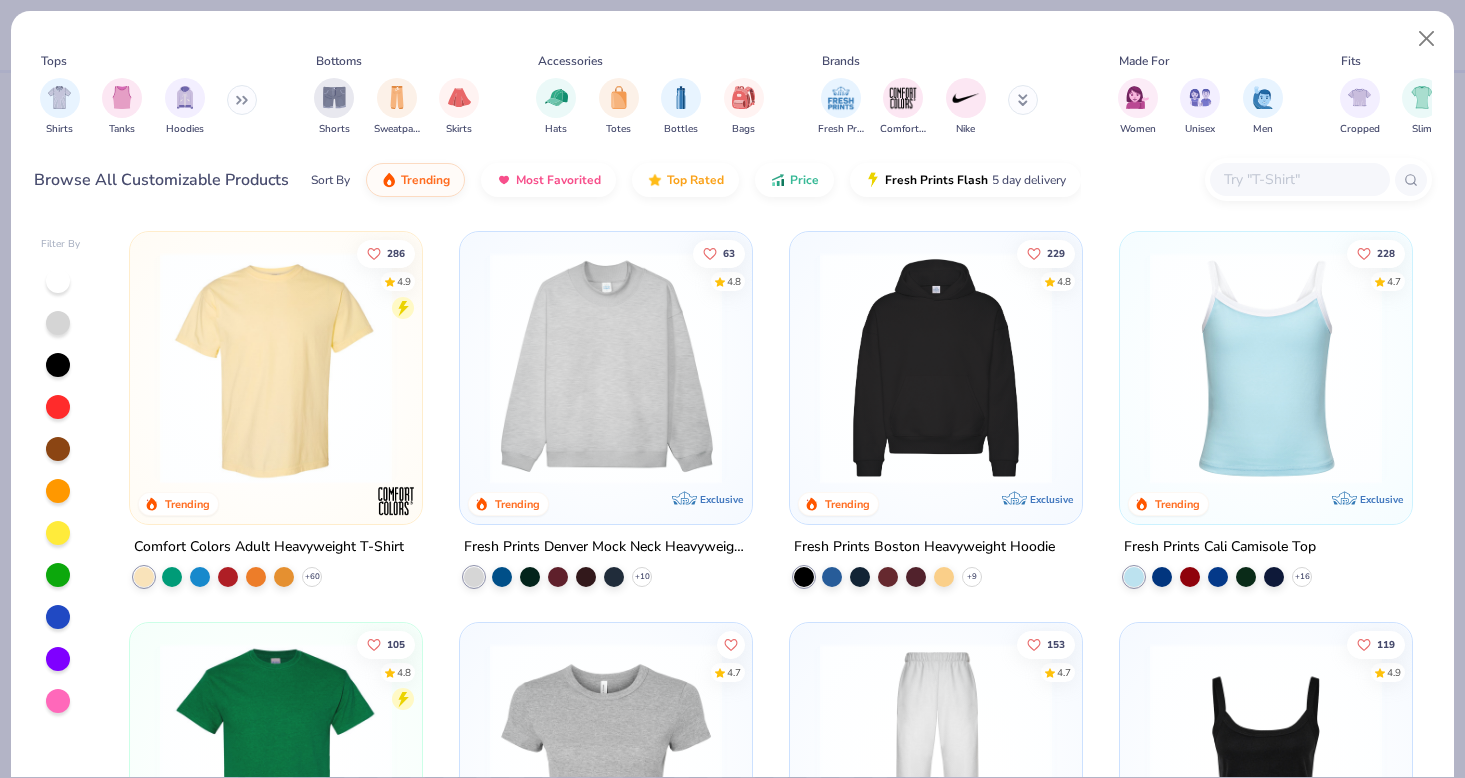 click at bounding box center (936, 368) 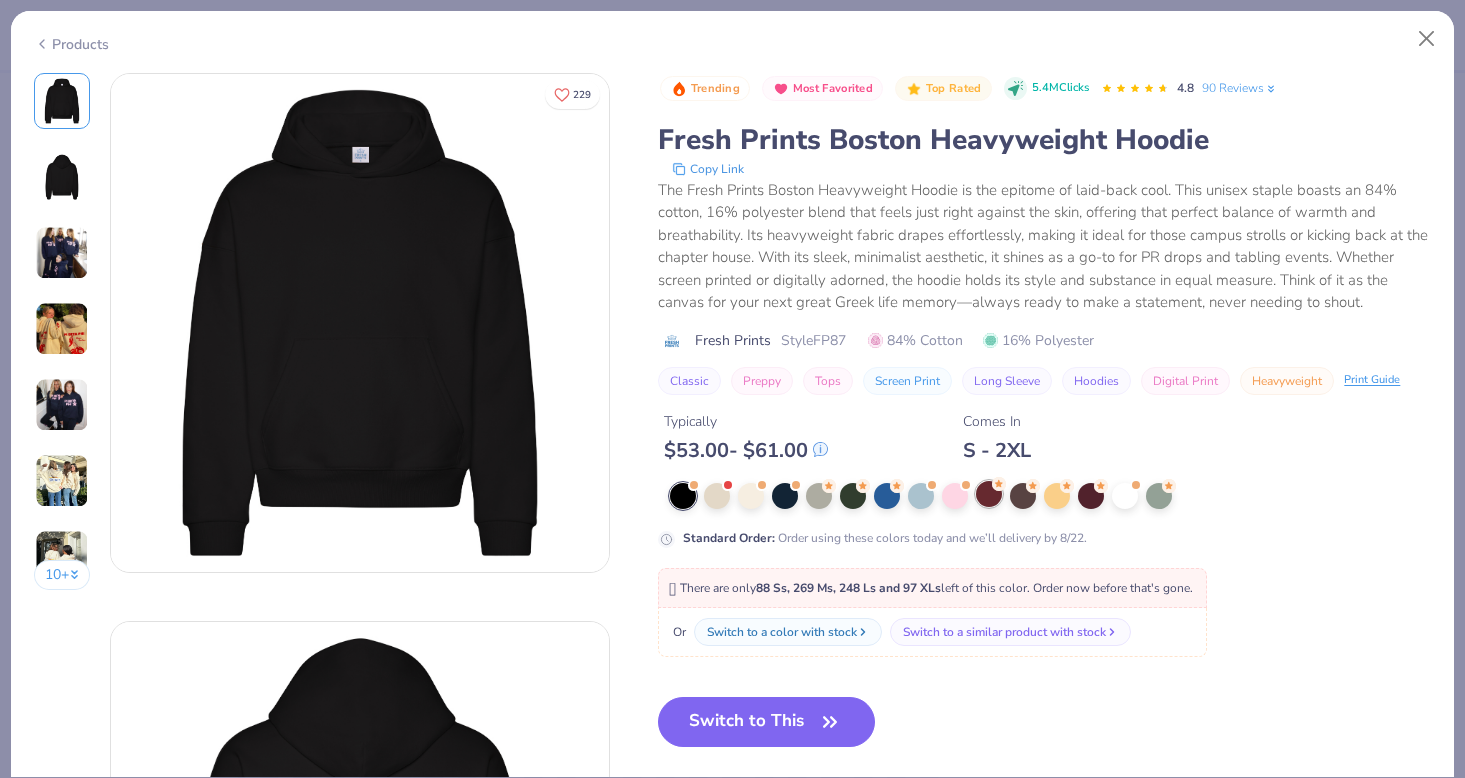 click at bounding box center (989, 494) 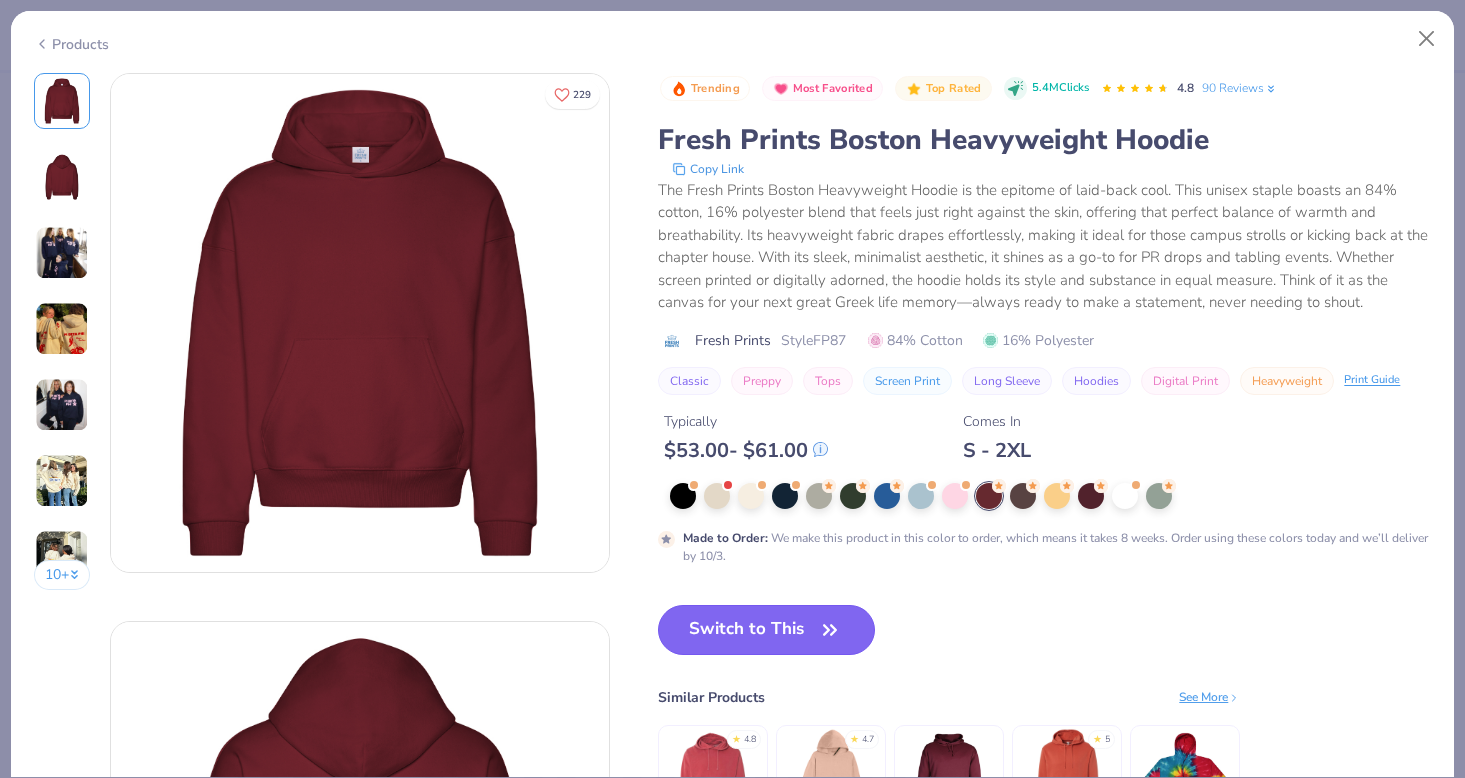 click on "Switch to This" at bounding box center (766, 630) 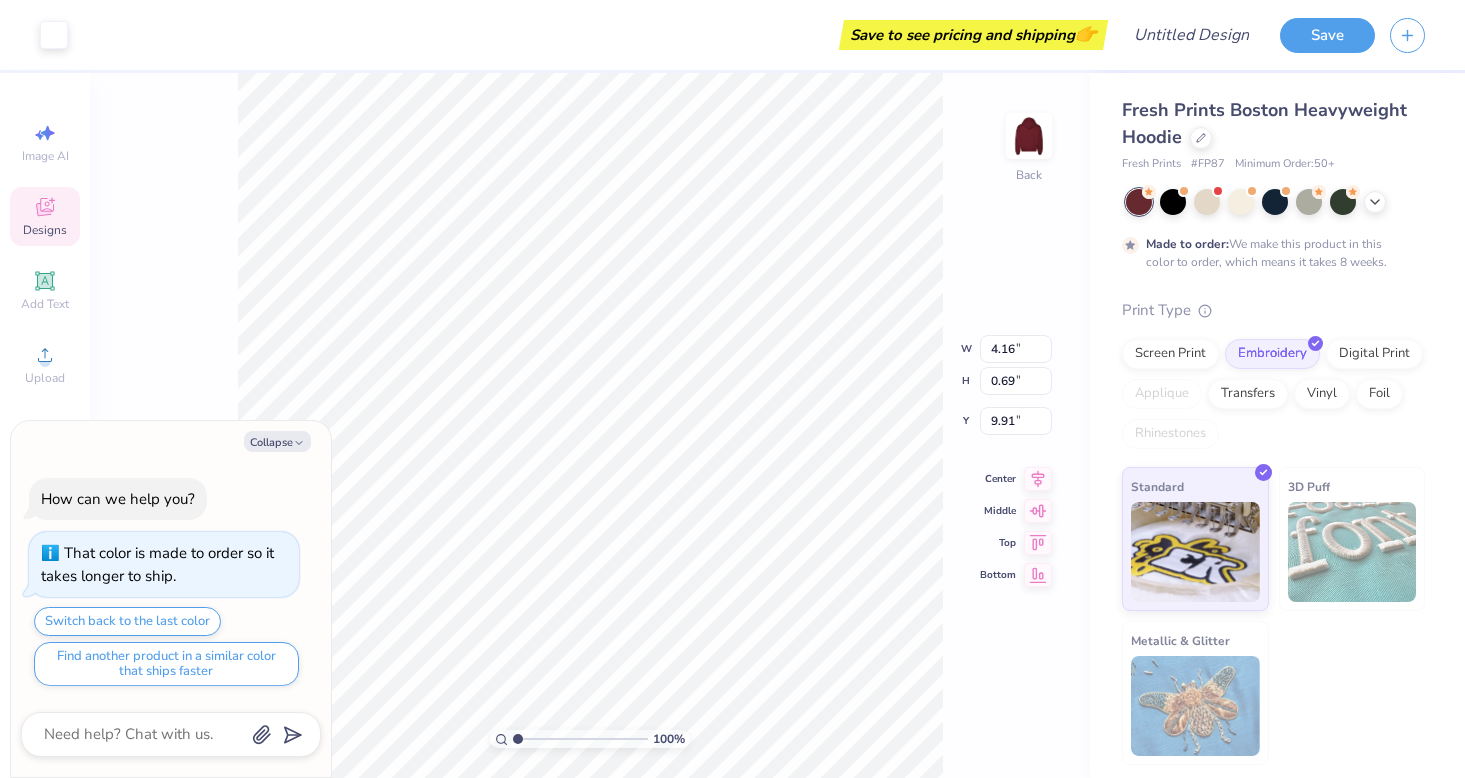 type on "x" 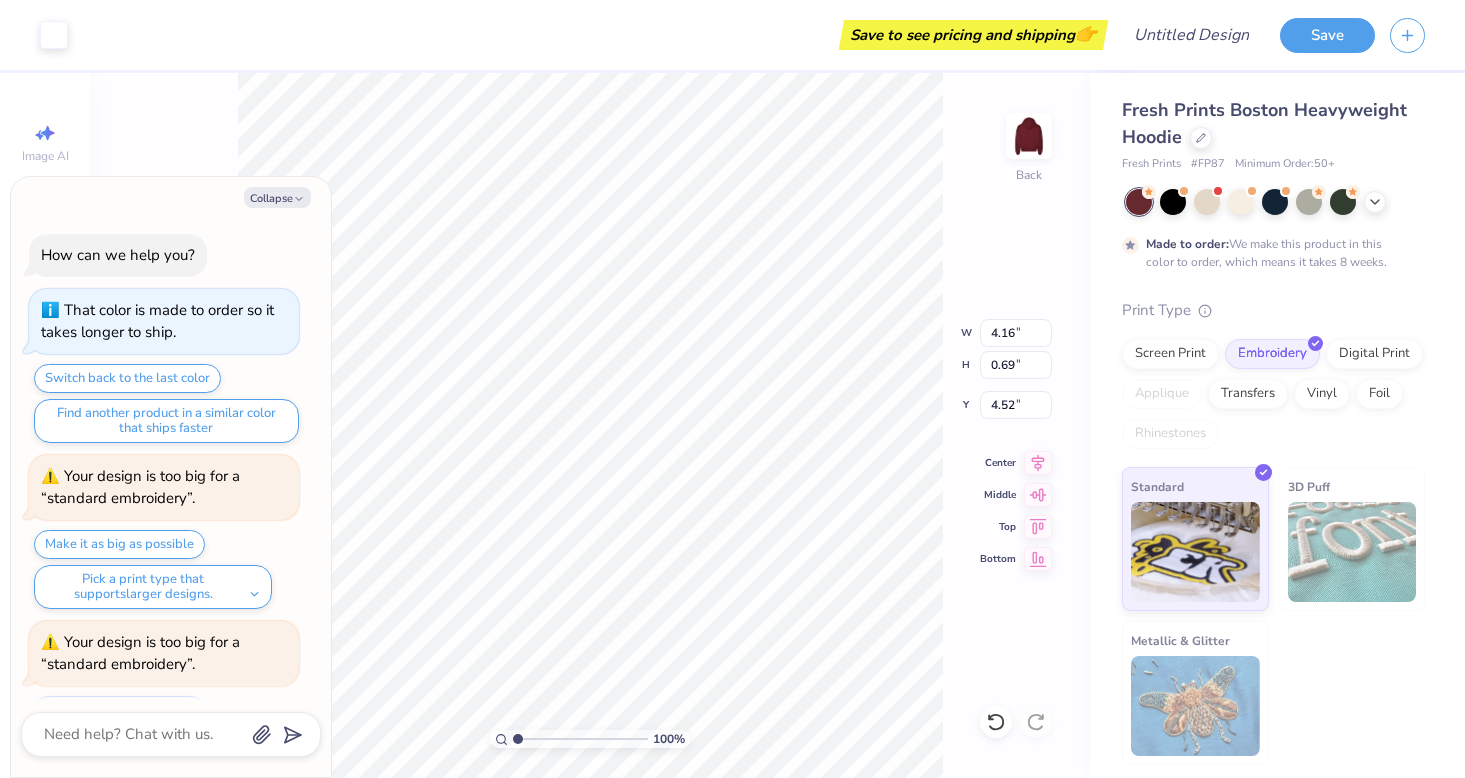 scroll, scrollTop: 88, scrollLeft: 0, axis: vertical 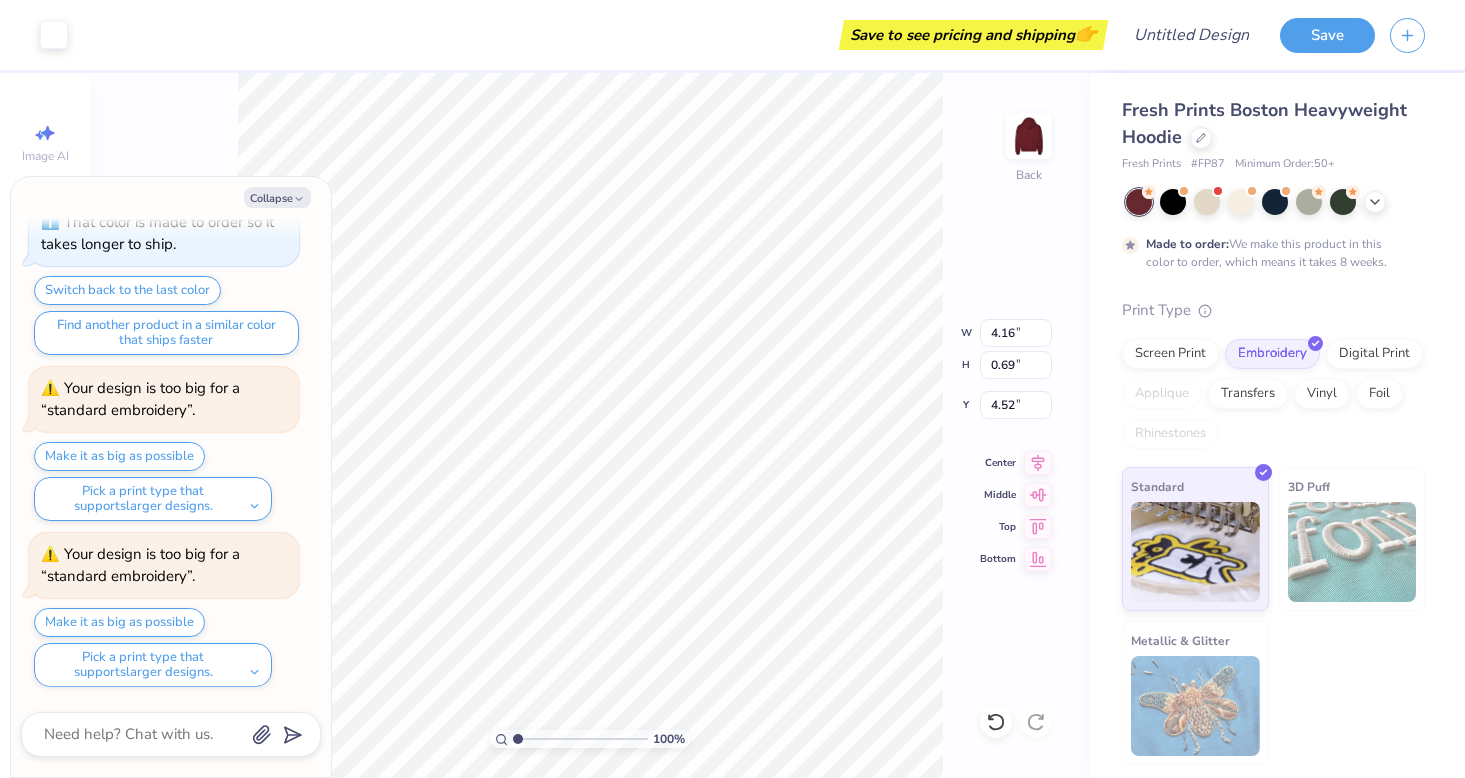 type on "x" 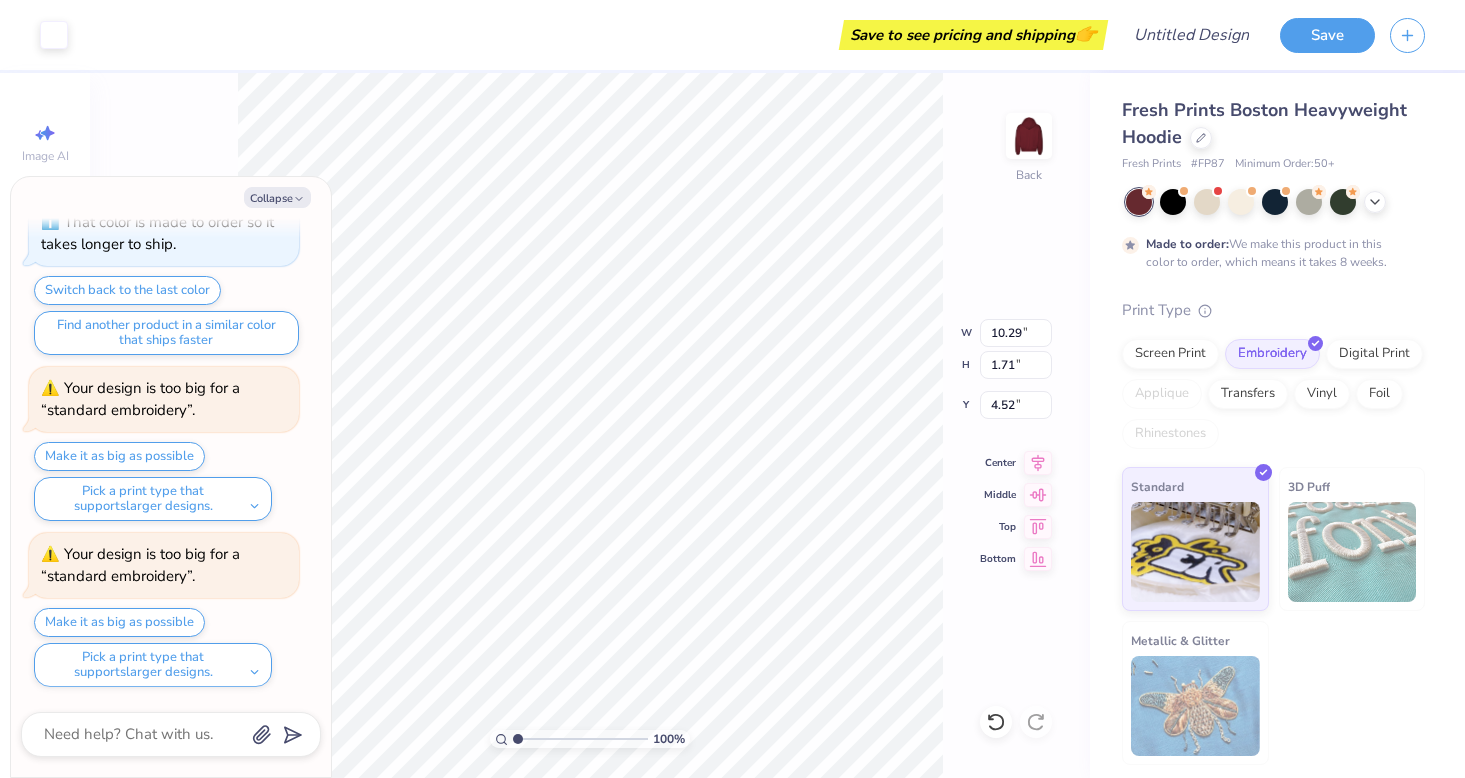 type on "x" 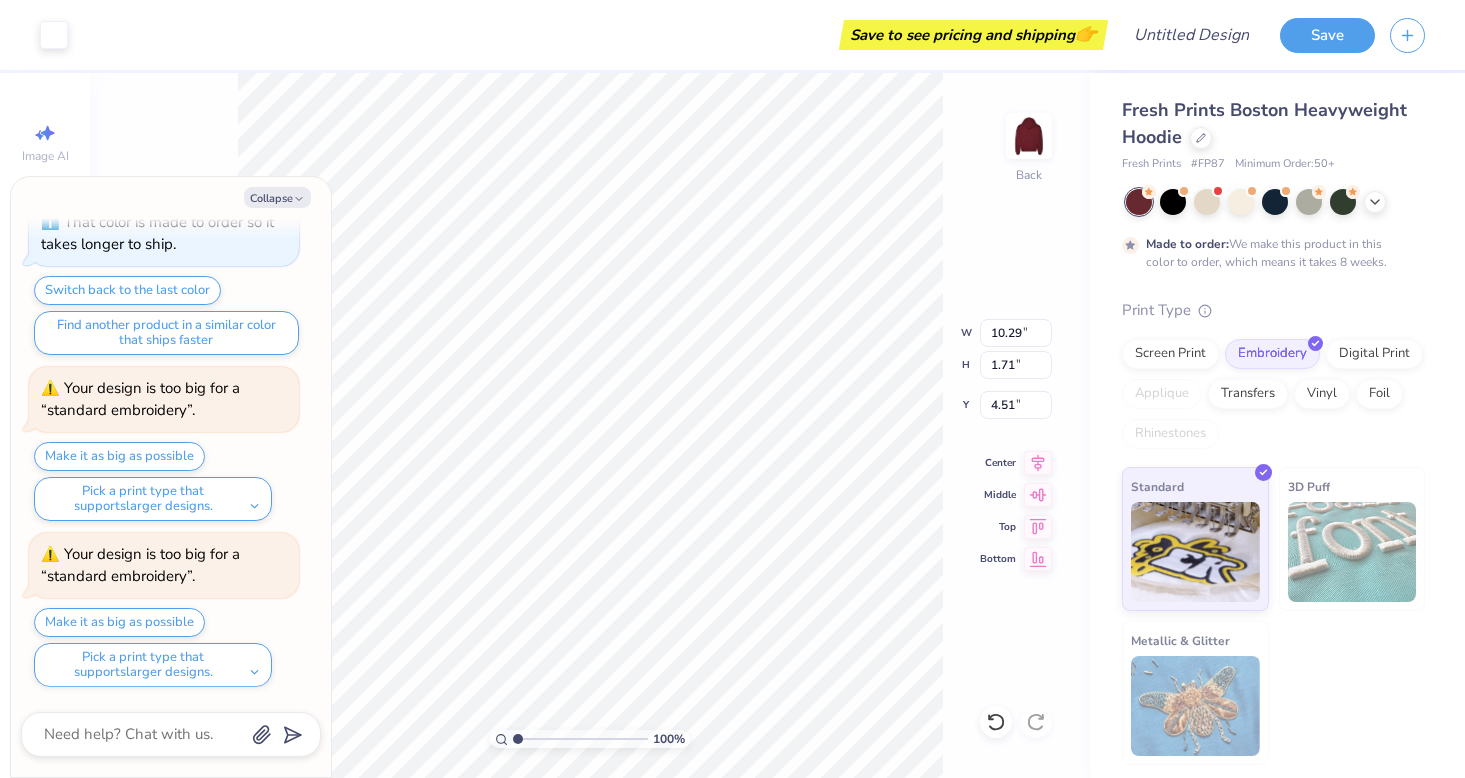 type on "x" 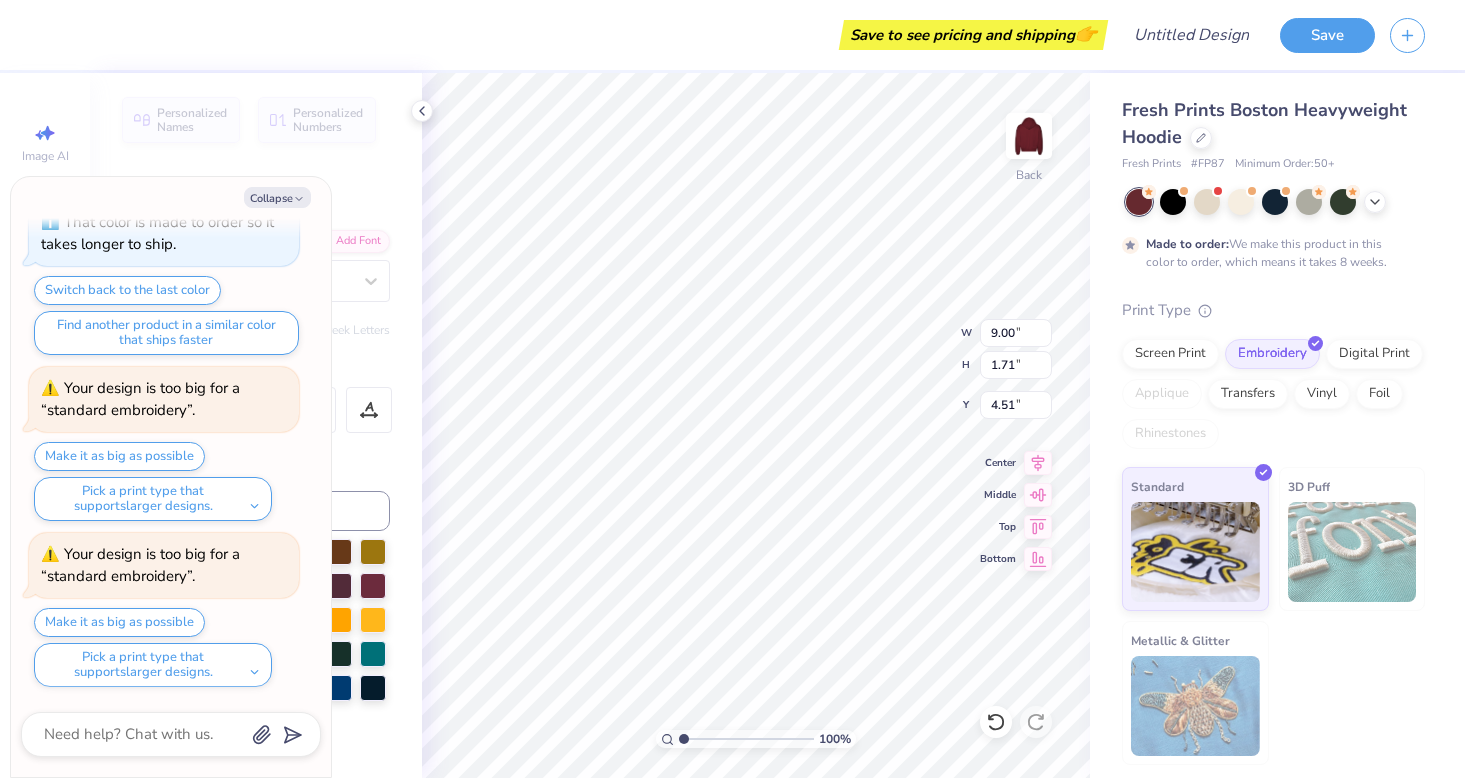 scroll, scrollTop: 0, scrollLeft: 1, axis: horizontal 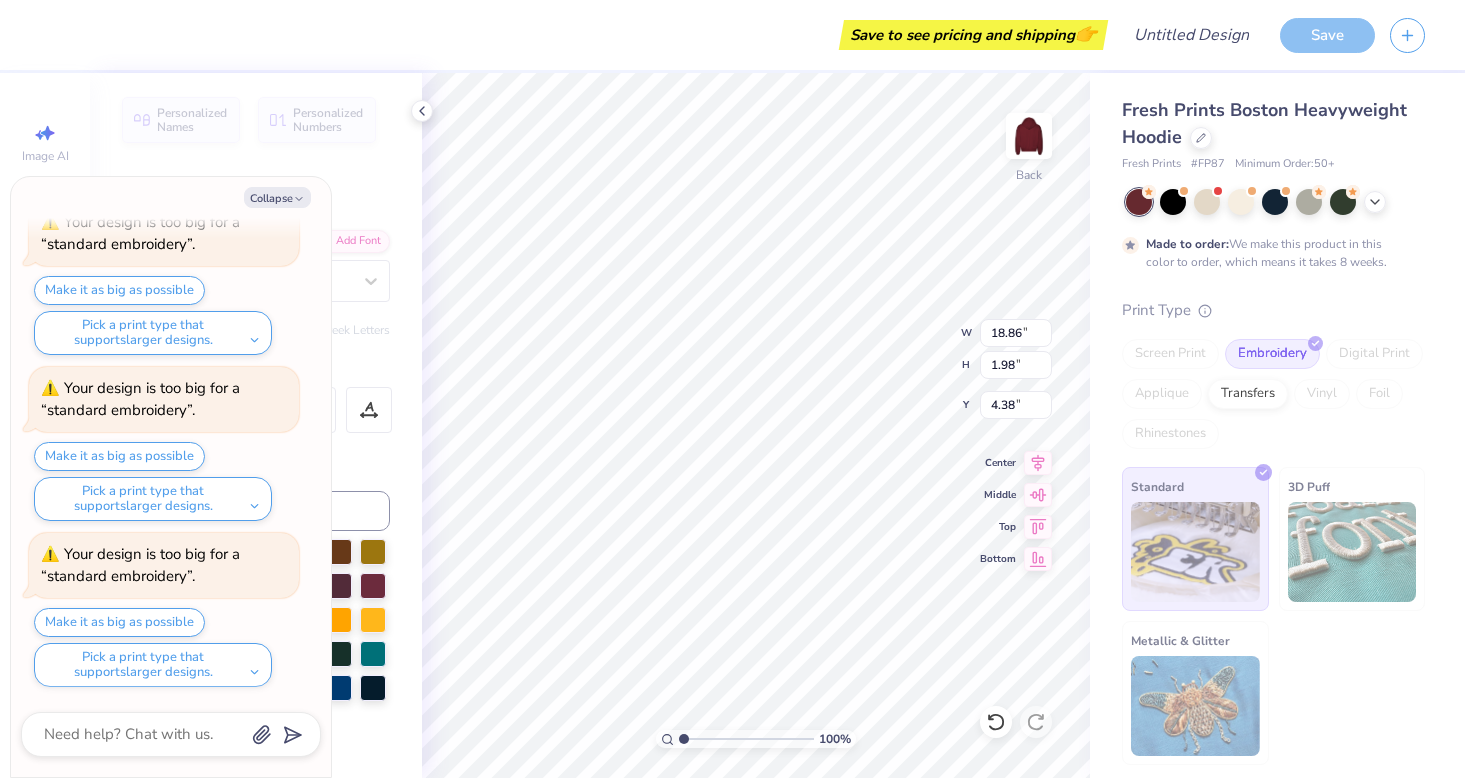 type on "x" 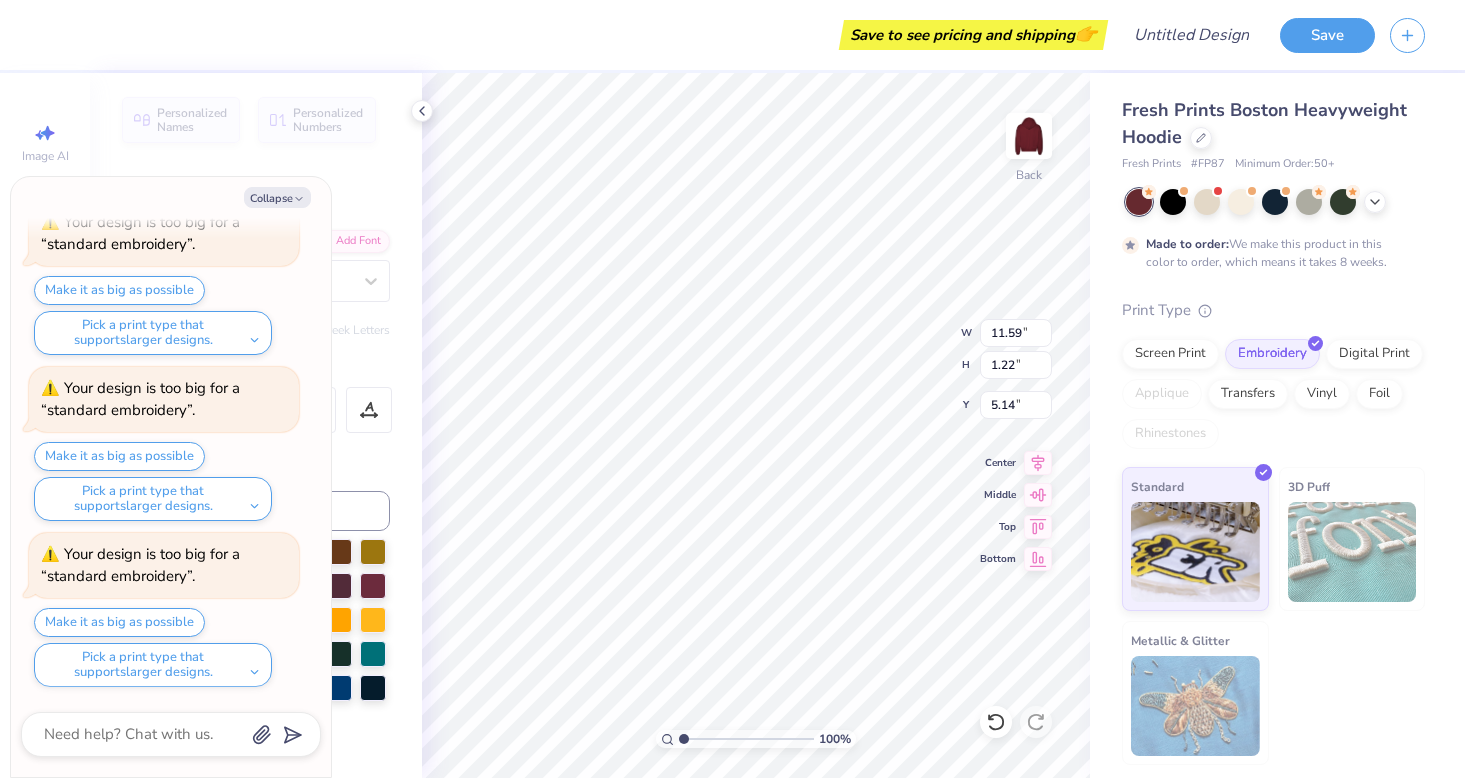 type on "x" 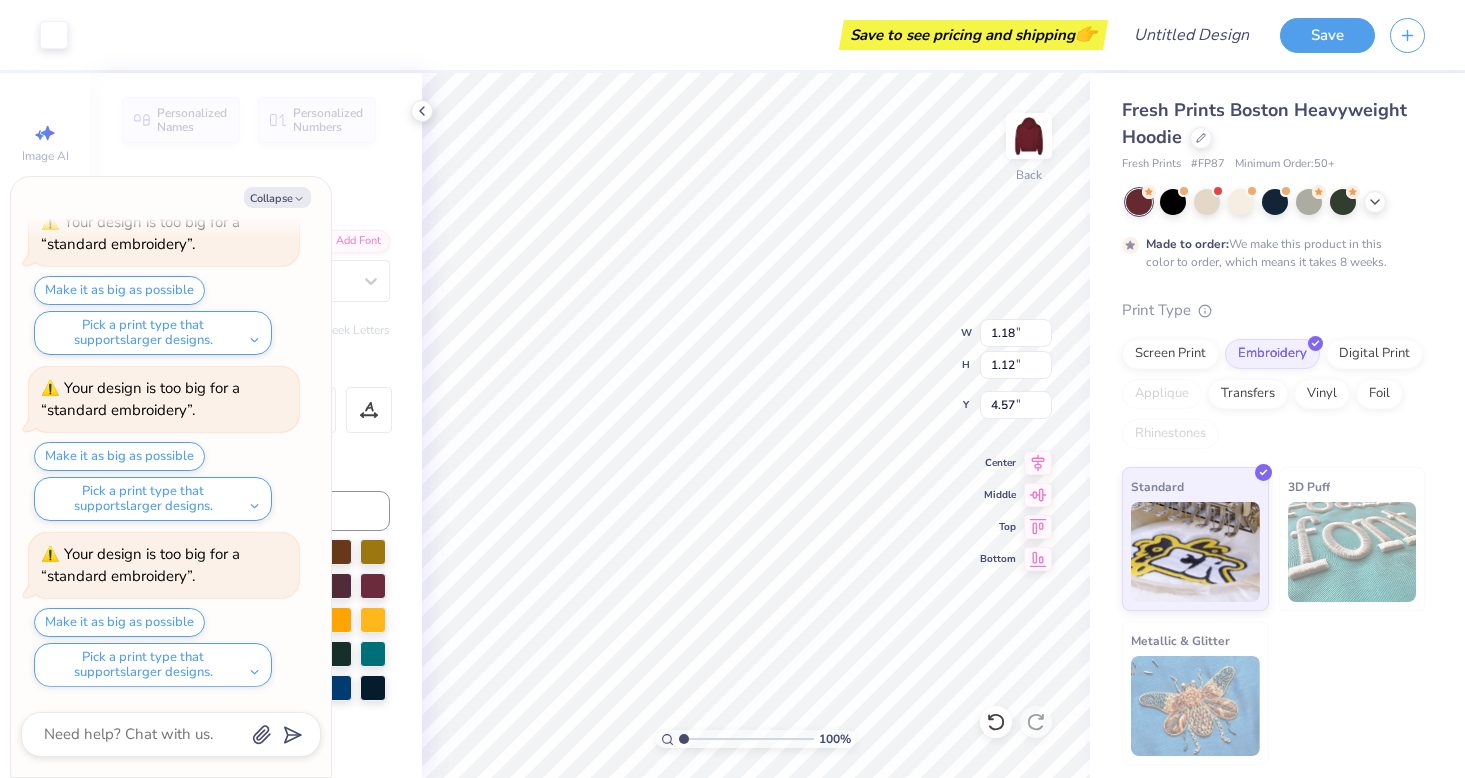 type on "x" 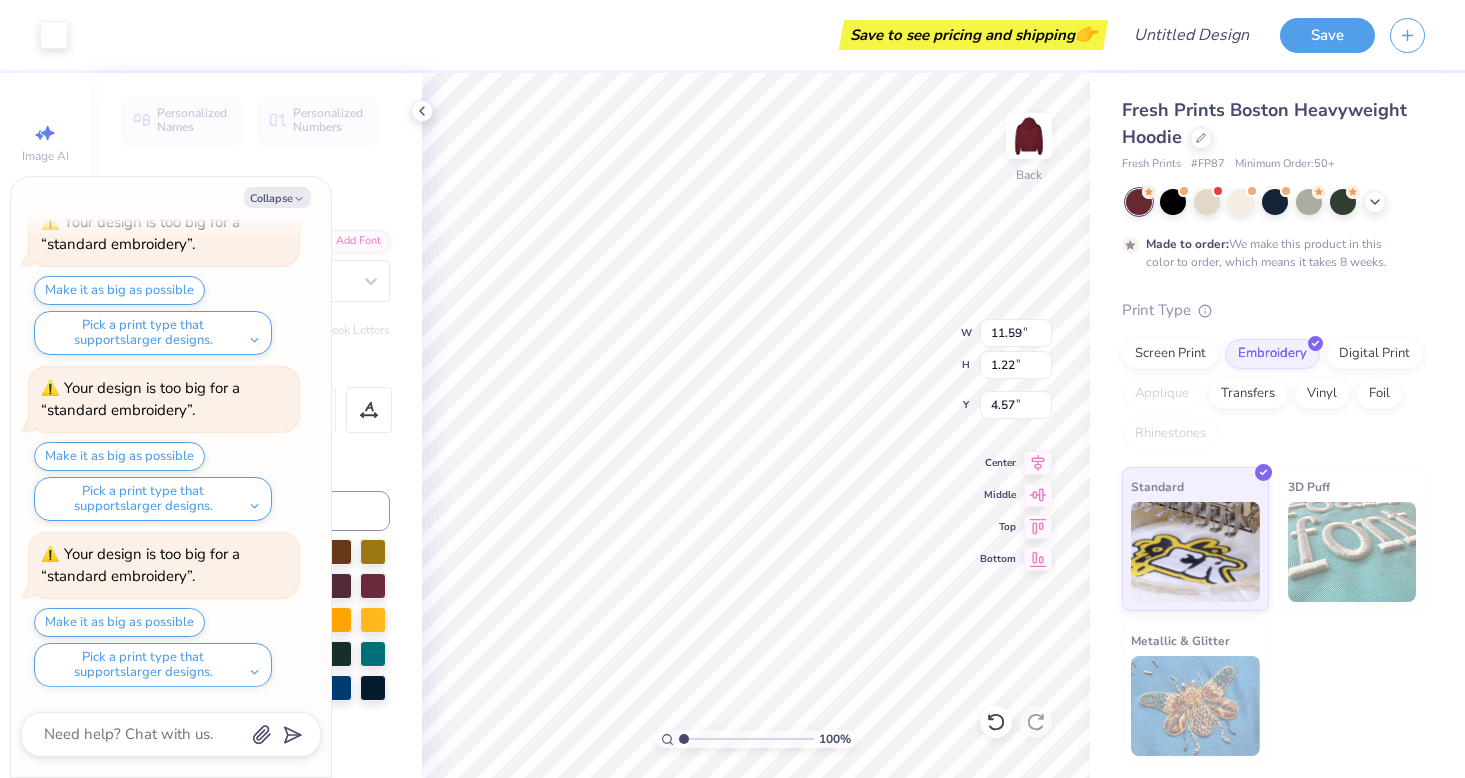type on "x" 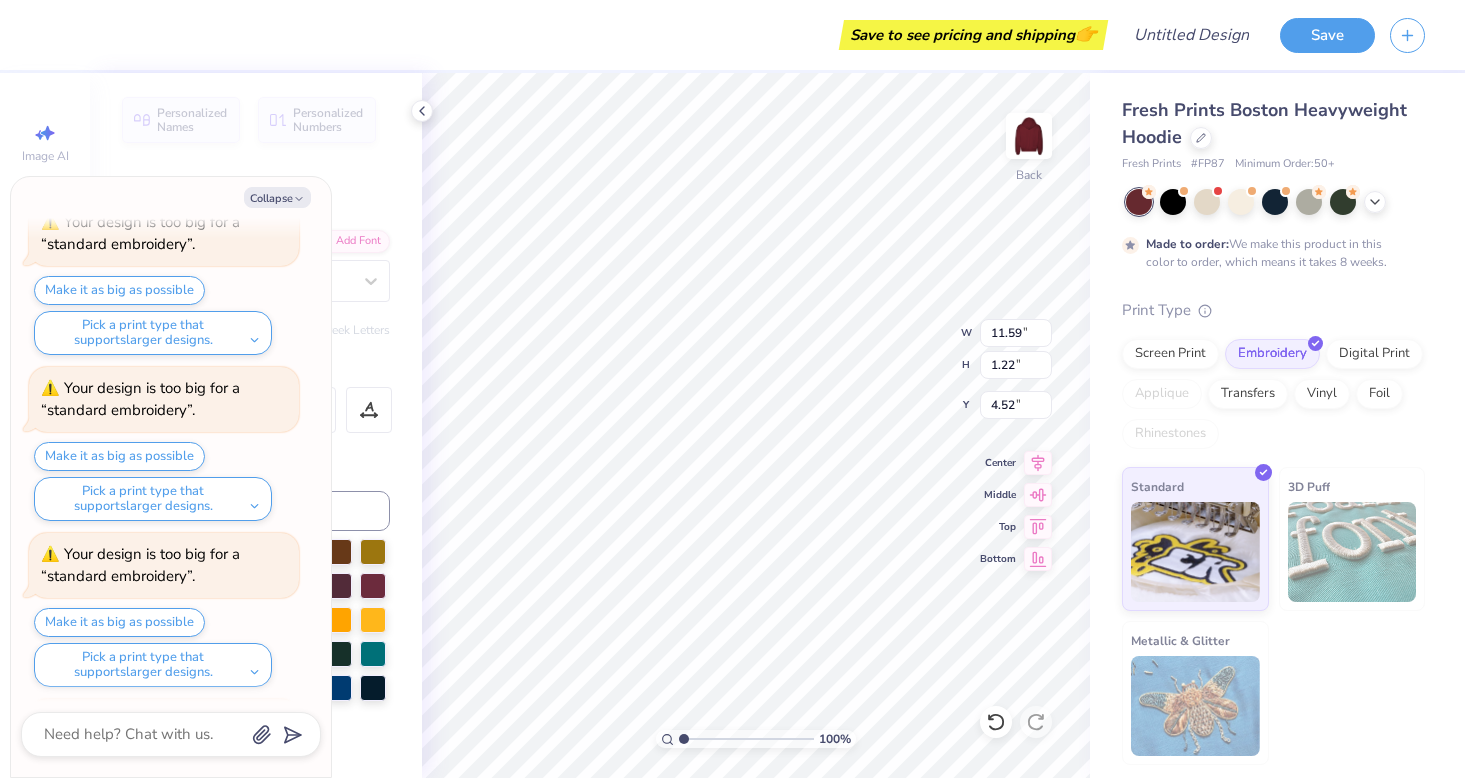 scroll, scrollTop: 918, scrollLeft: 0, axis: vertical 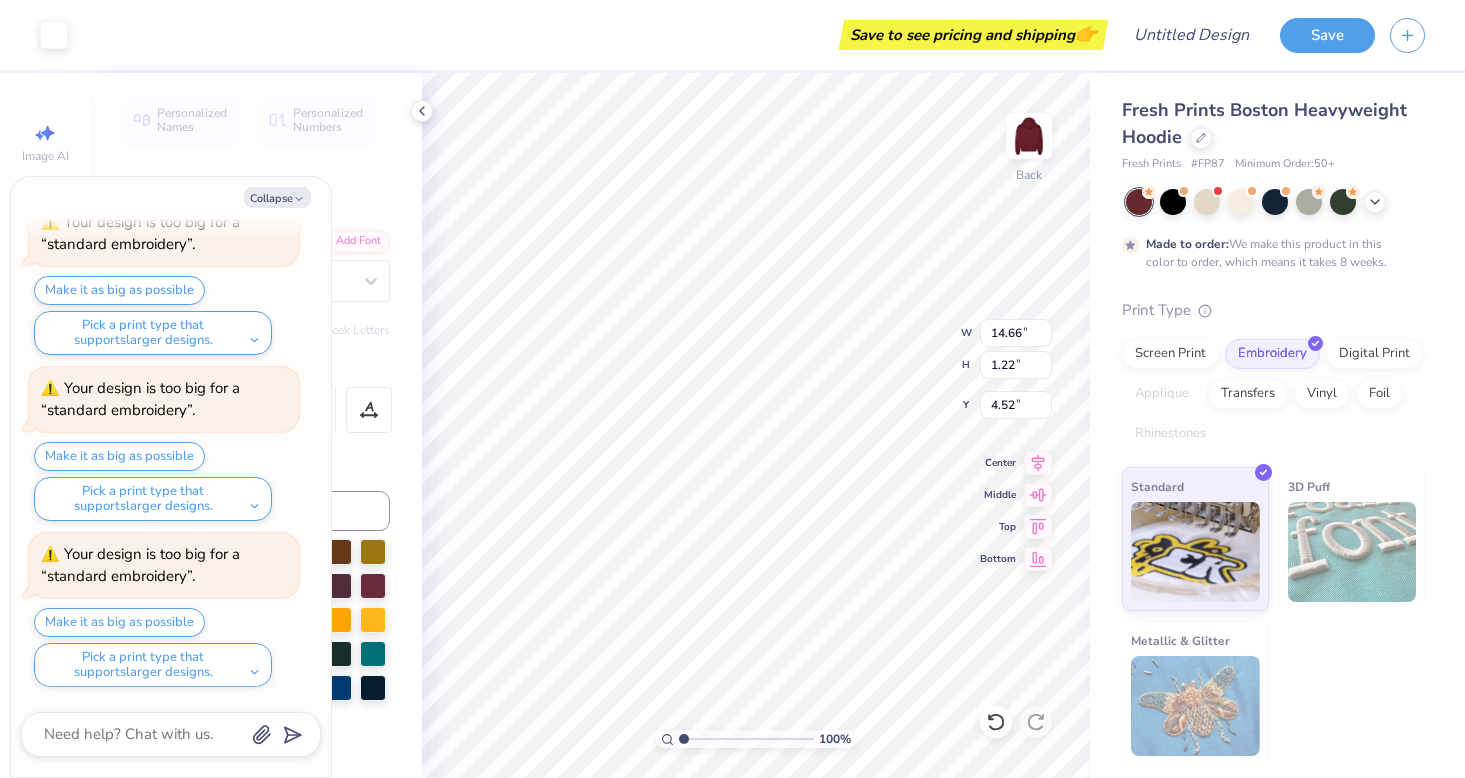 type on "x" 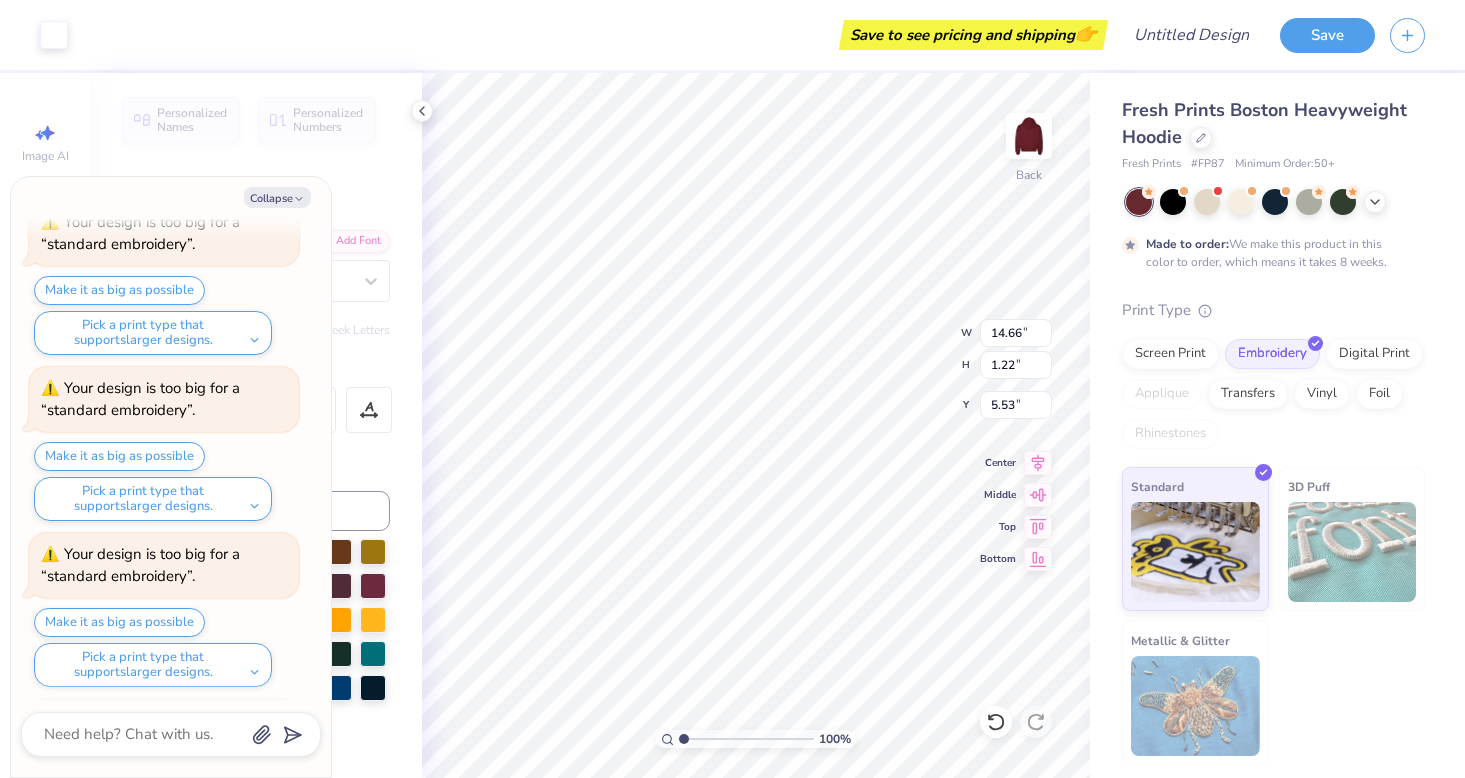 scroll, scrollTop: 1084, scrollLeft: 0, axis: vertical 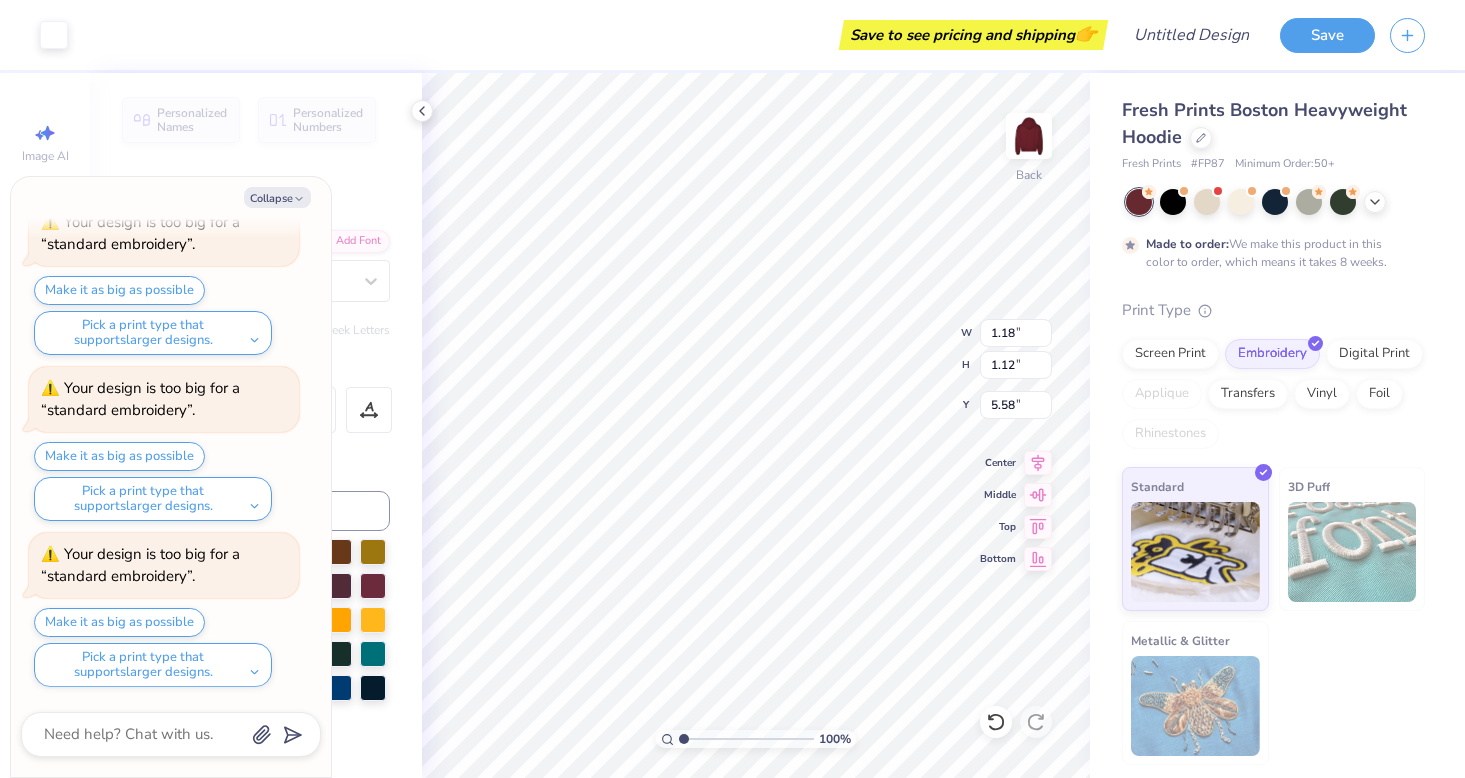 type on "x" 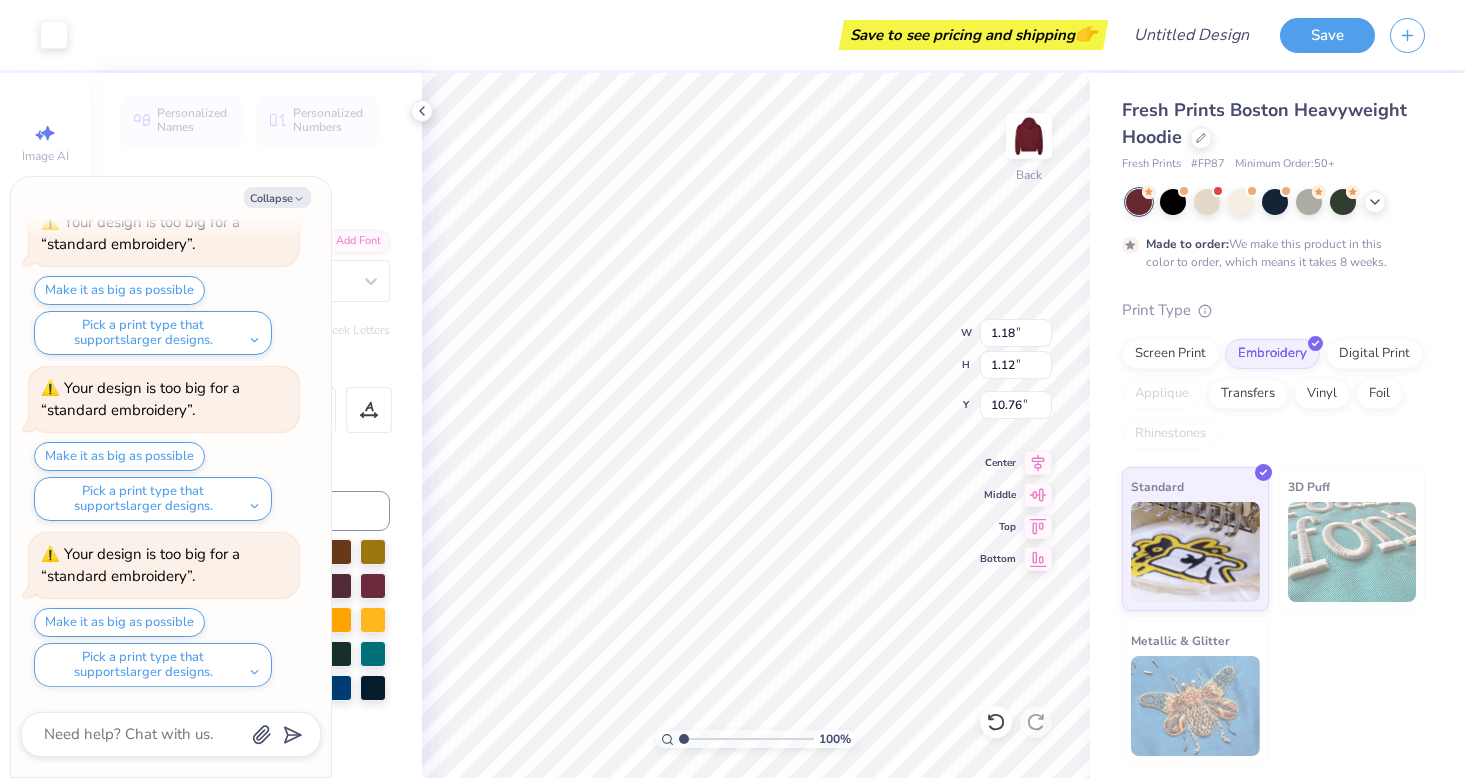 type on "x" 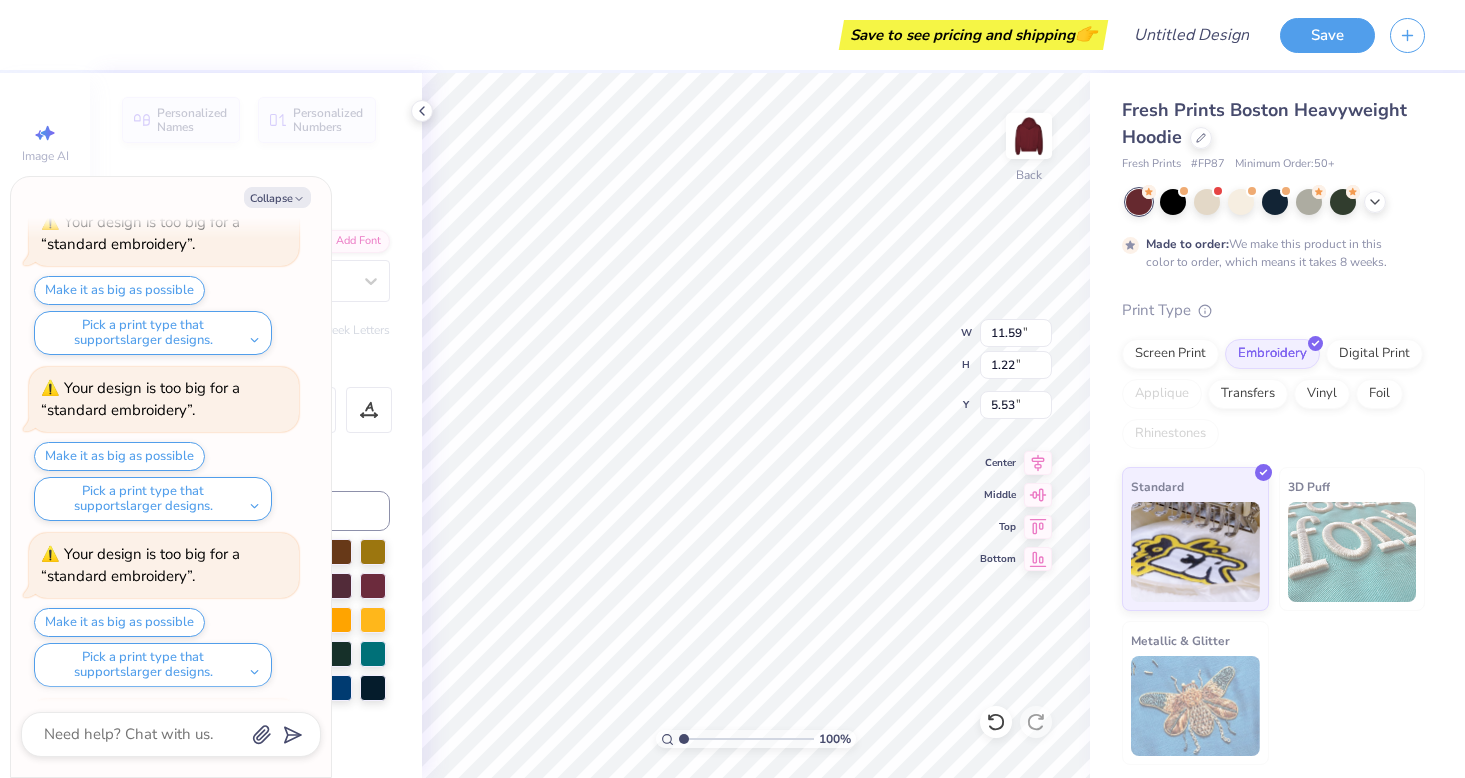 scroll, scrollTop: 1416, scrollLeft: 0, axis: vertical 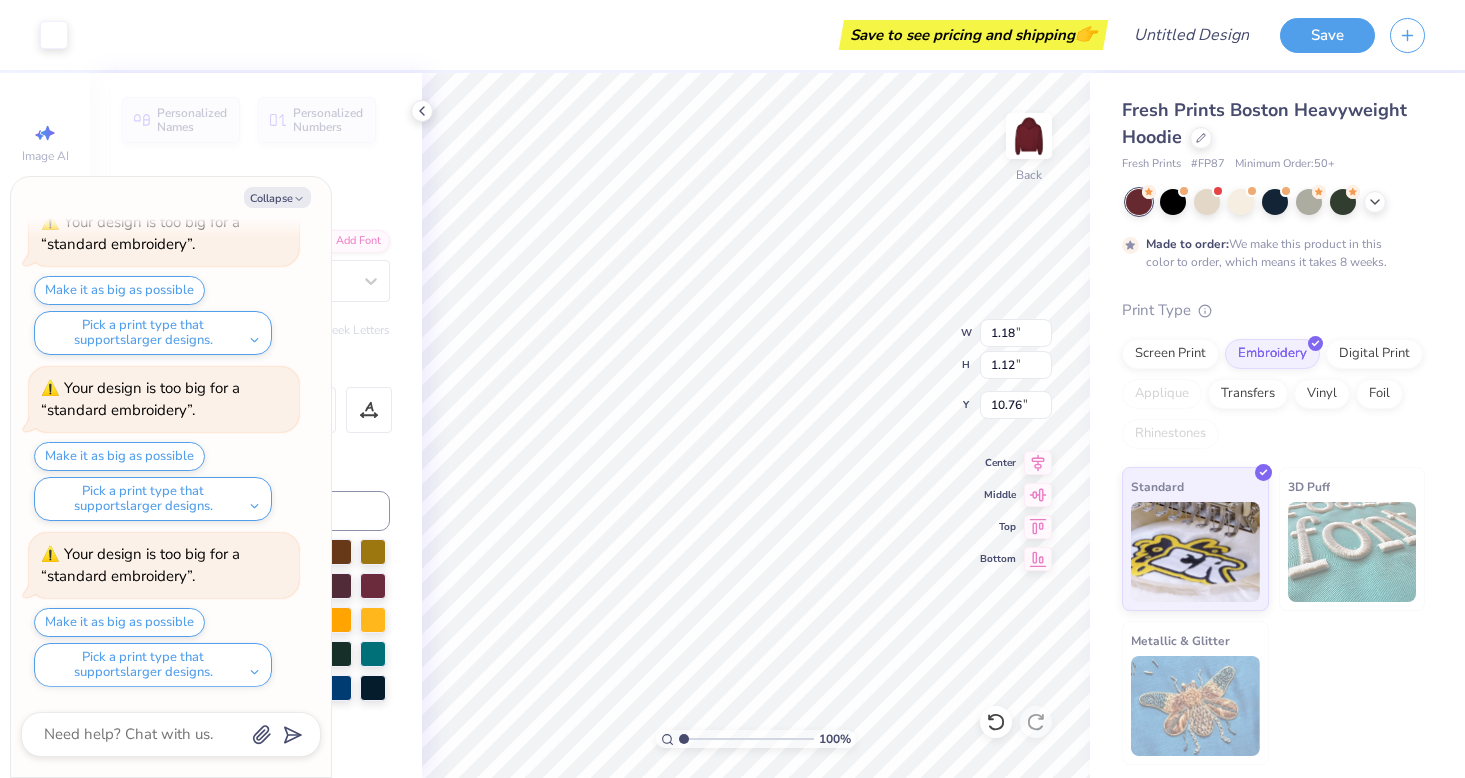 type on "x" 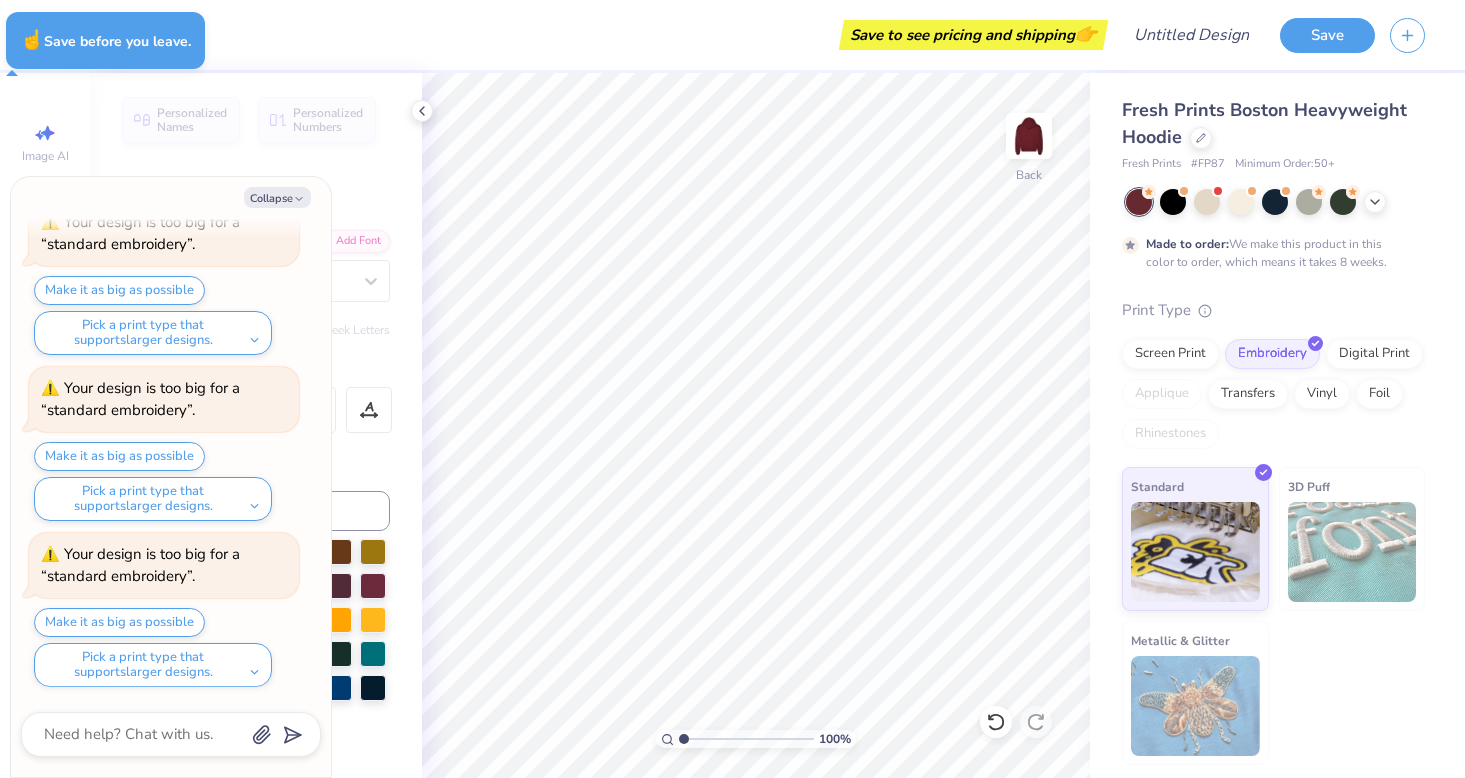 type on "x" 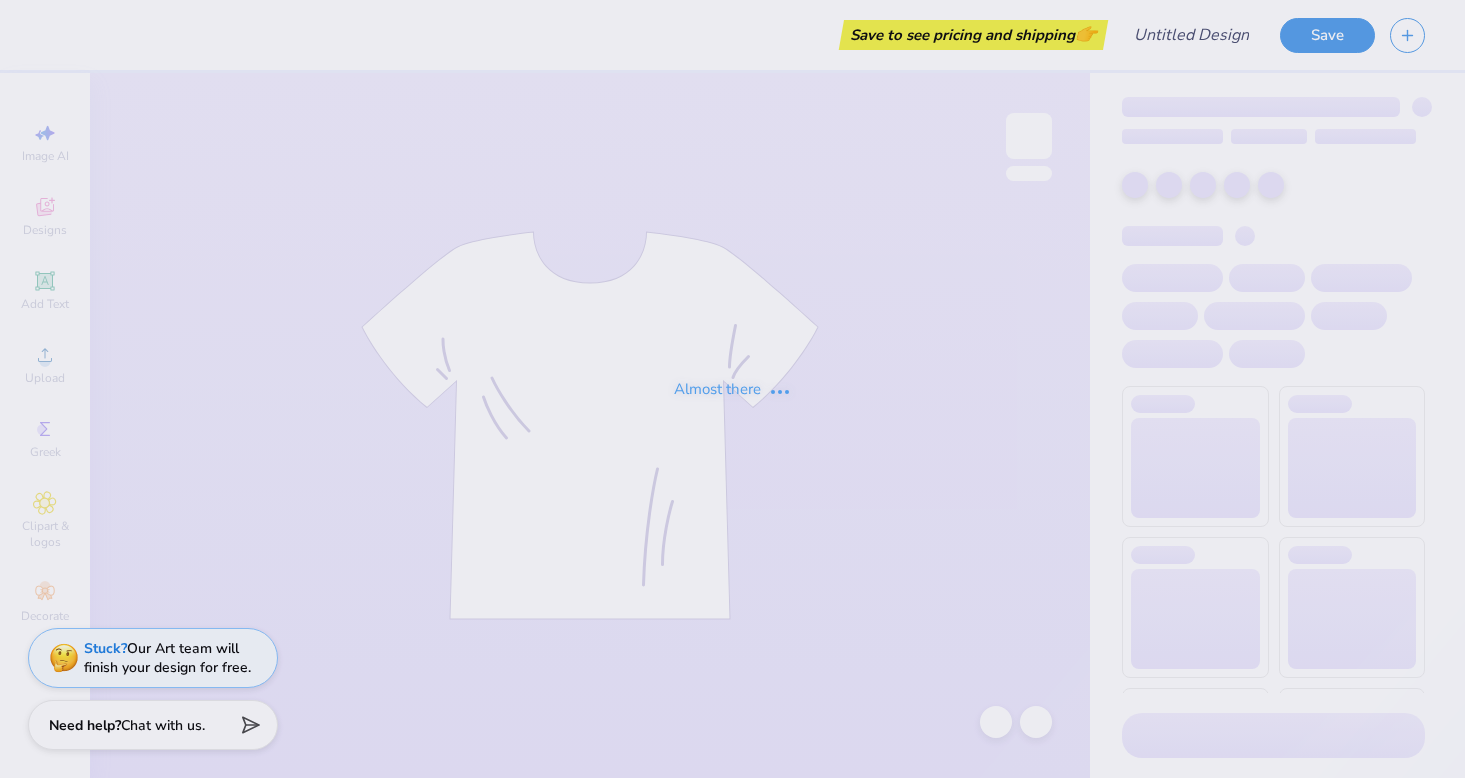 scroll, scrollTop: 0, scrollLeft: 0, axis: both 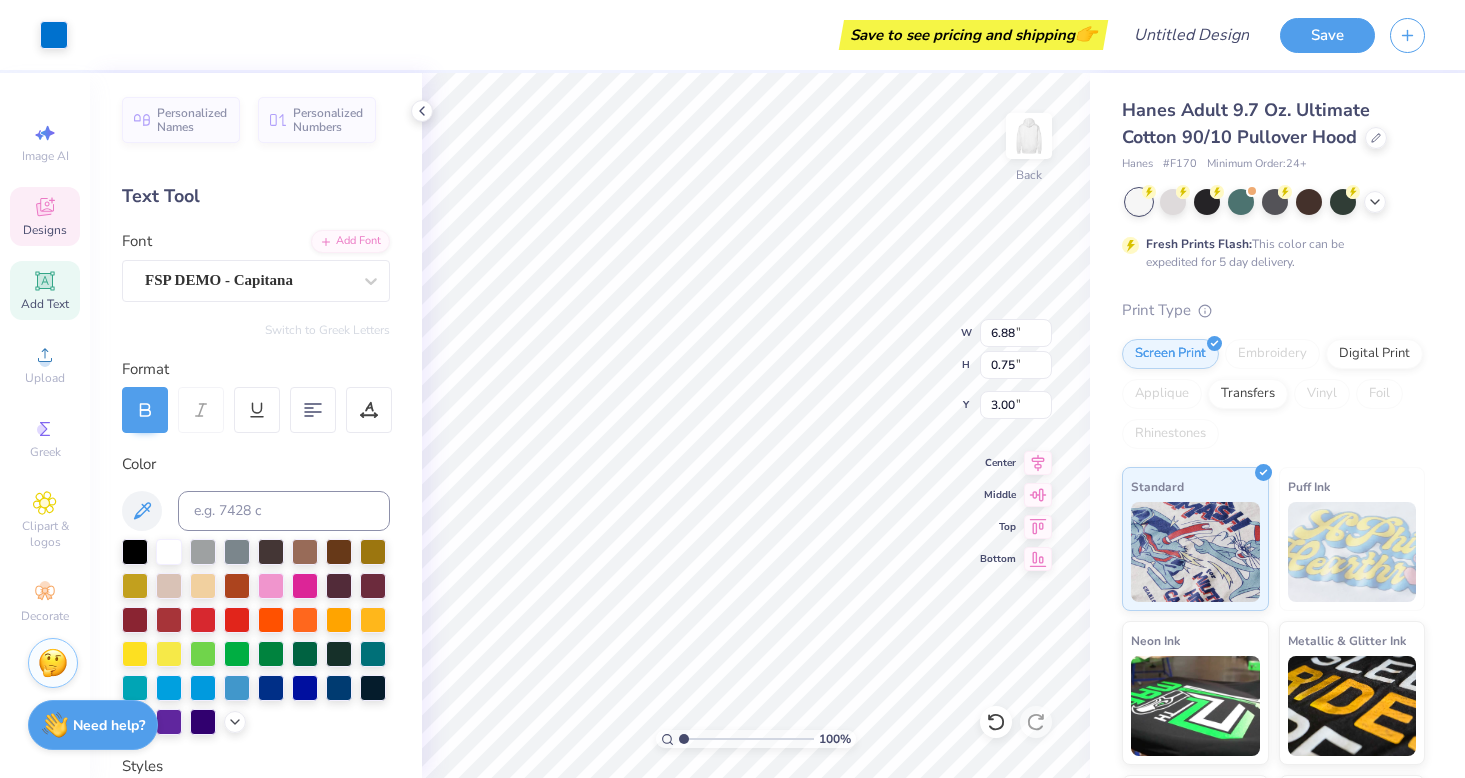 type on "3.00" 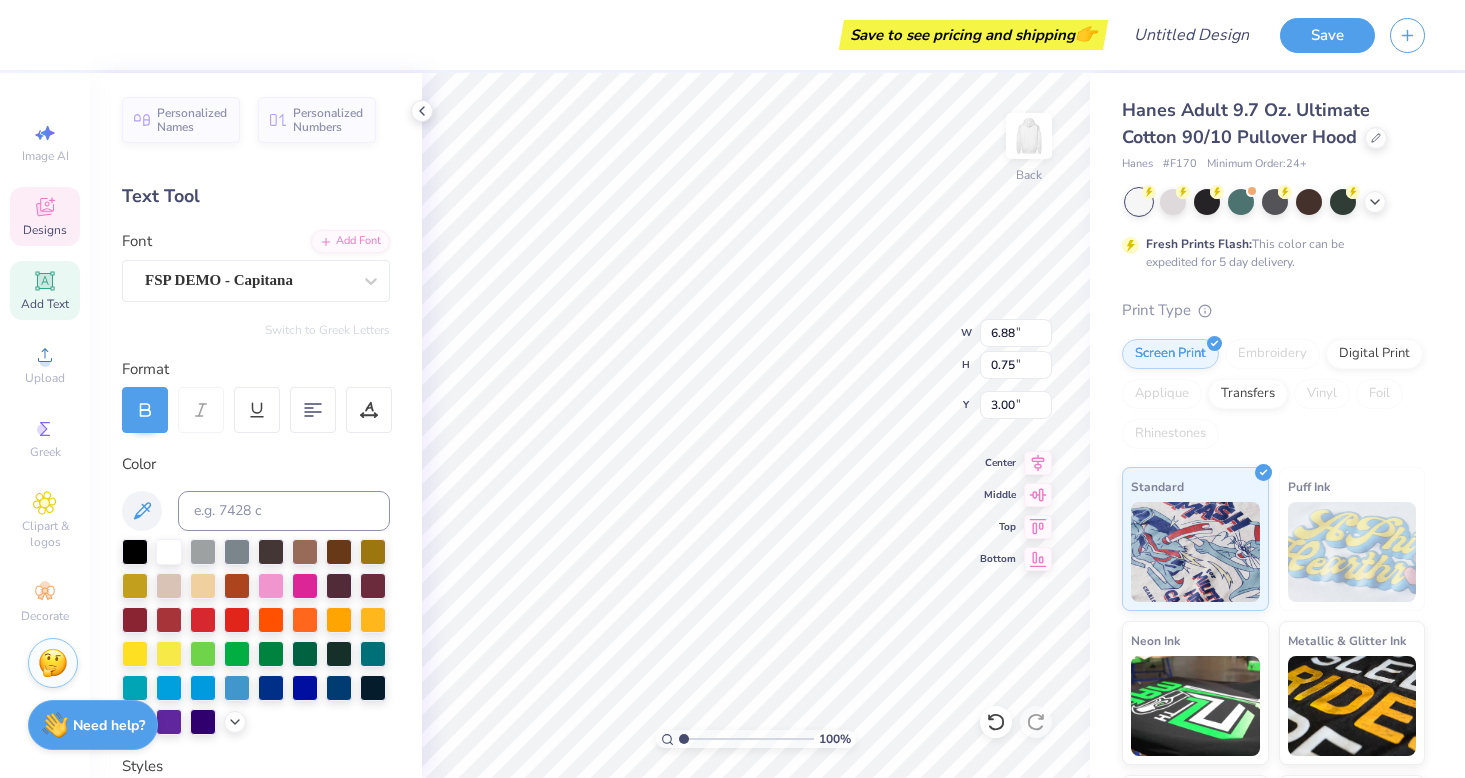 scroll, scrollTop: 0, scrollLeft: 5, axis: horizontal 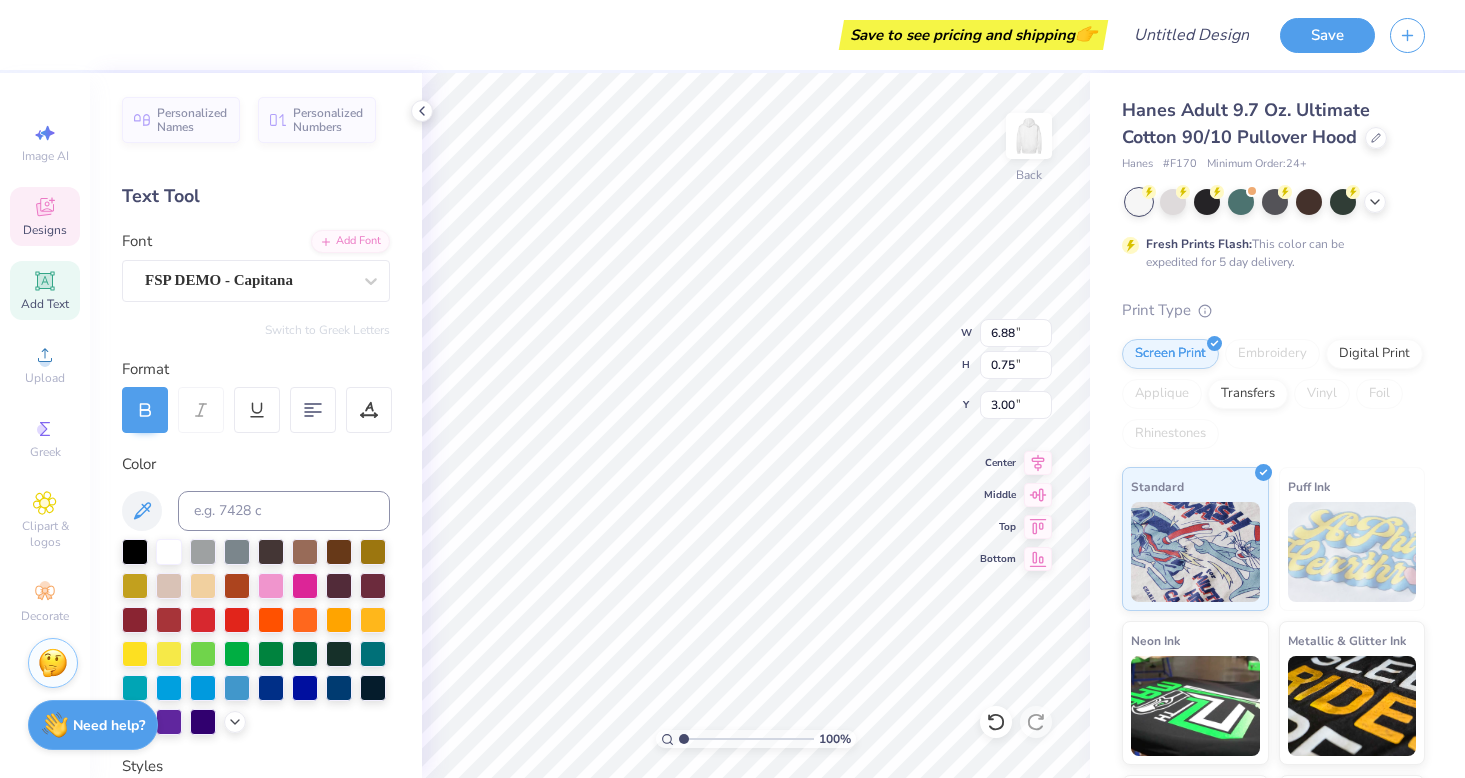 type on "ALPHA DELTA PHI" 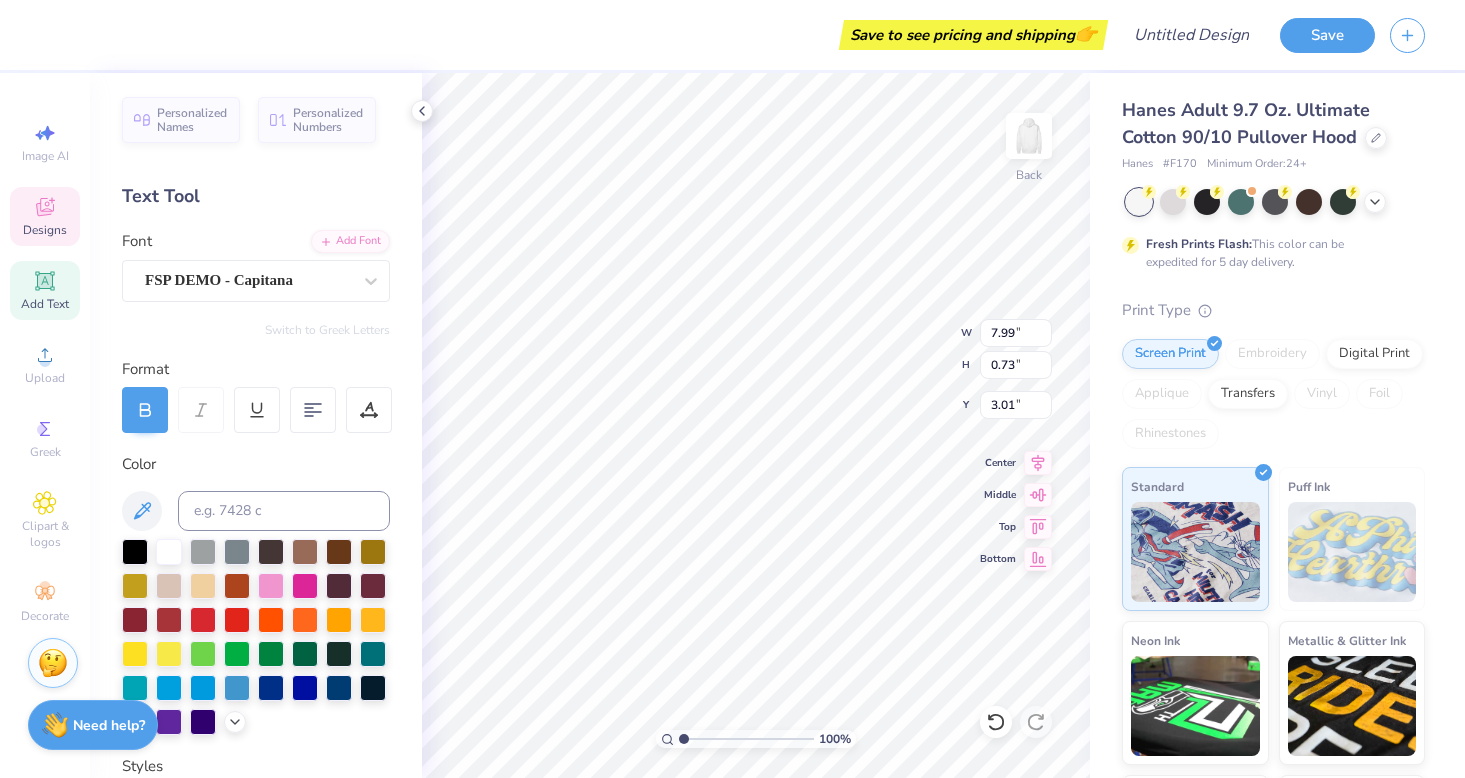 type on "3.00" 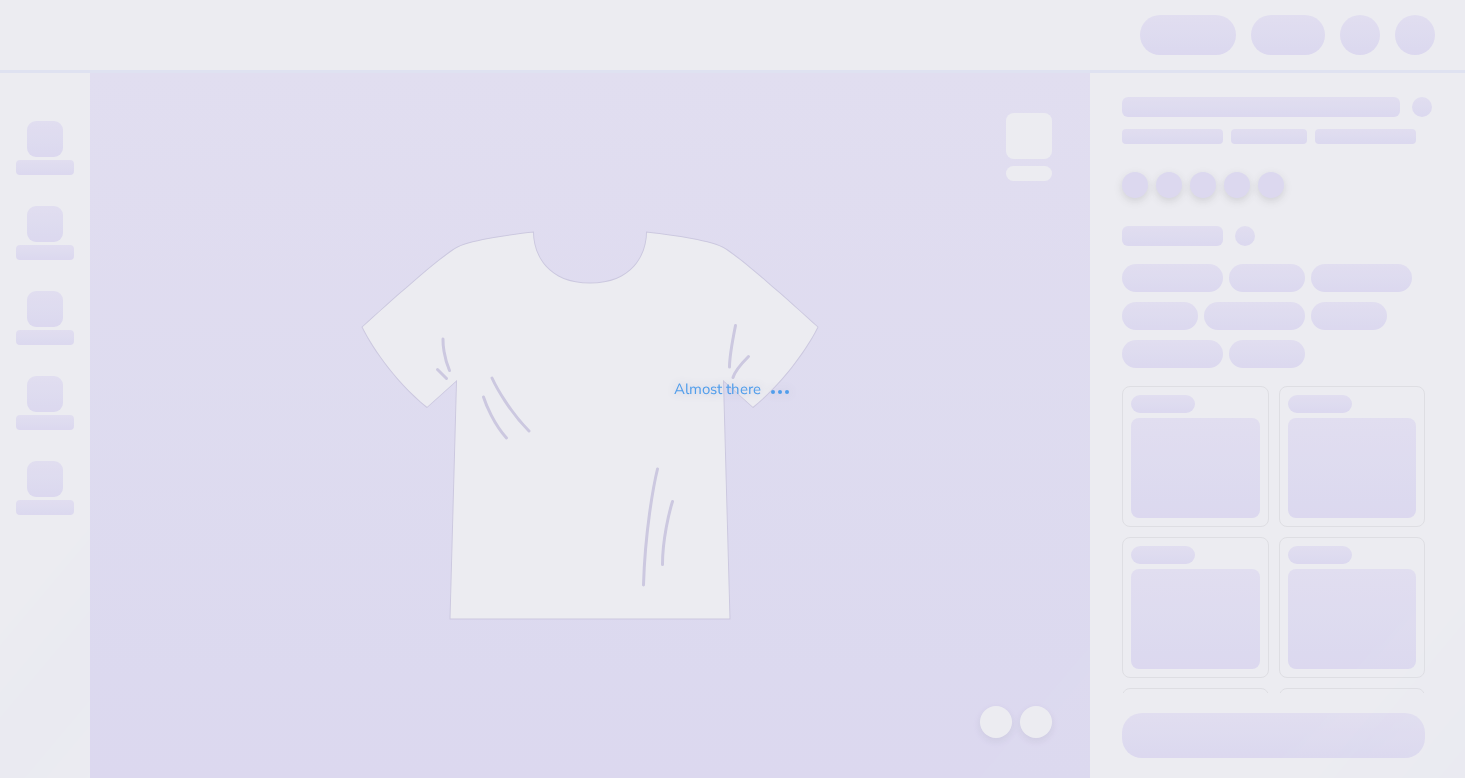 scroll, scrollTop: 0, scrollLeft: 0, axis: both 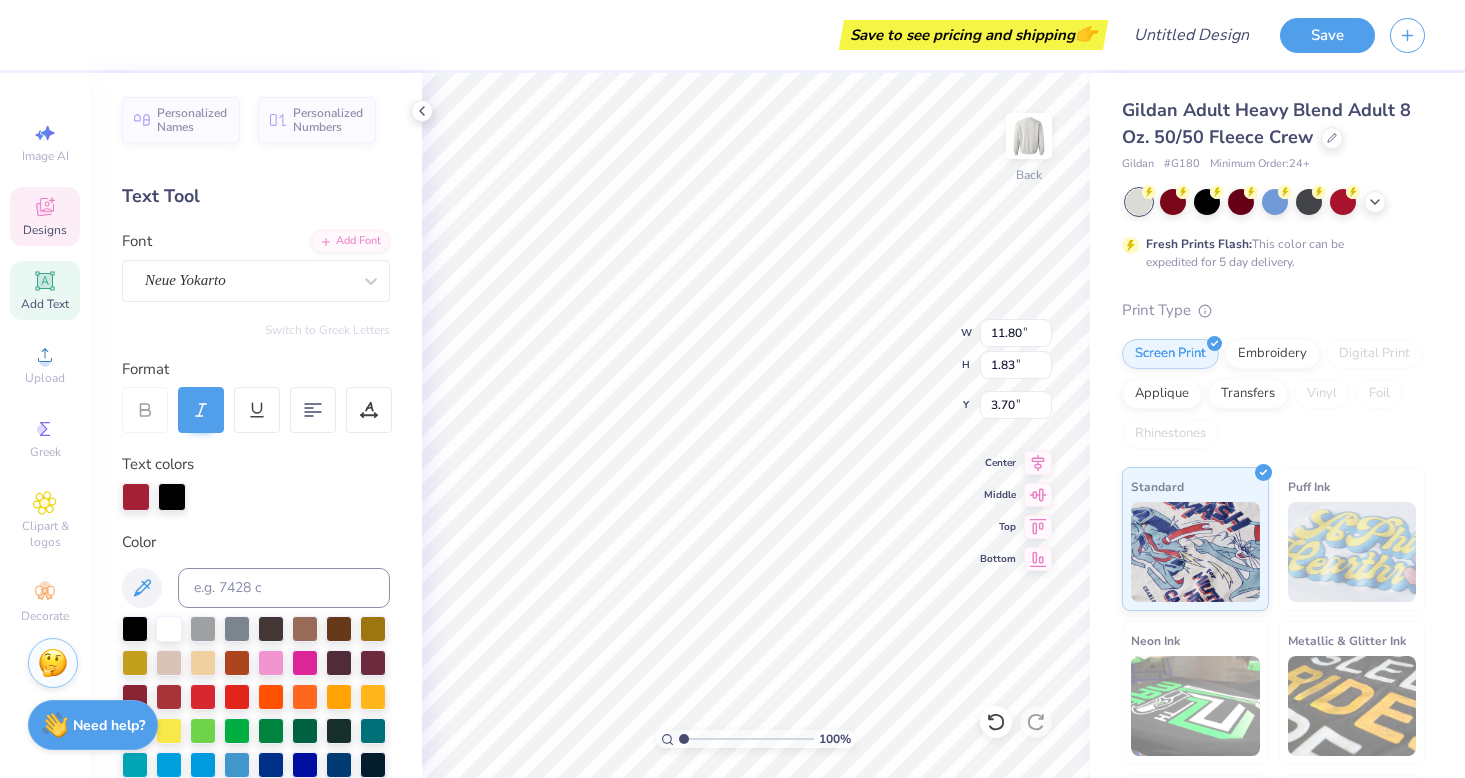 type on "Alpha Gamma Delta" 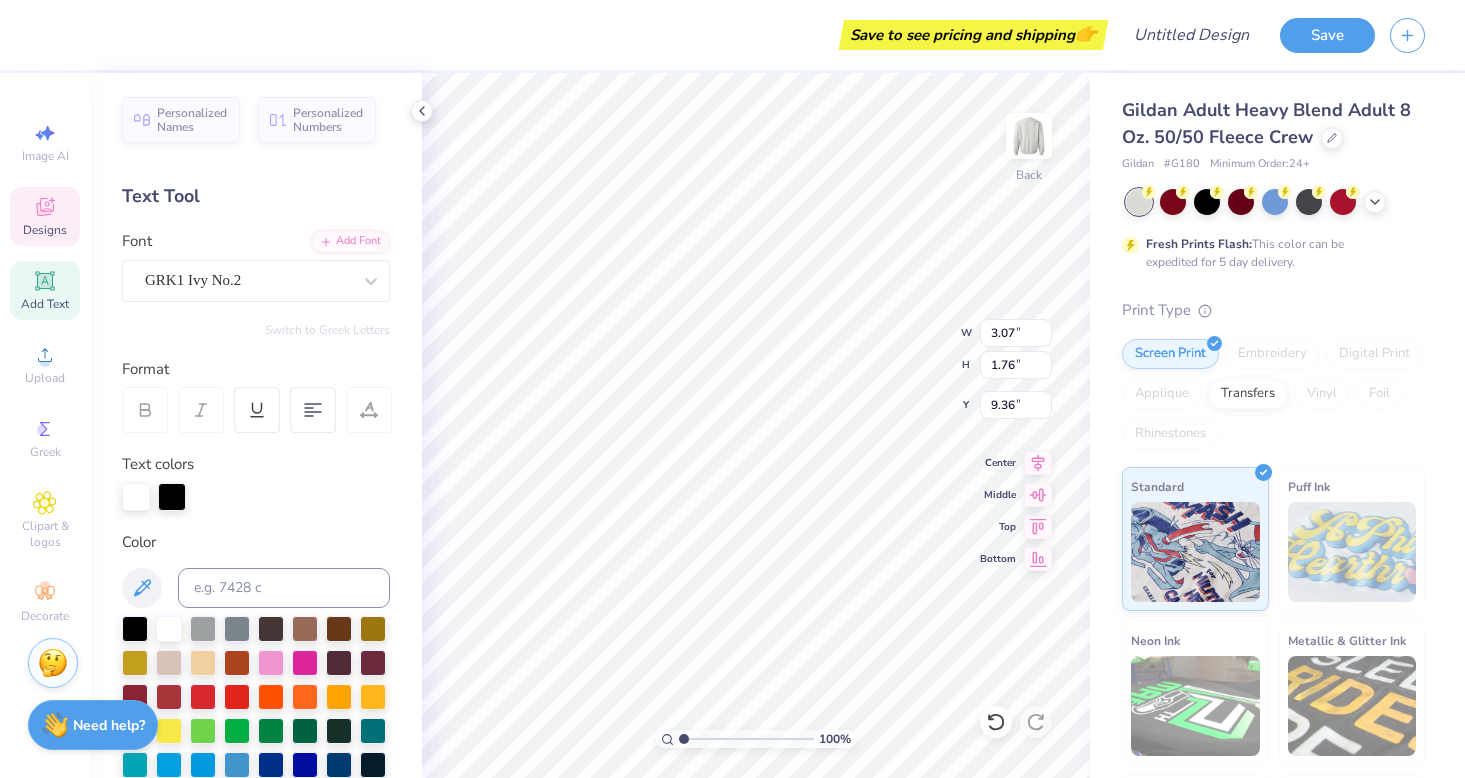 type on "AGD" 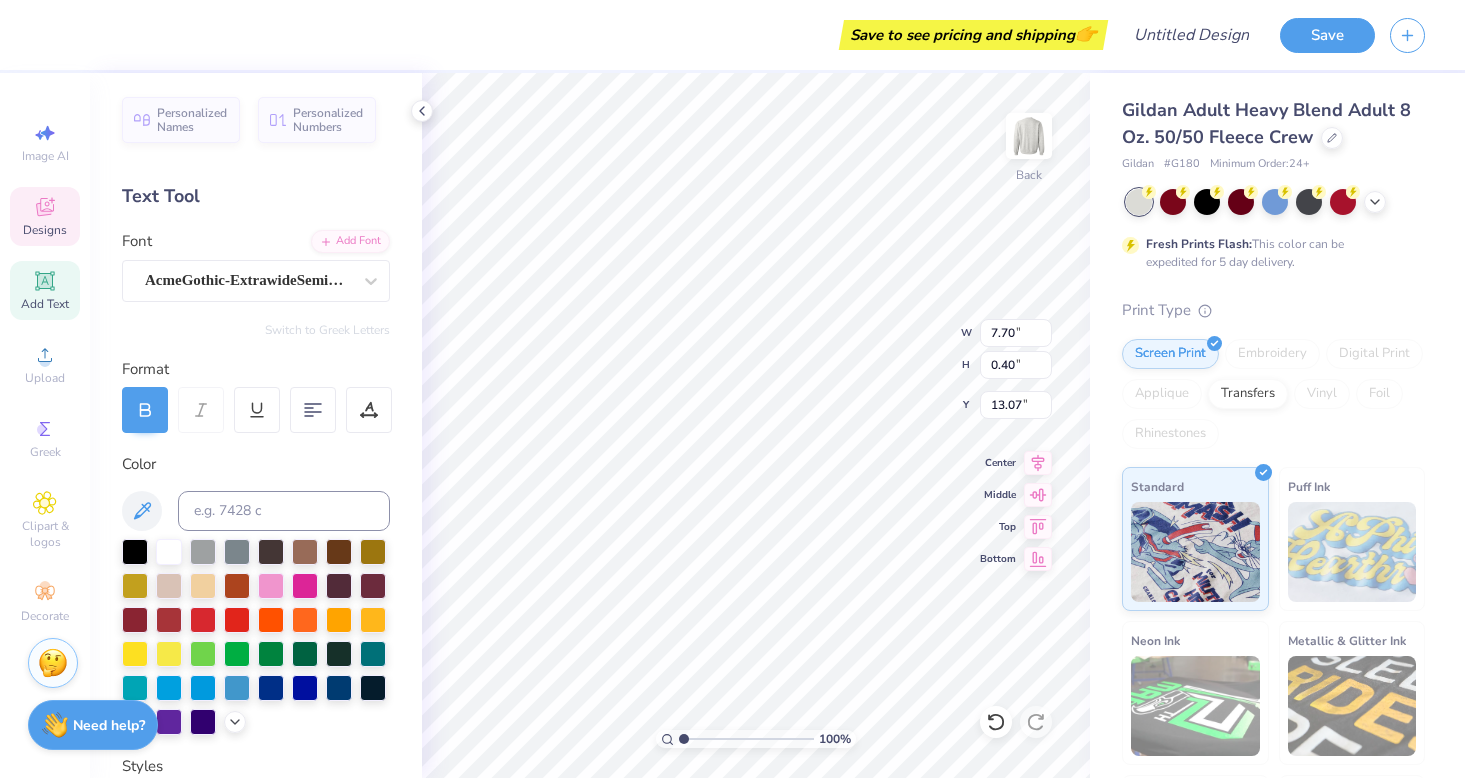 scroll, scrollTop: 0, scrollLeft: 0, axis: both 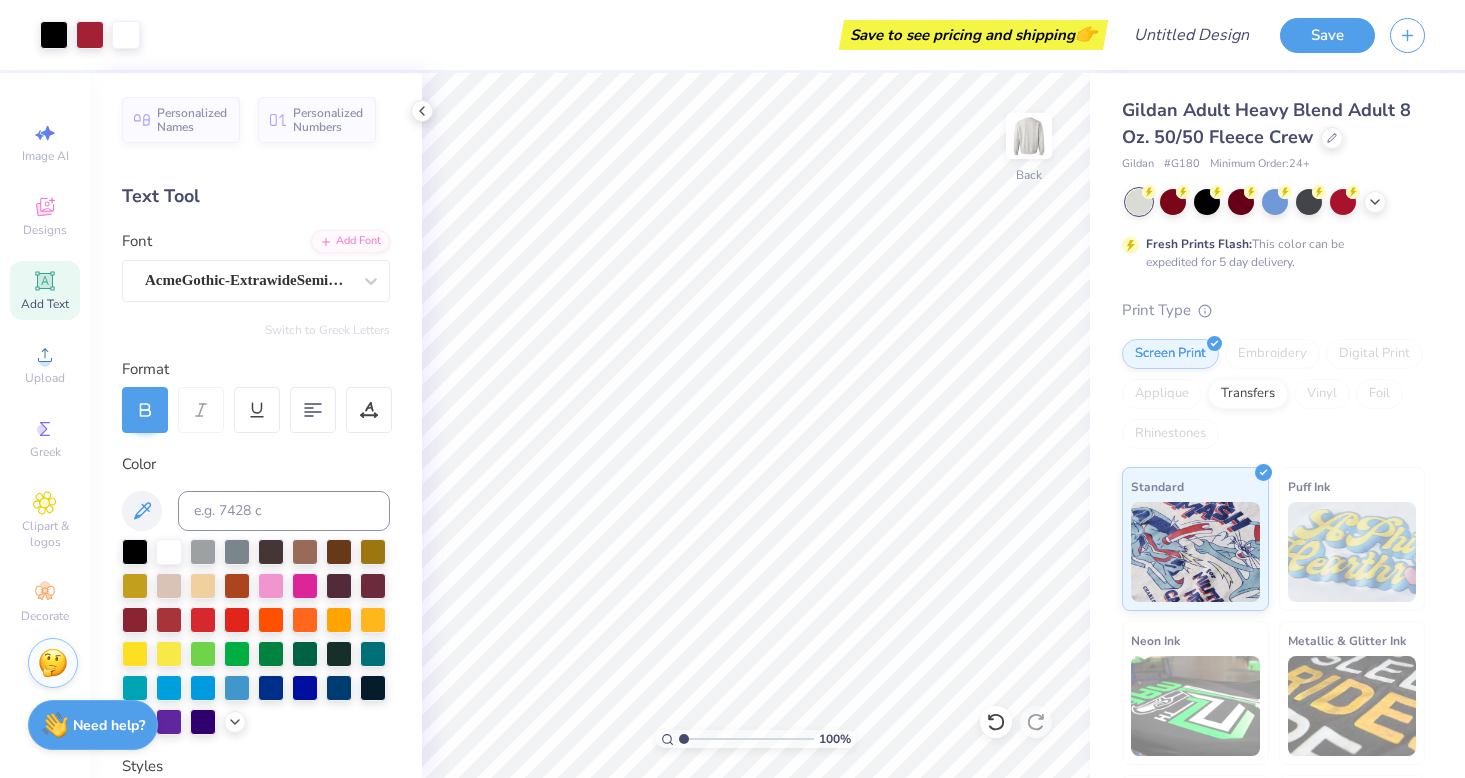 click at bounding box center [1275, 202] 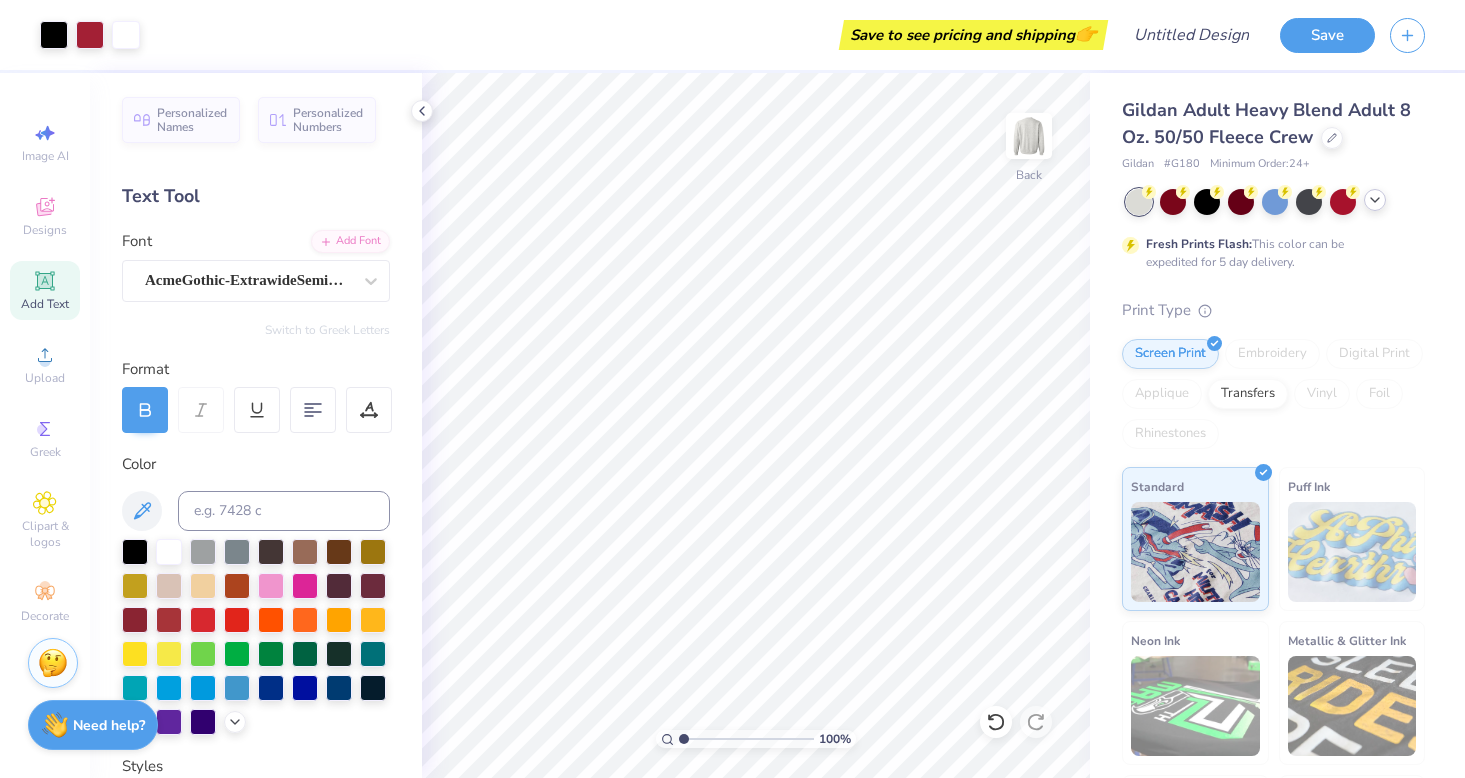 click 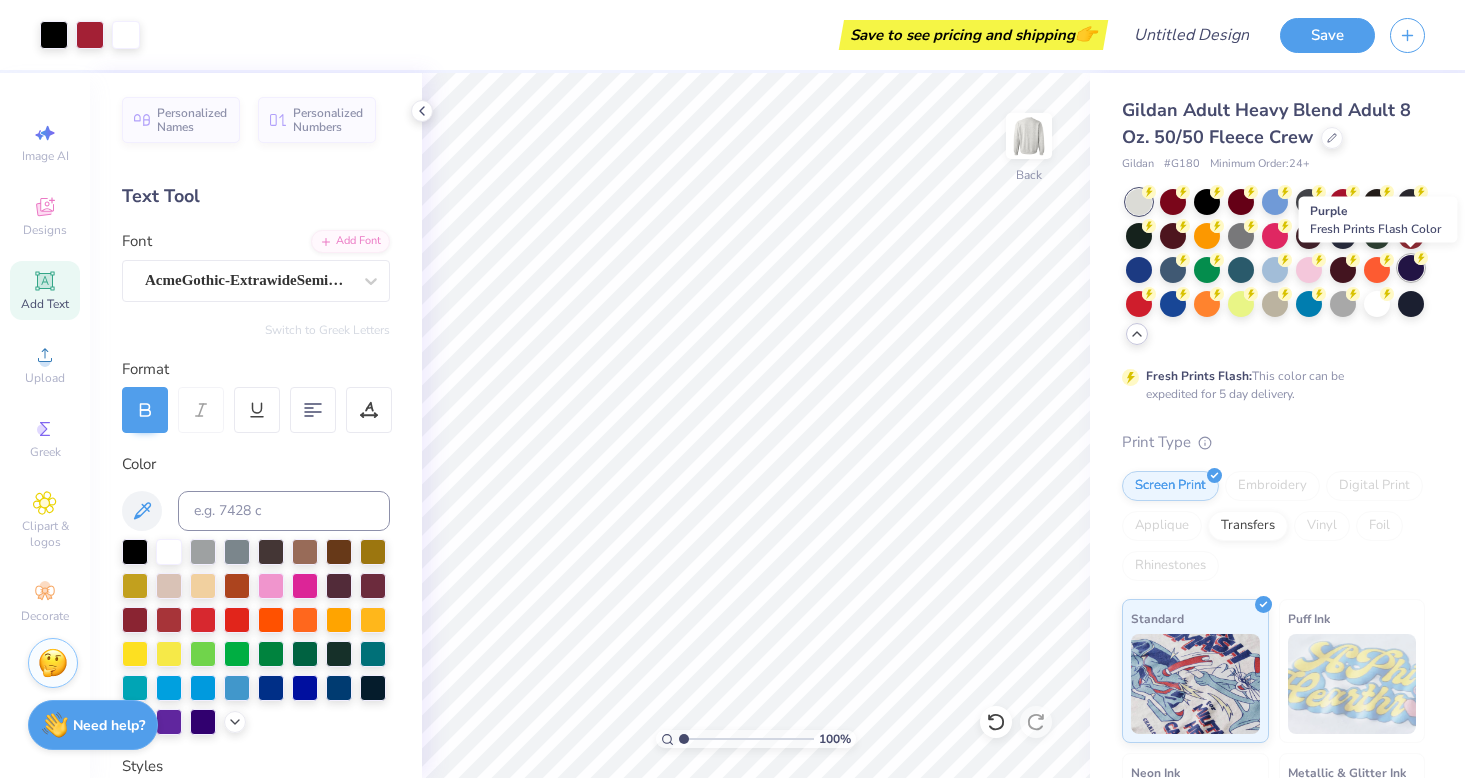 click at bounding box center (1411, 268) 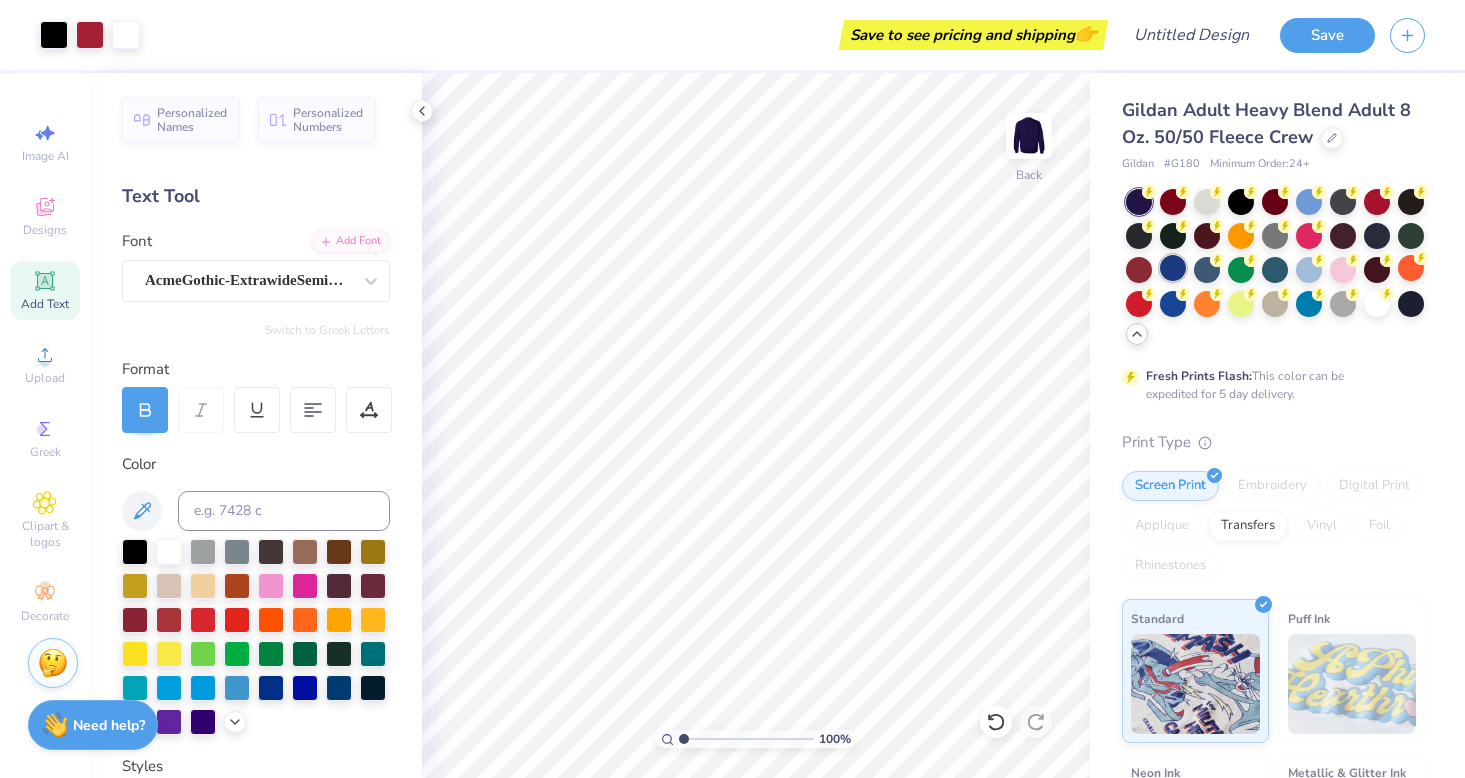 click at bounding box center (1173, 268) 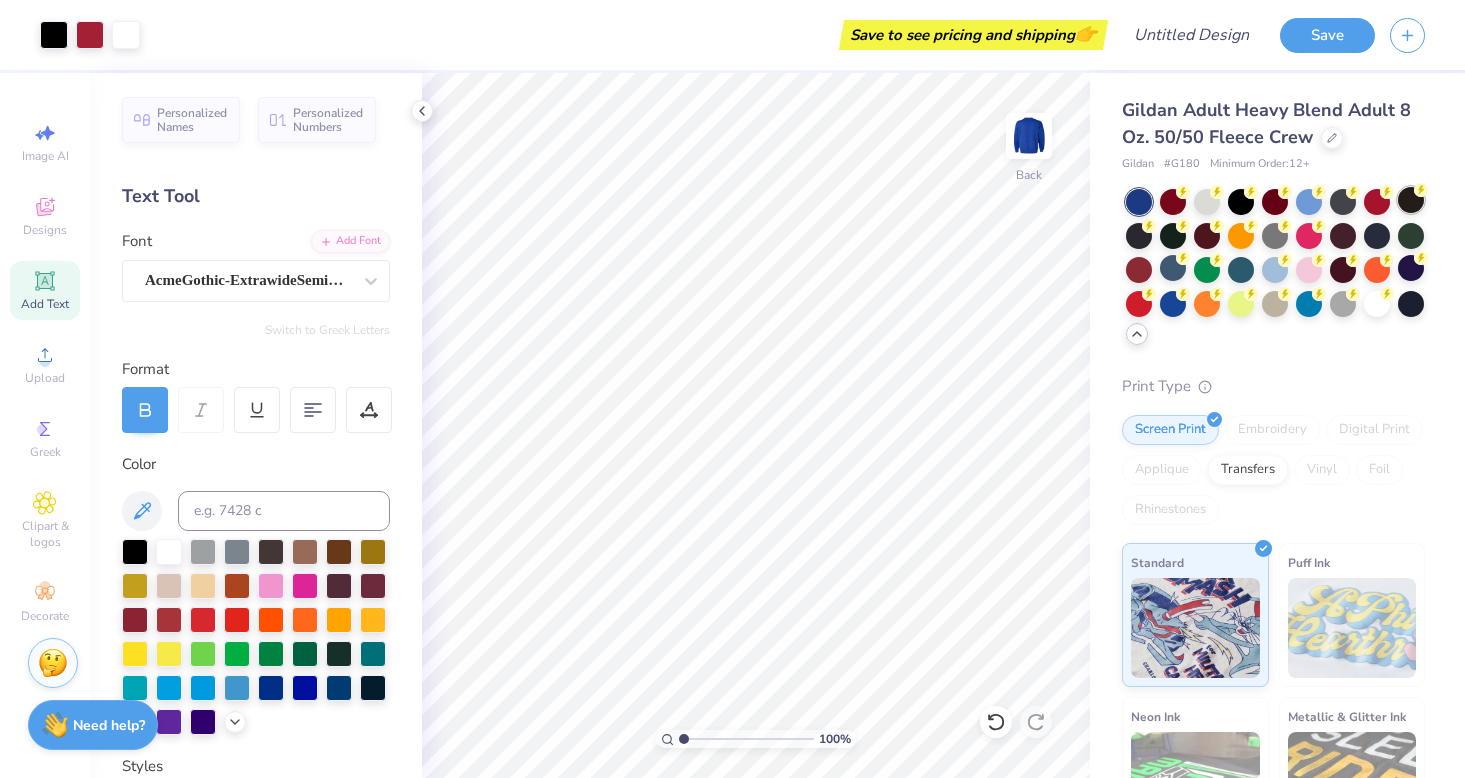 click at bounding box center (1411, 200) 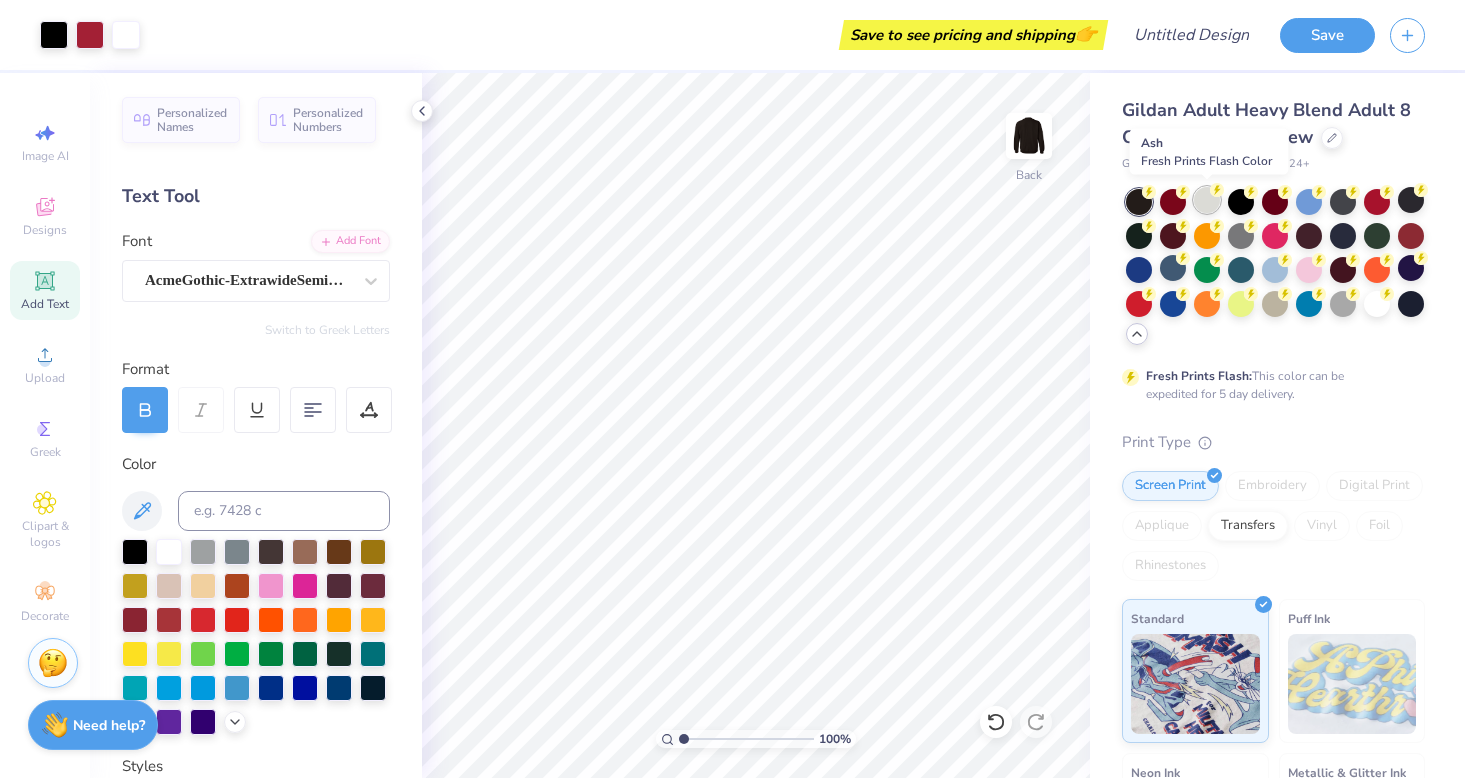 click at bounding box center (1207, 200) 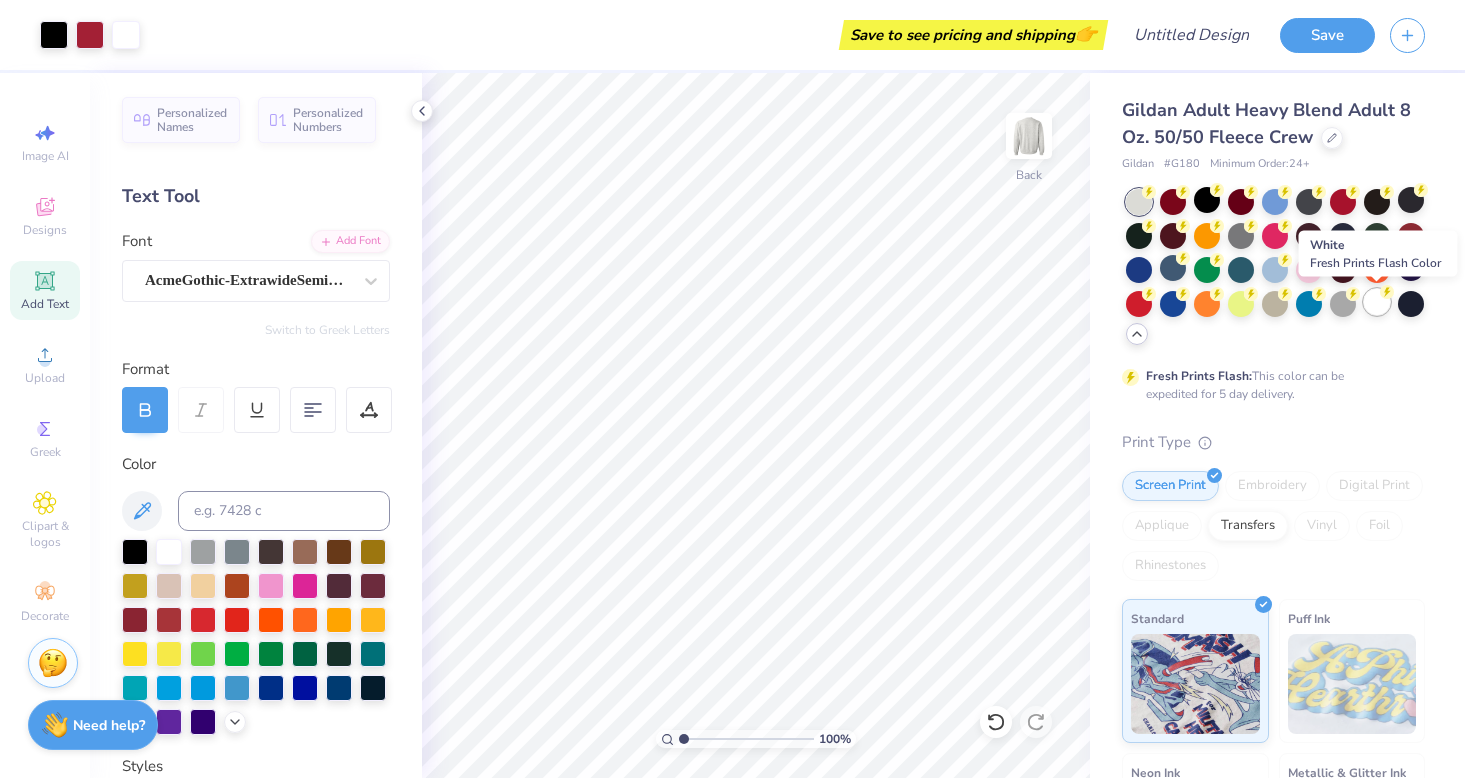 click at bounding box center (1377, 302) 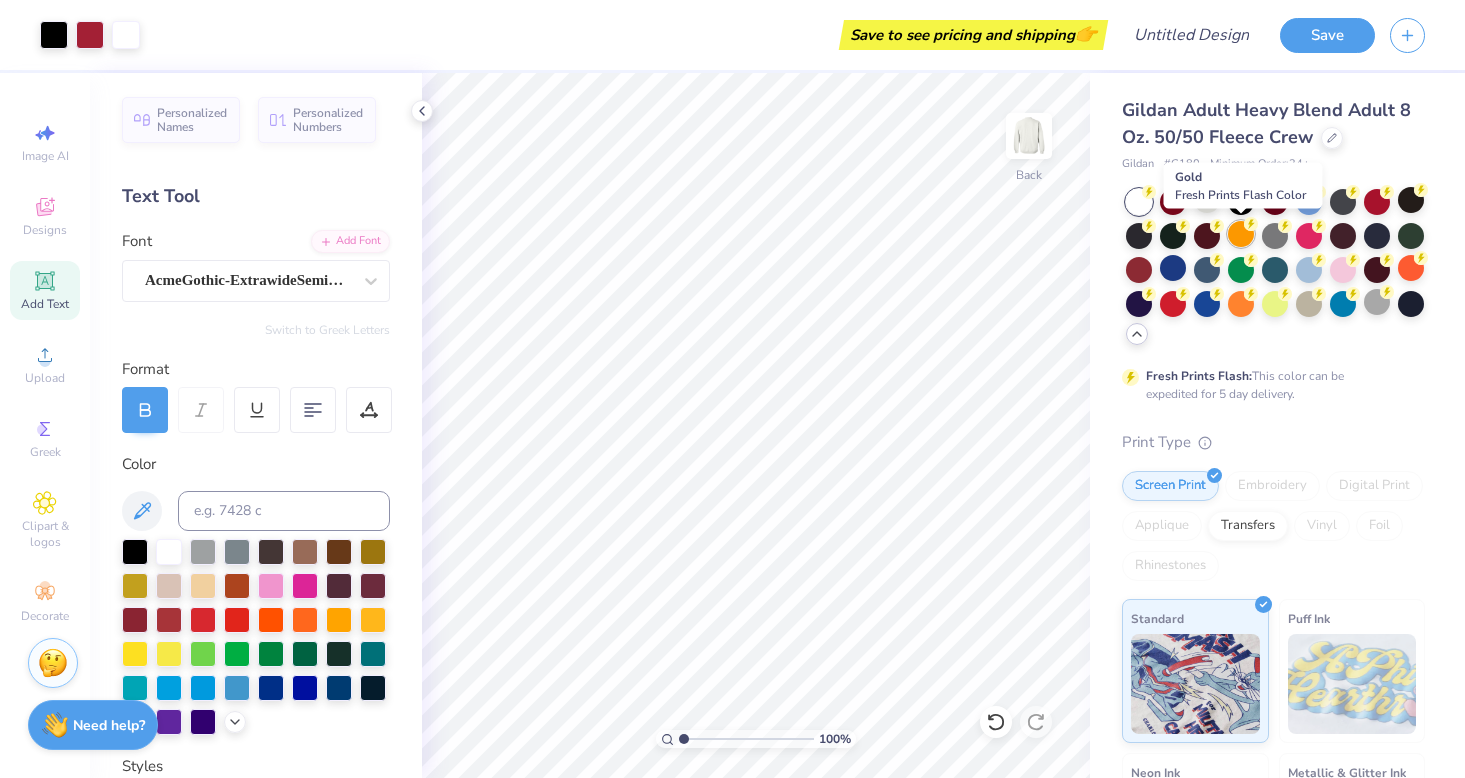 click at bounding box center (1241, 234) 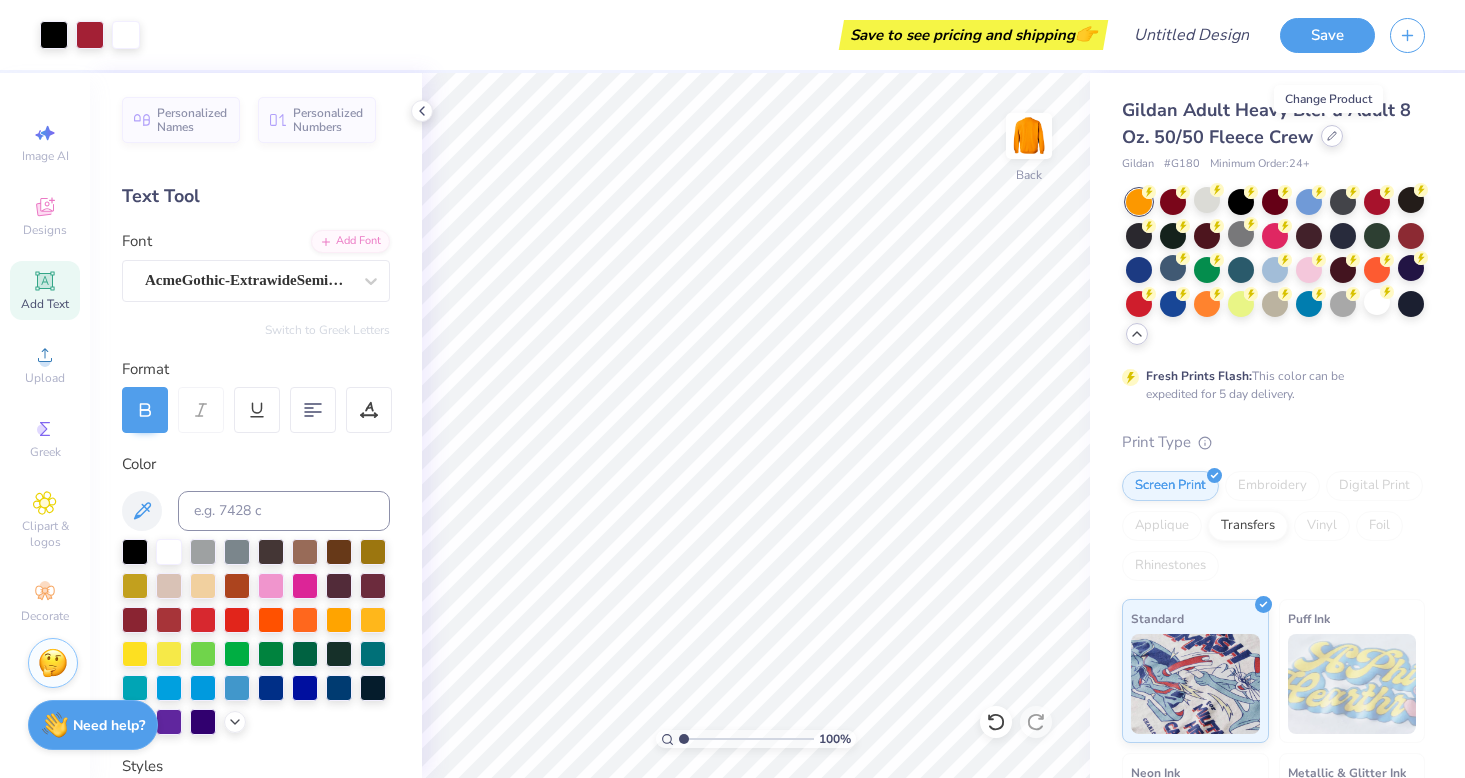 click at bounding box center (1332, 136) 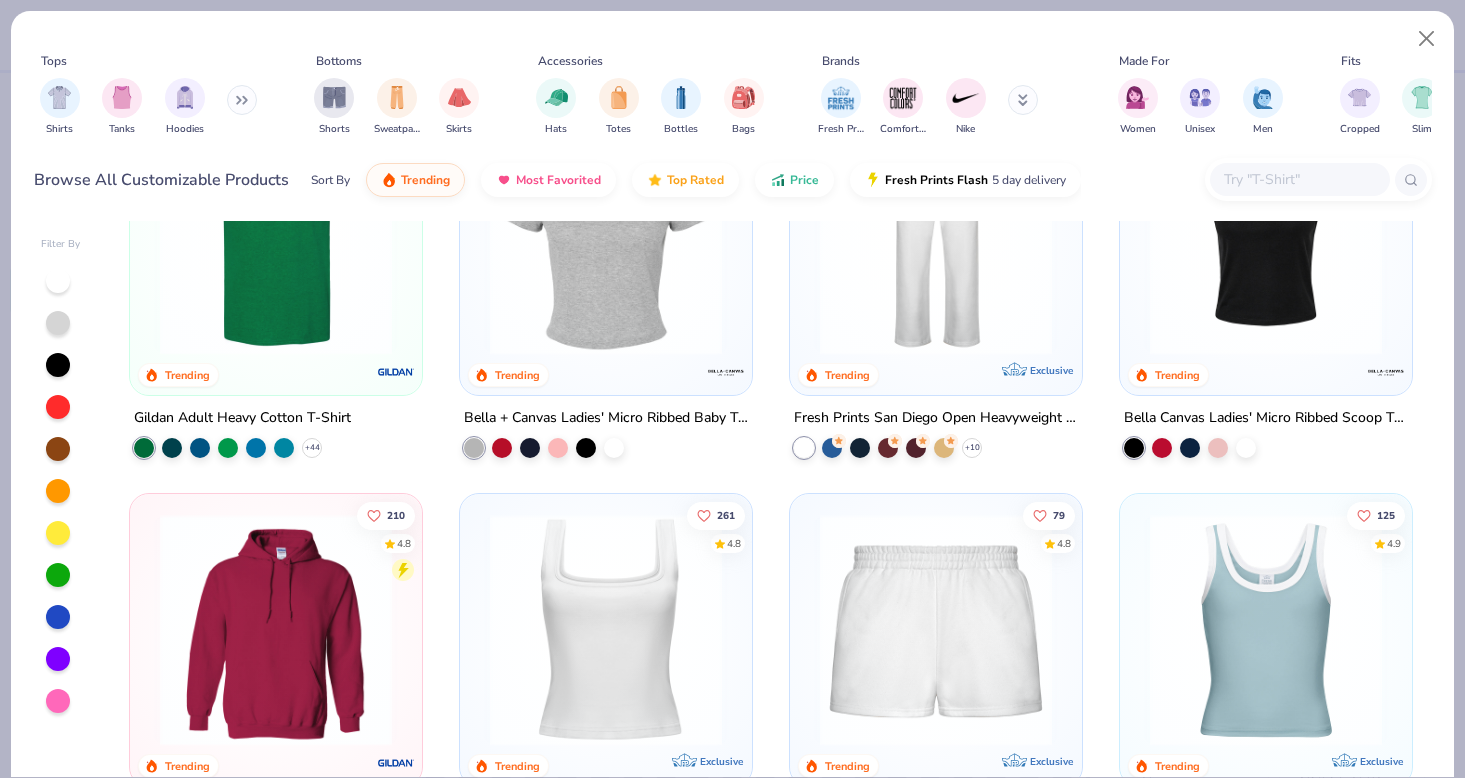 scroll, scrollTop: 57, scrollLeft: 0, axis: vertical 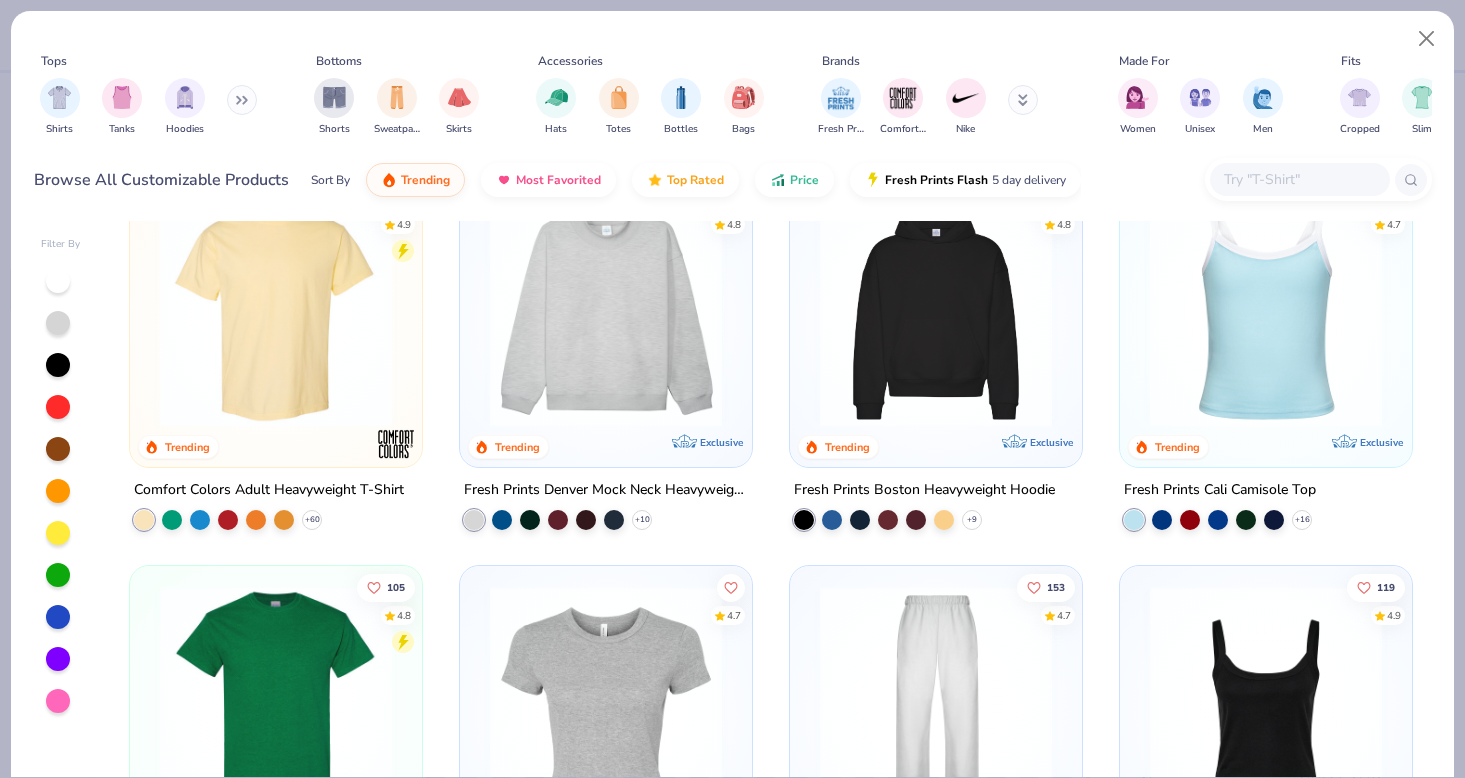 click at bounding box center [936, 311] 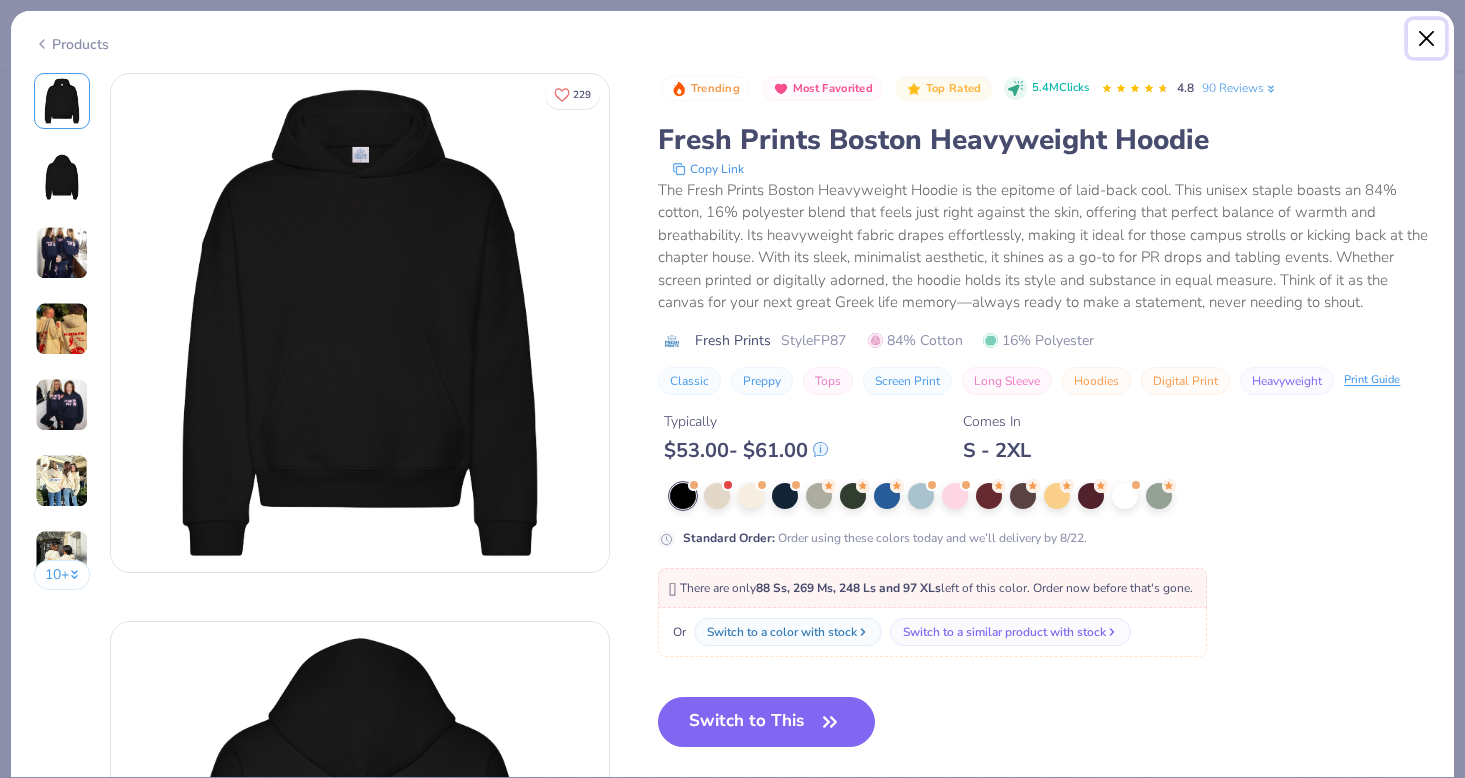 click at bounding box center [1427, 39] 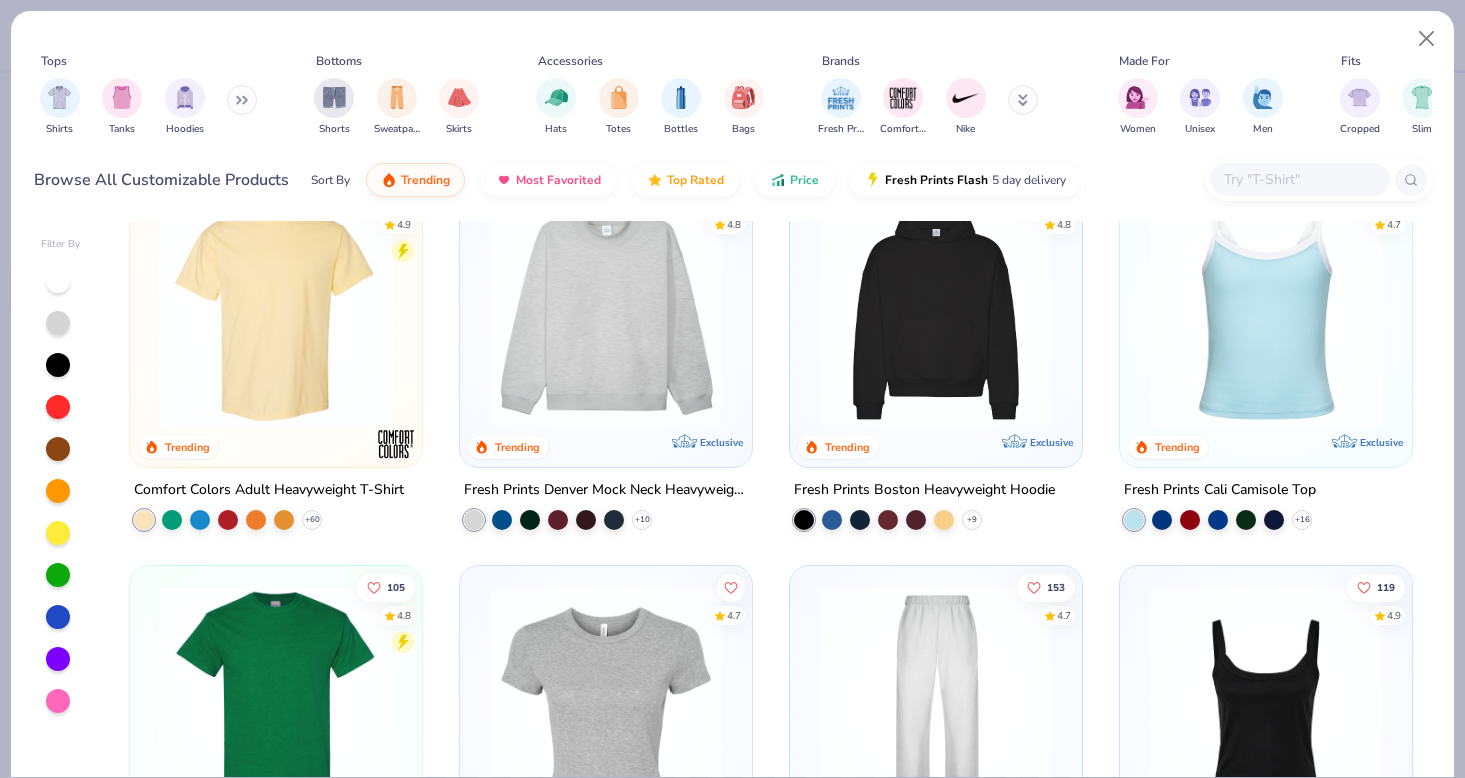 scroll, scrollTop: 0, scrollLeft: 0, axis: both 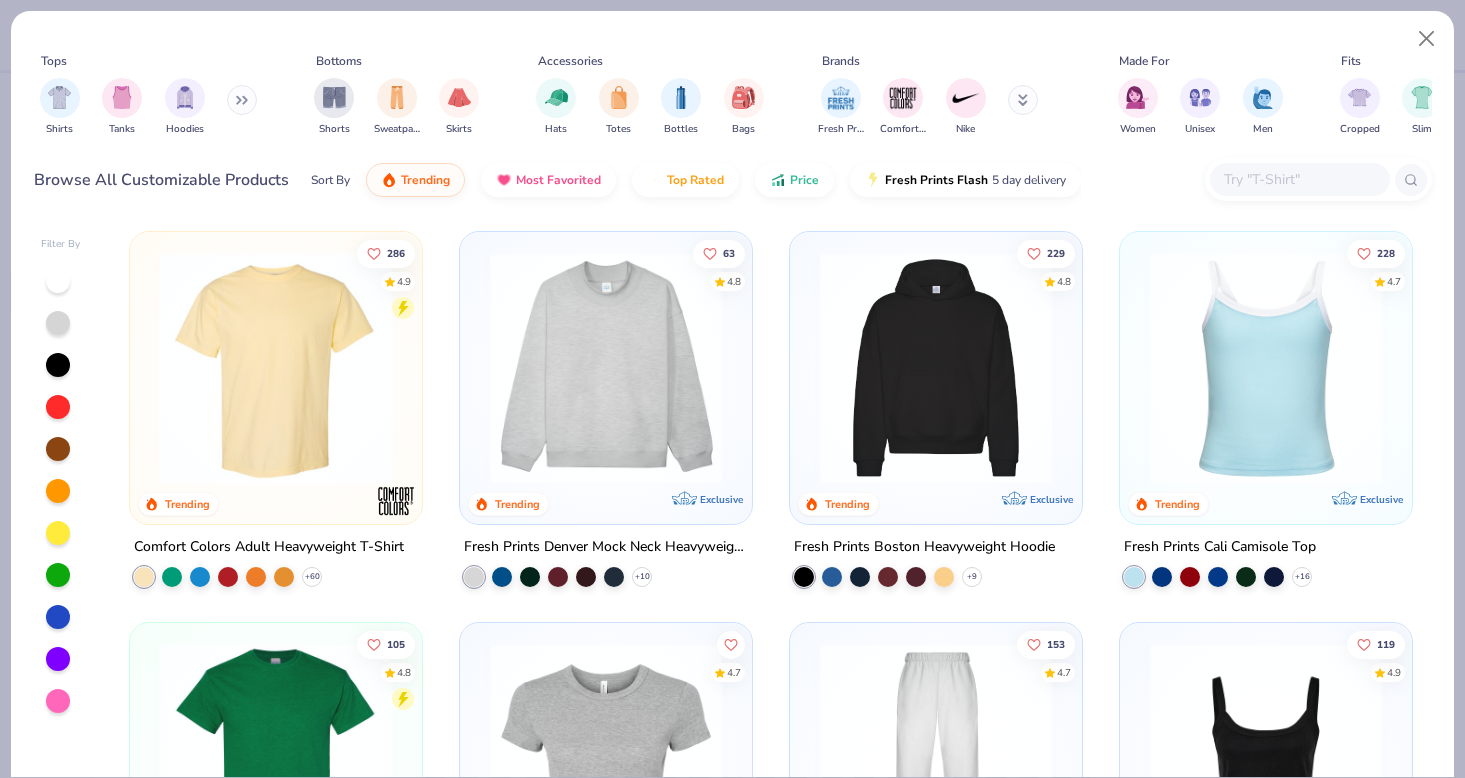click at bounding box center (61, 491) 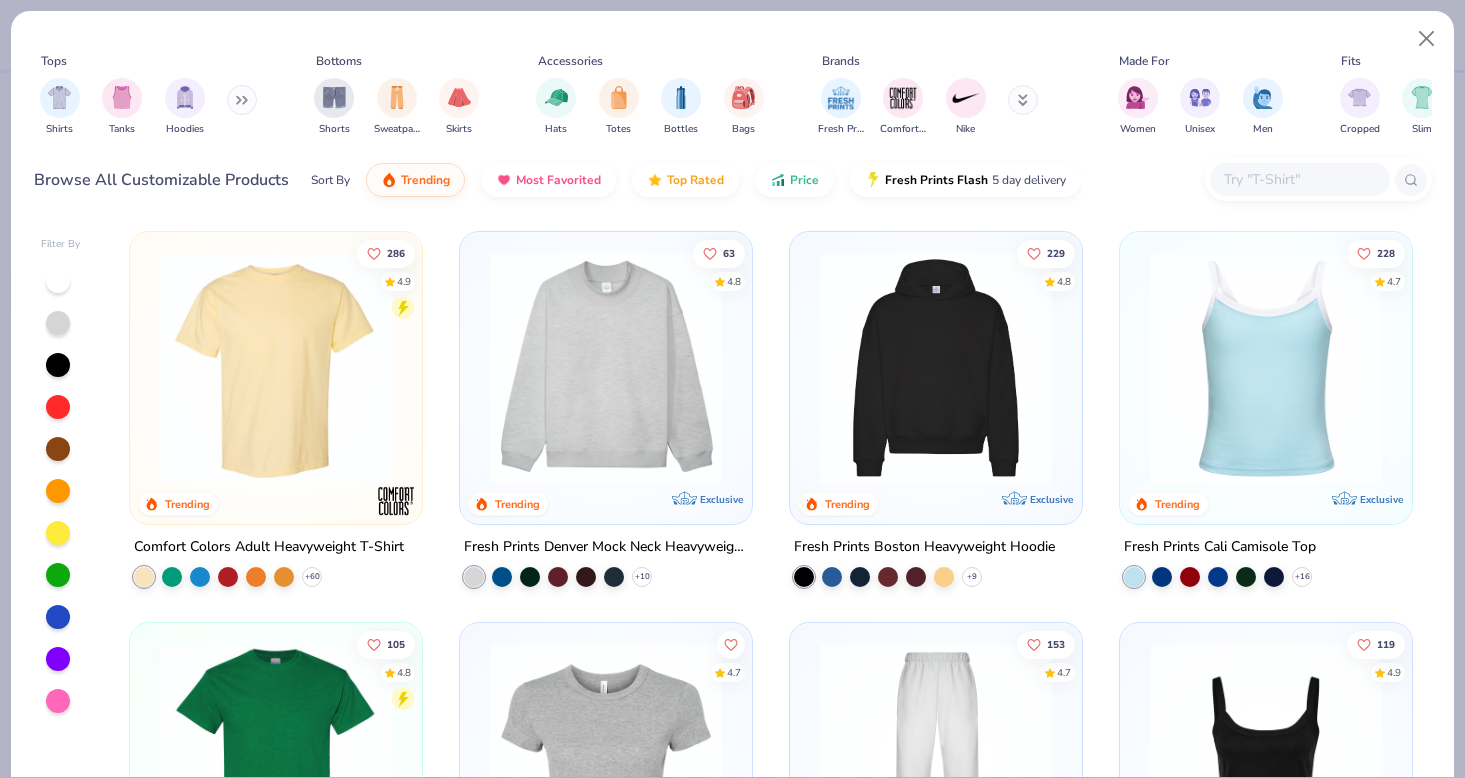 click at bounding box center (58, 617) 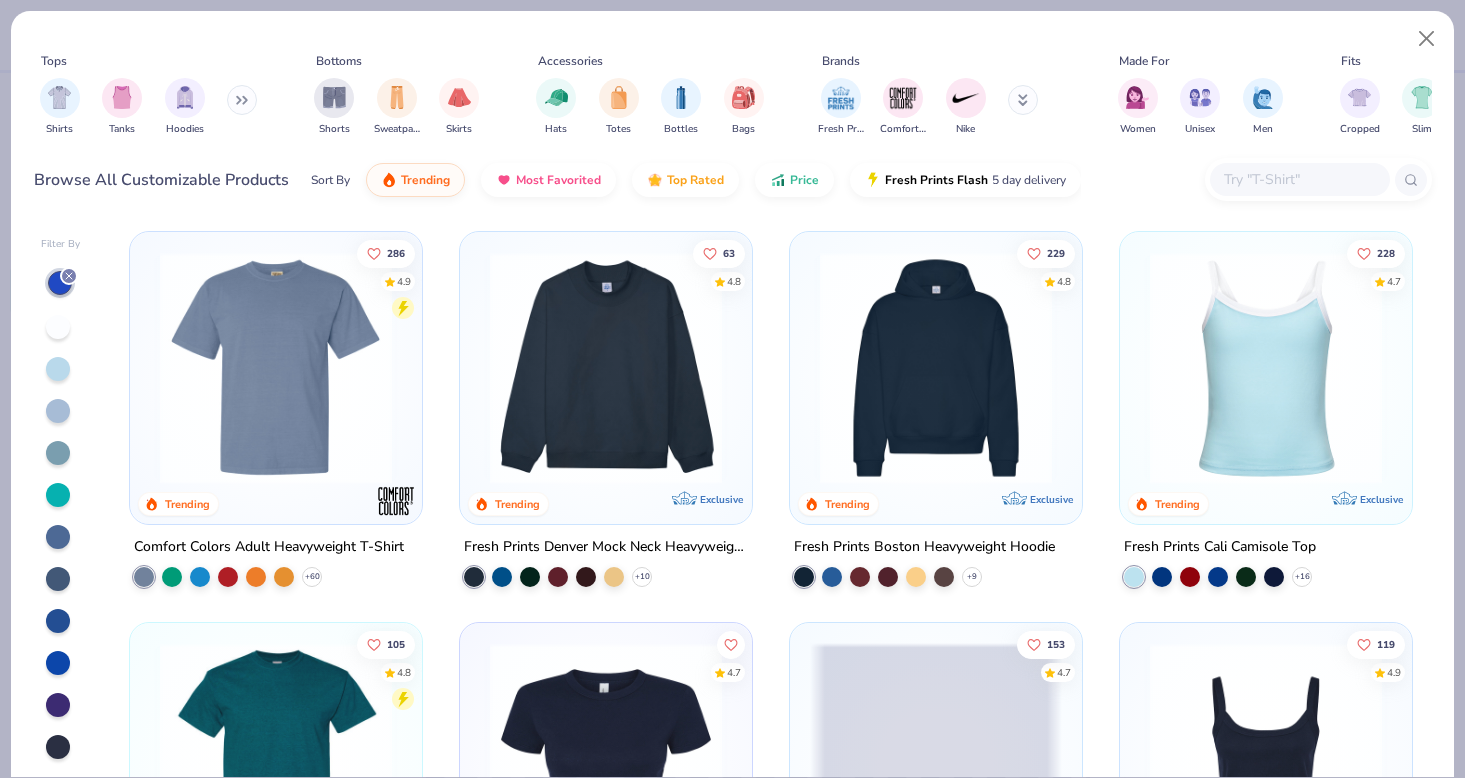 scroll, scrollTop: 46, scrollLeft: 0, axis: vertical 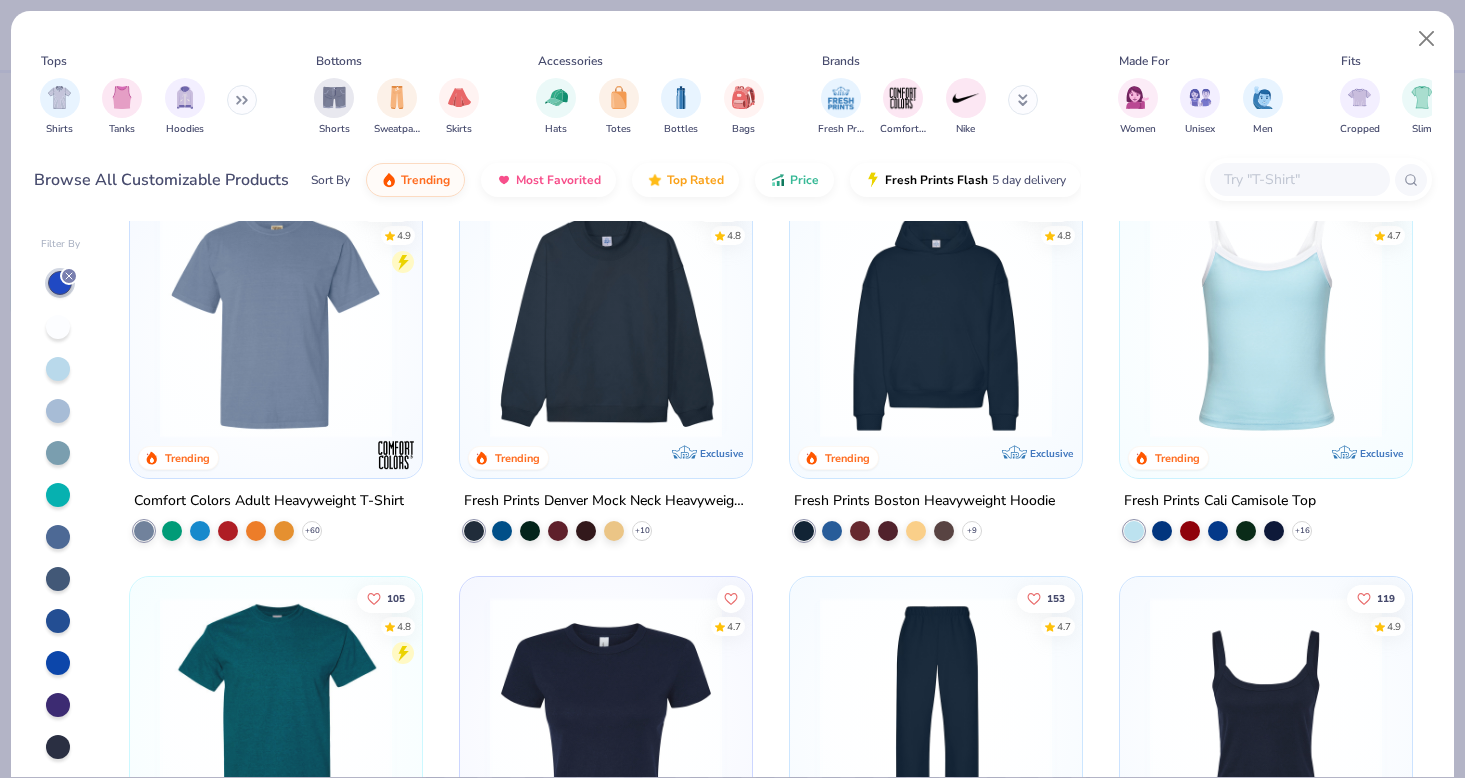 click at bounding box center (936, 322) 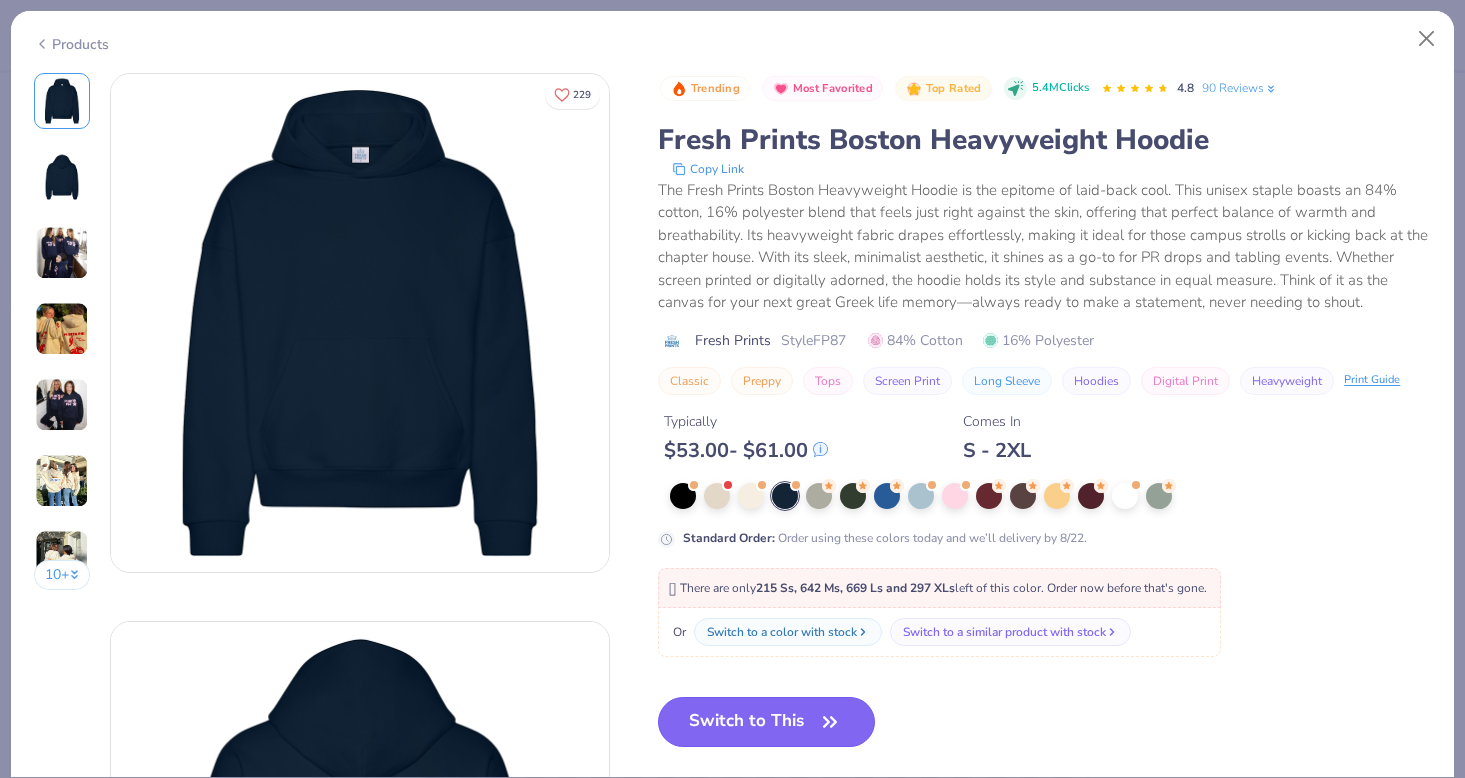 click on "Switch to This" at bounding box center [766, 722] 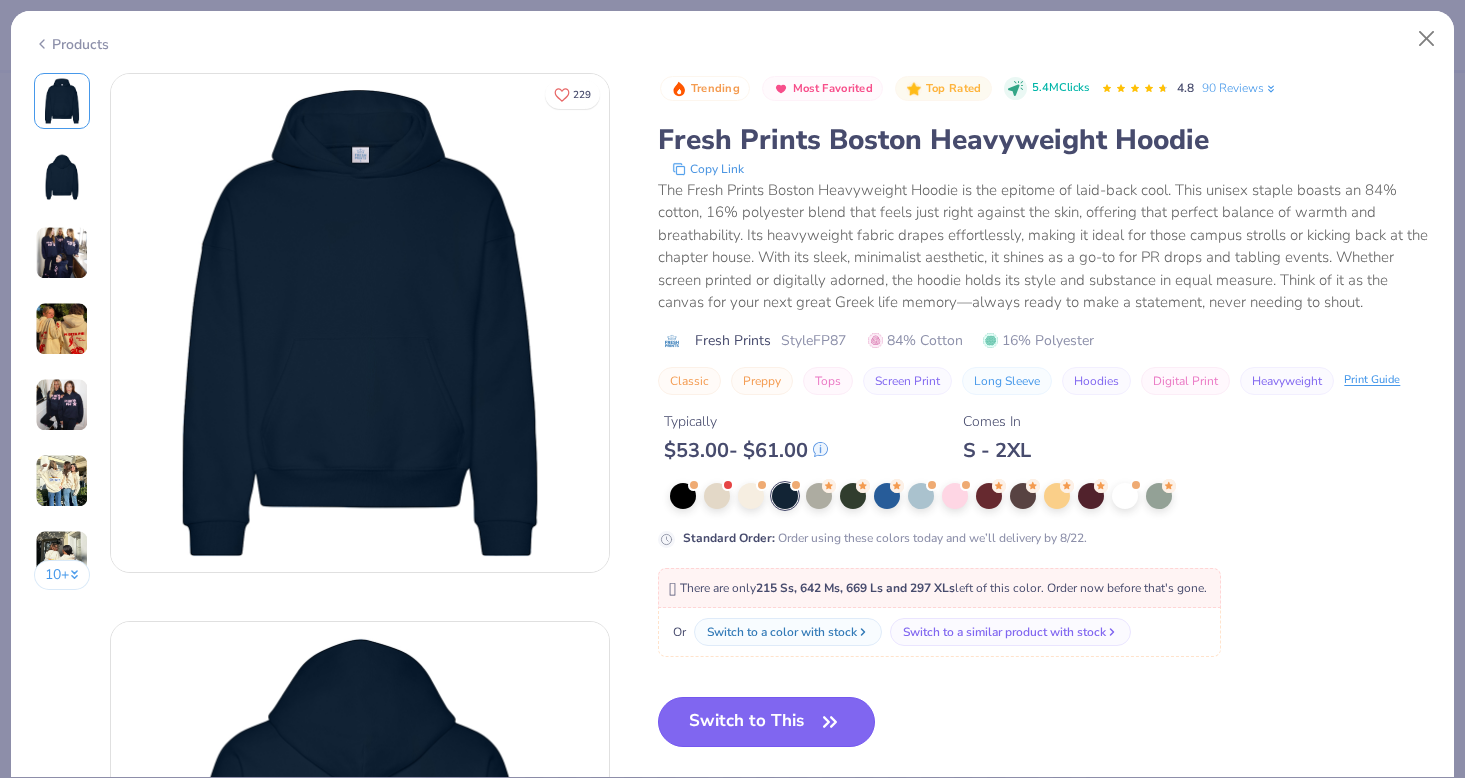 click on "Switch to This" at bounding box center (766, 722) 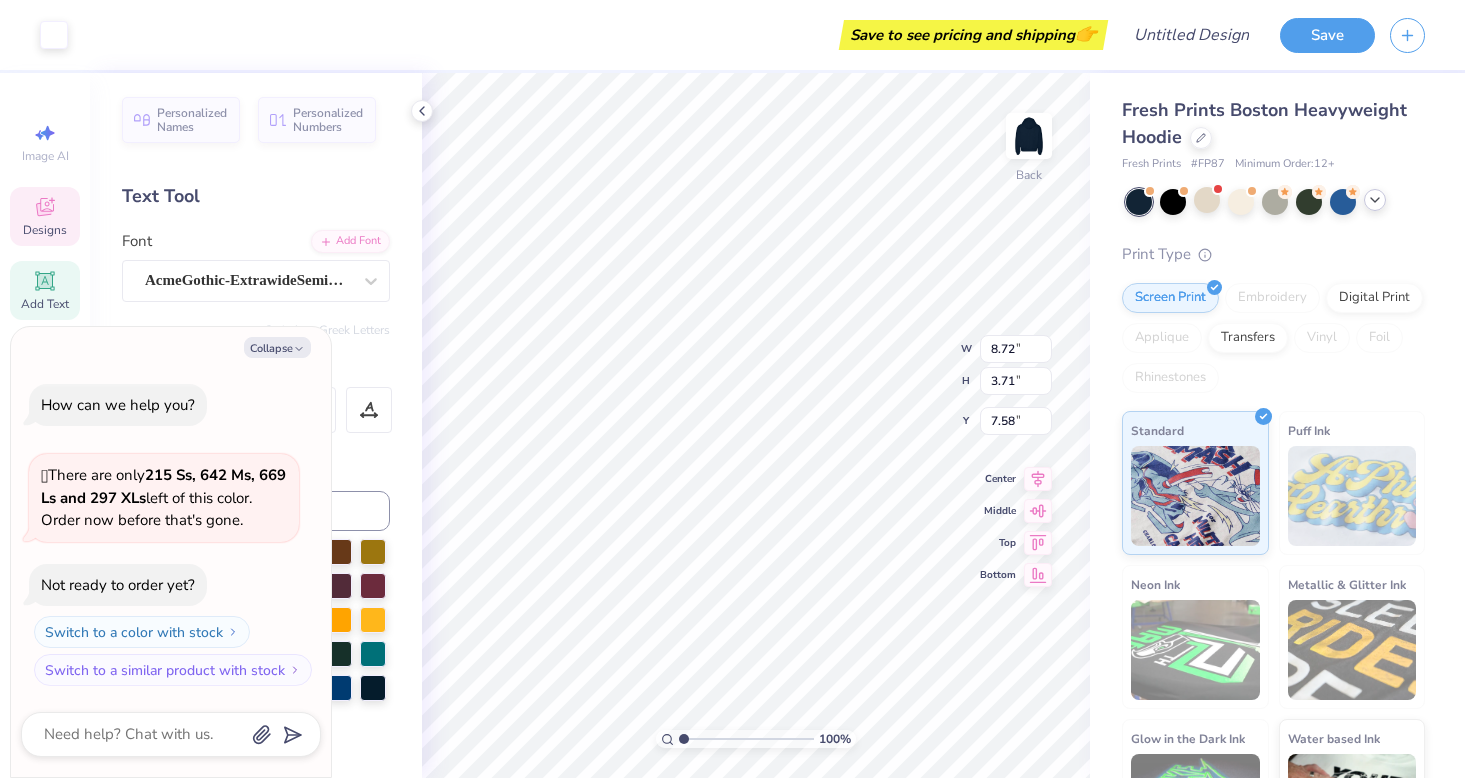 type on "x" 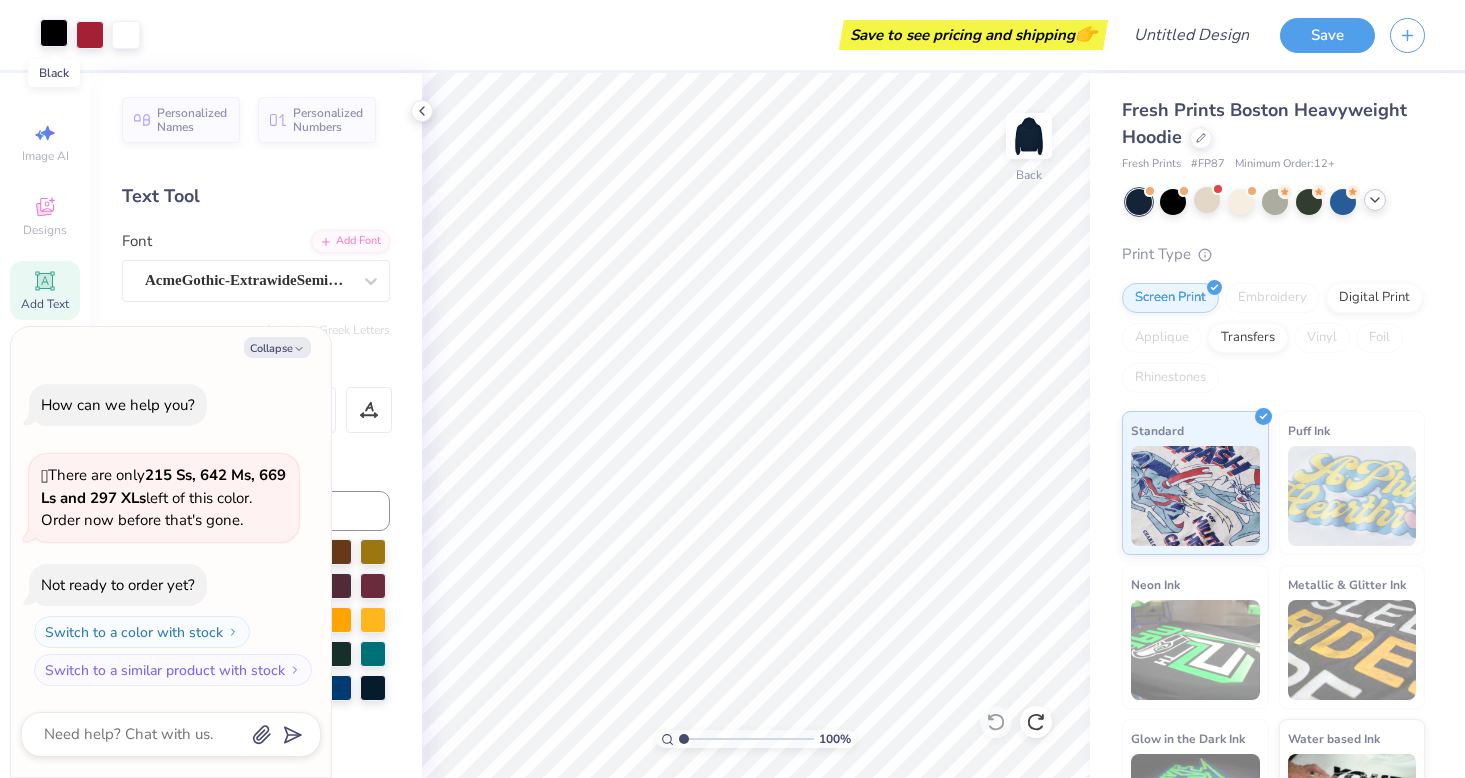 click at bounding box center [54, 33] 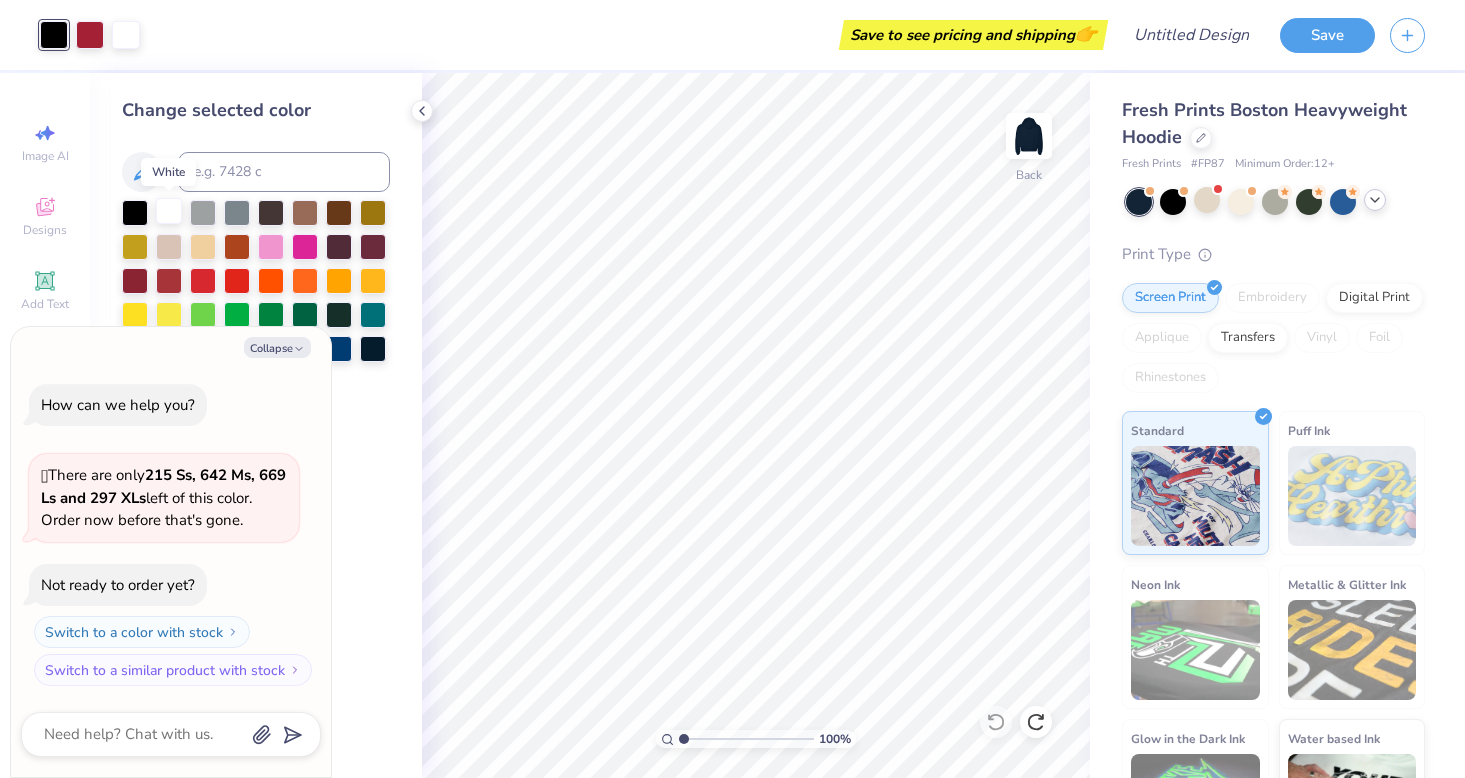 click at bounding box center (169, 211) 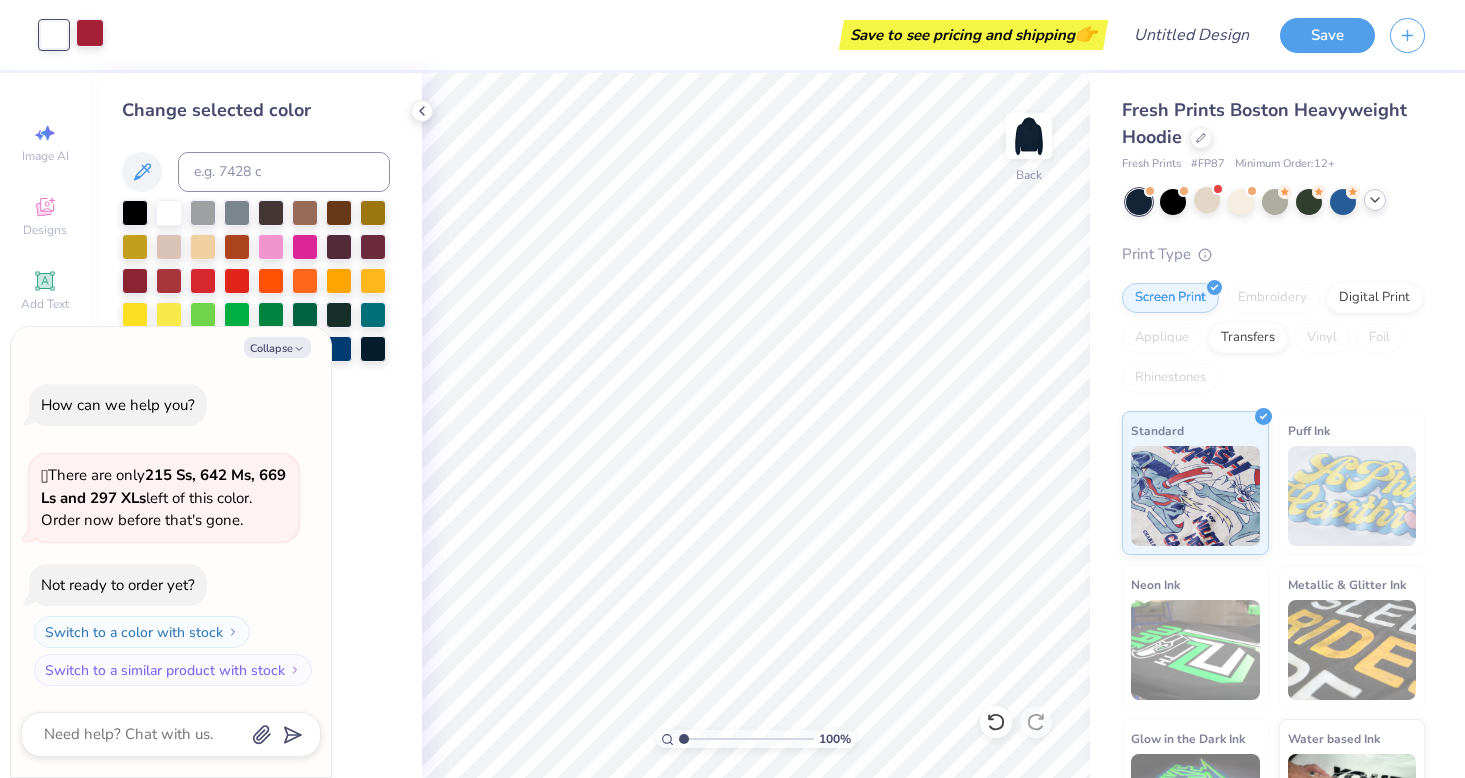 click at bounding box center (90, 33) 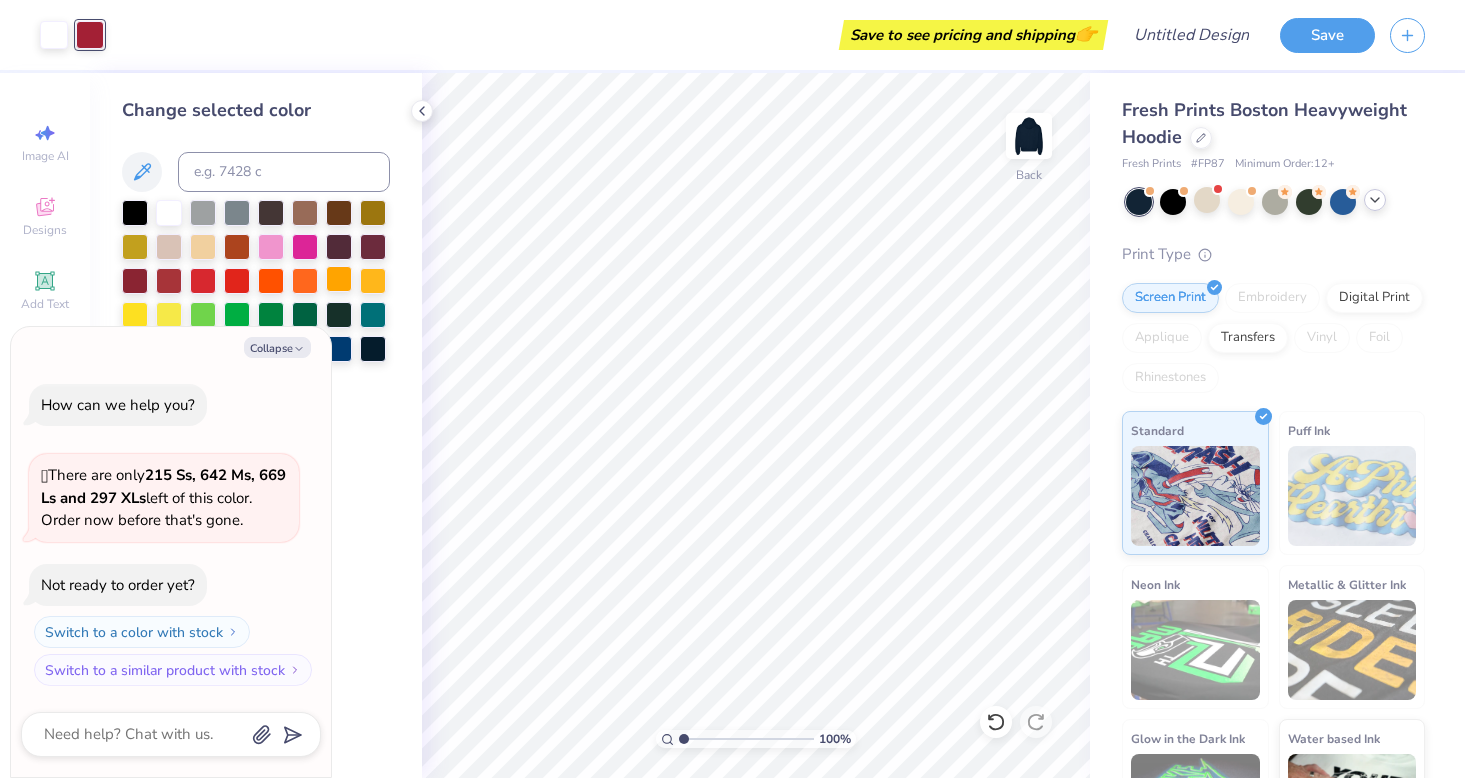 click at bounding box center [339, 279] 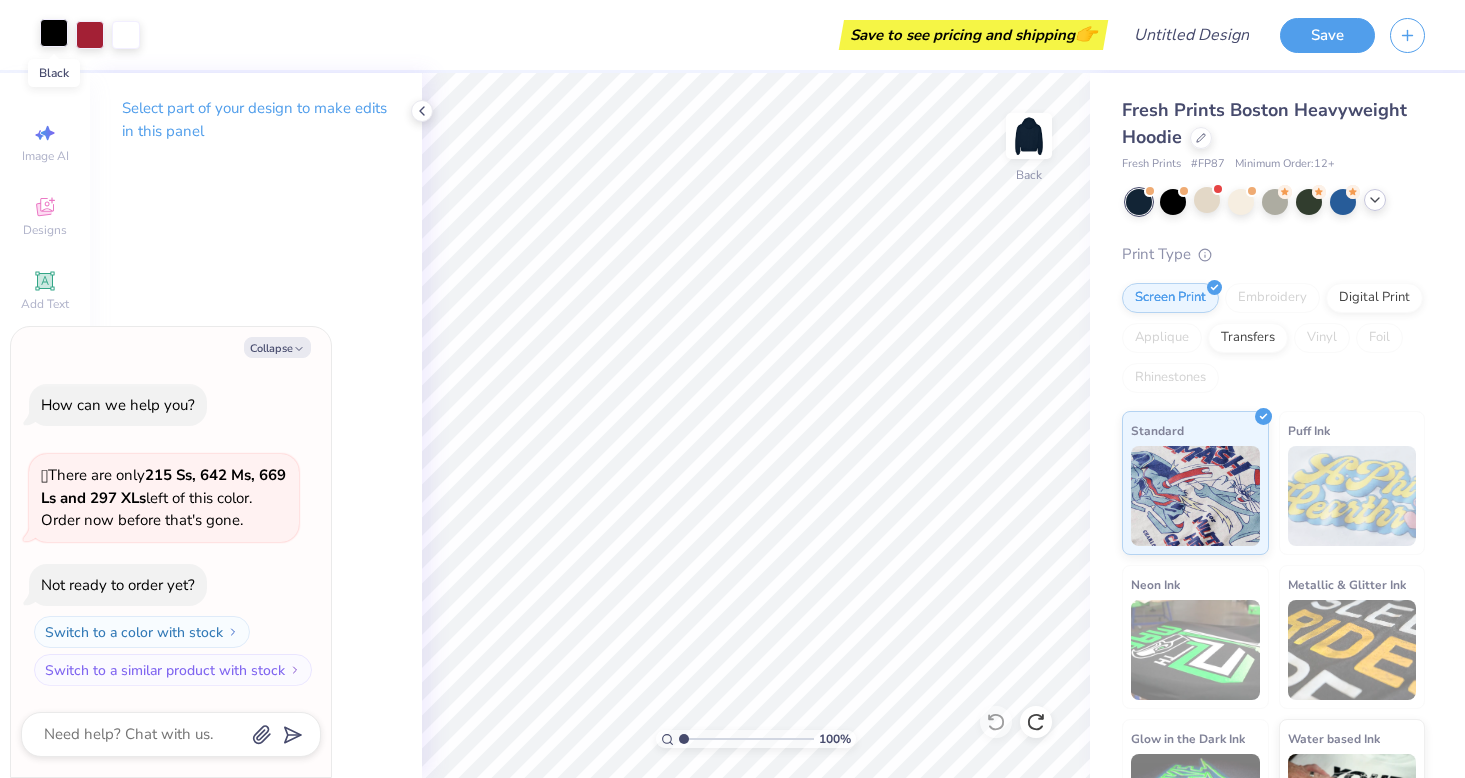 click at bounding box center [54, 33] 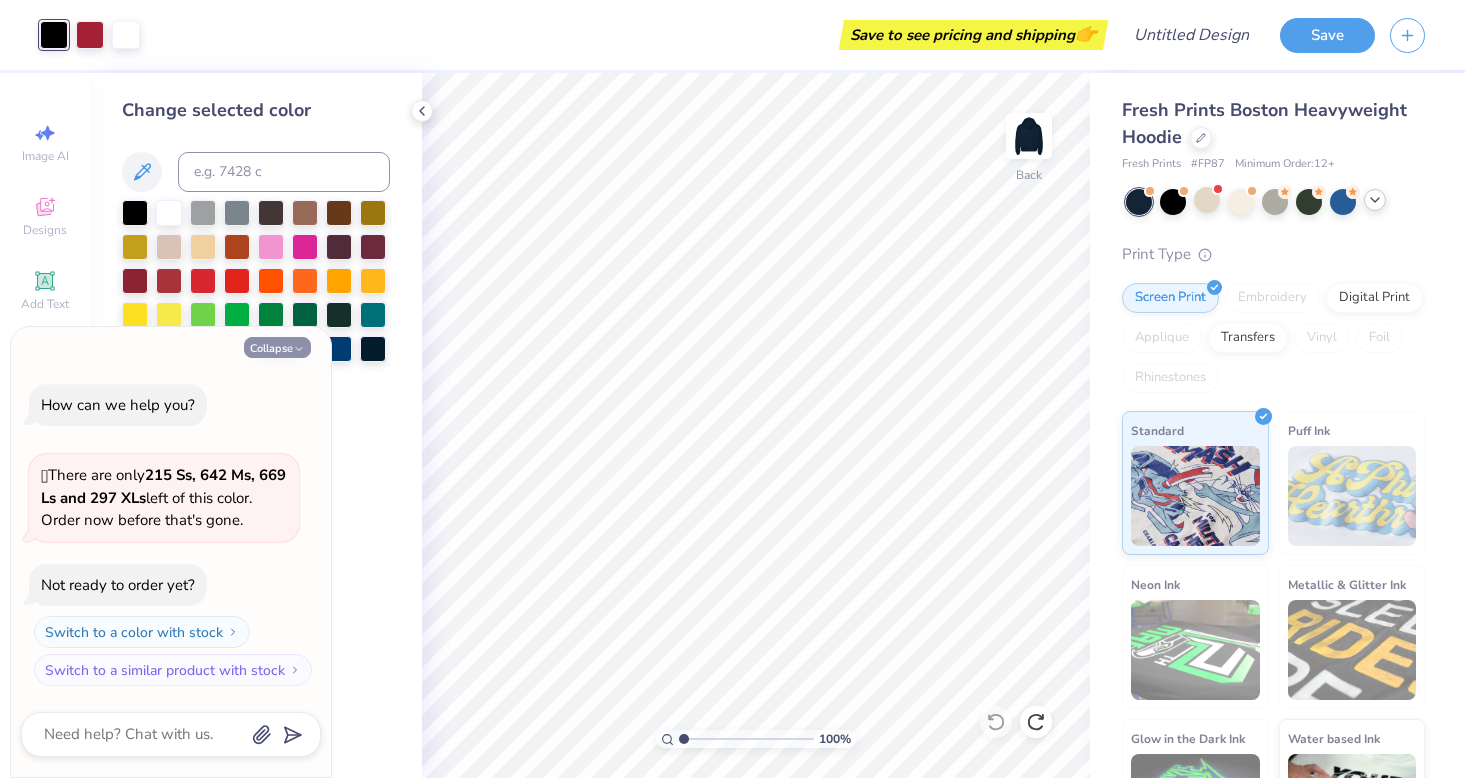 click on "Collapse" at bounding box center [277, 347] 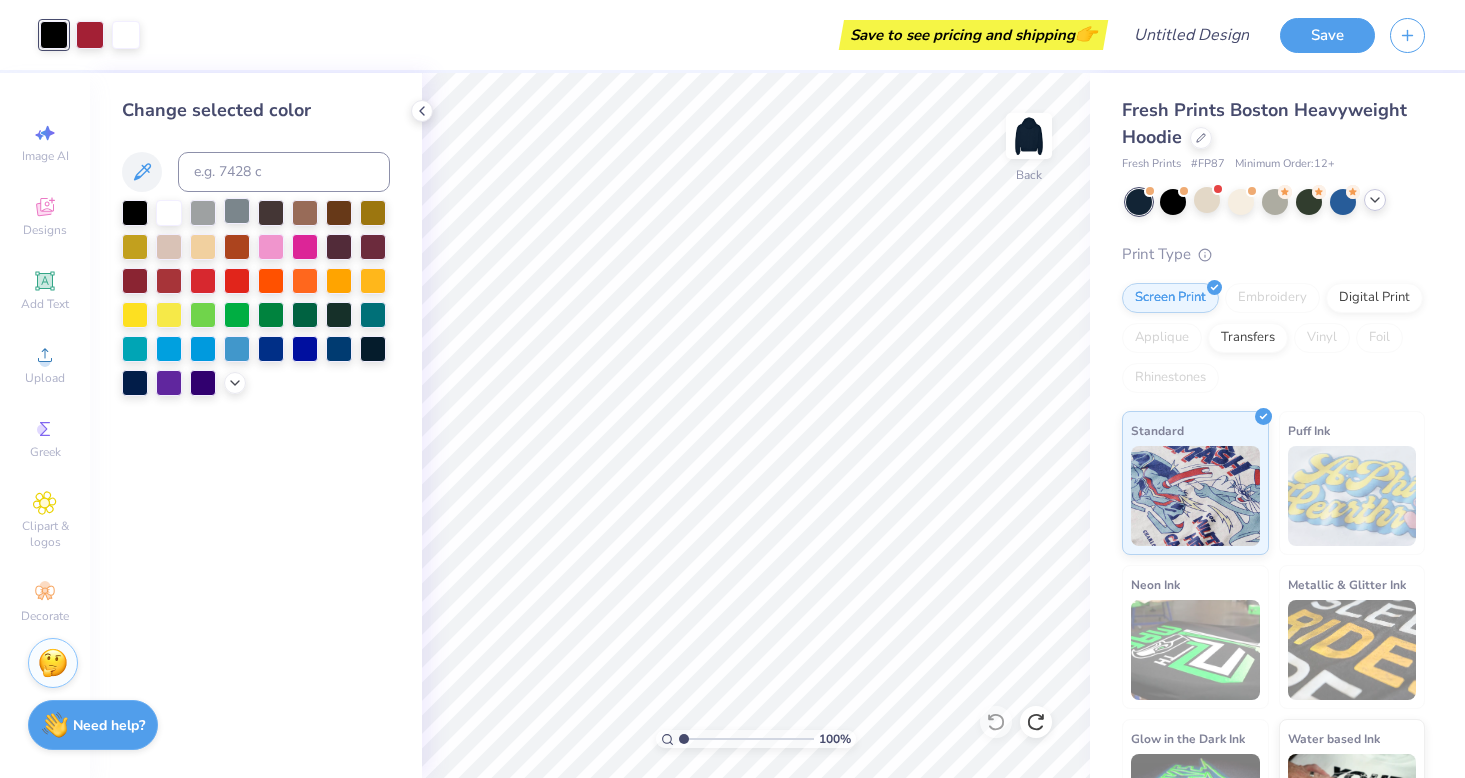 click at bounding box center [237, 211] 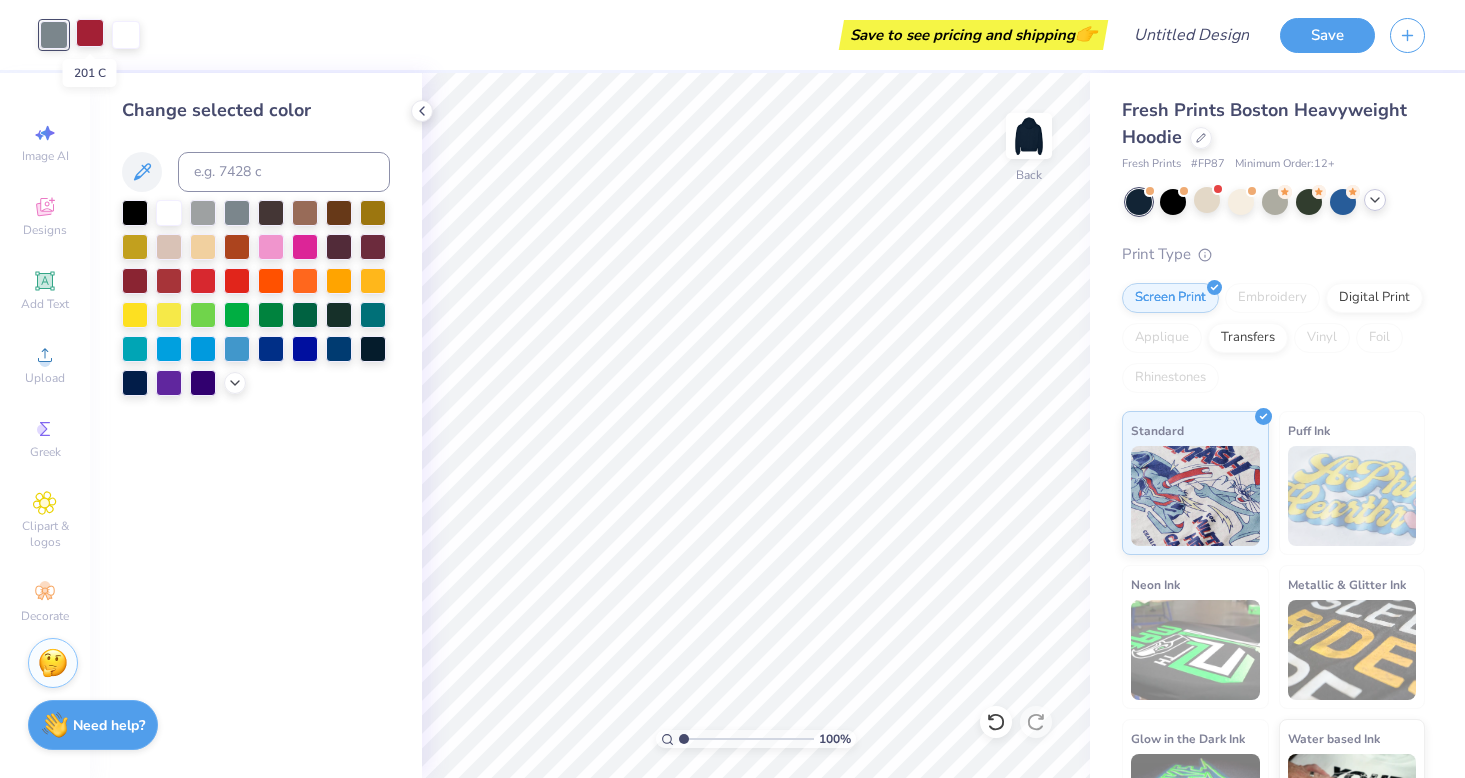 click at bounding box center (90, 33) 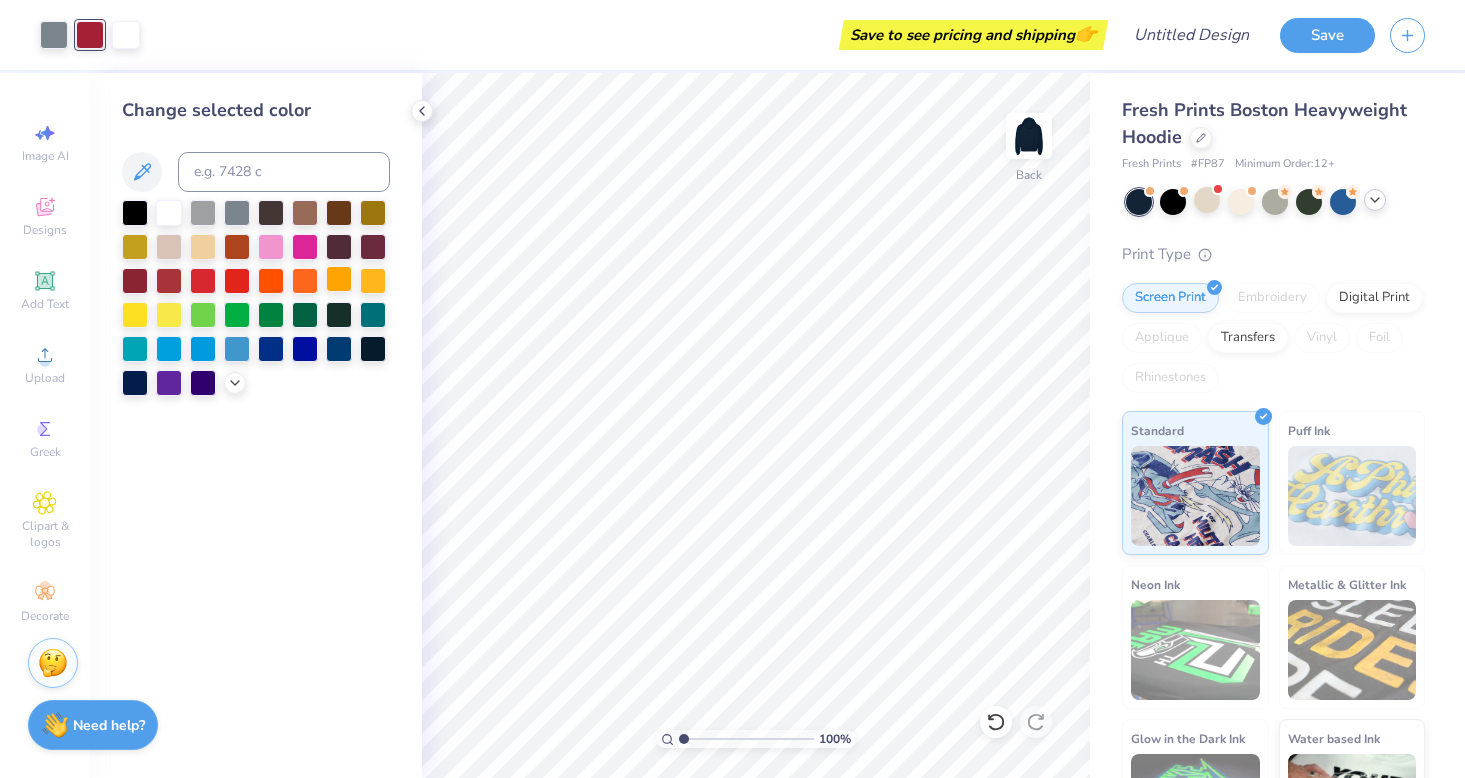 click at bounding box center (339, 279) 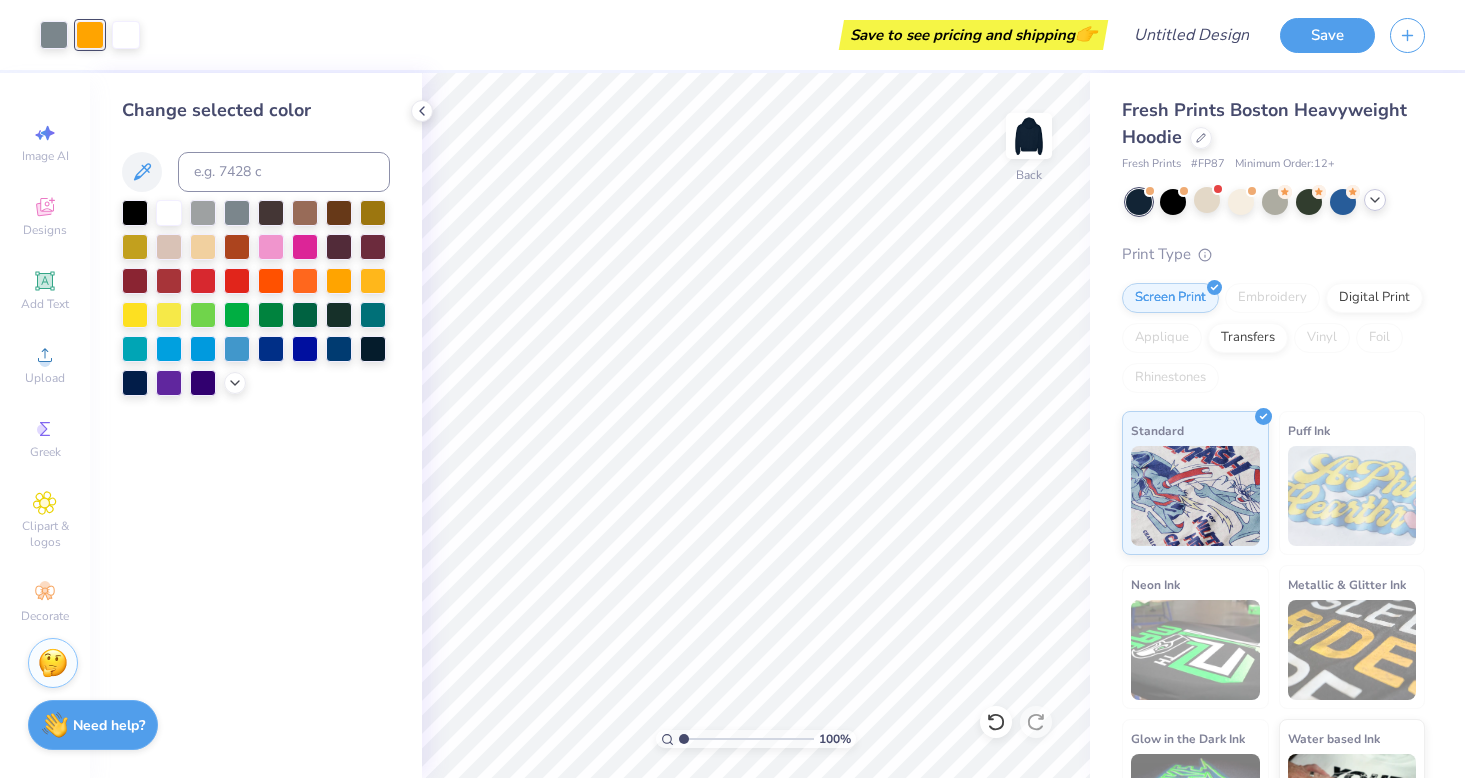 click on "Save to see pricing and shipping  👉" at bounding box center (629, 35) 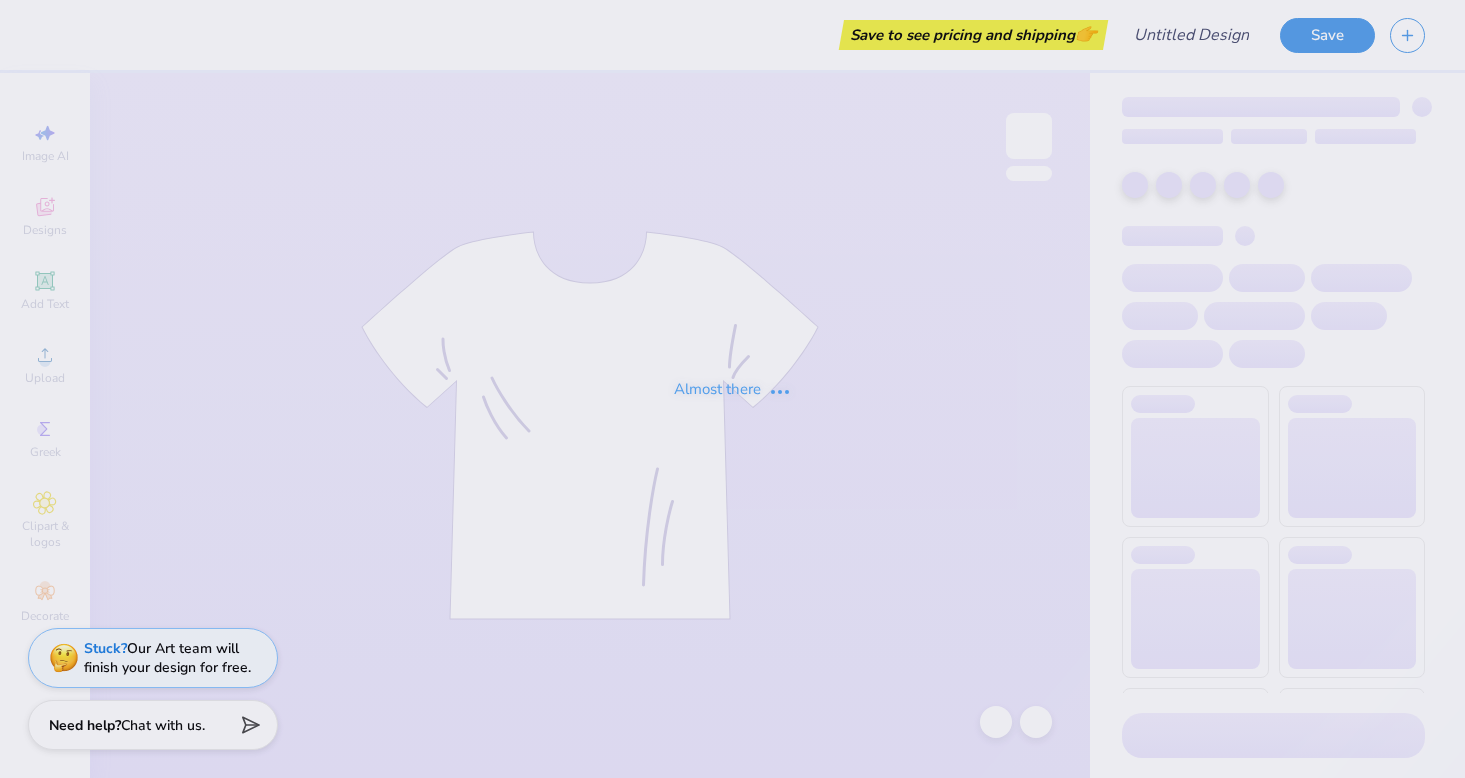scroll, scrollTop: 0, scrollLeft: 0, axis: both 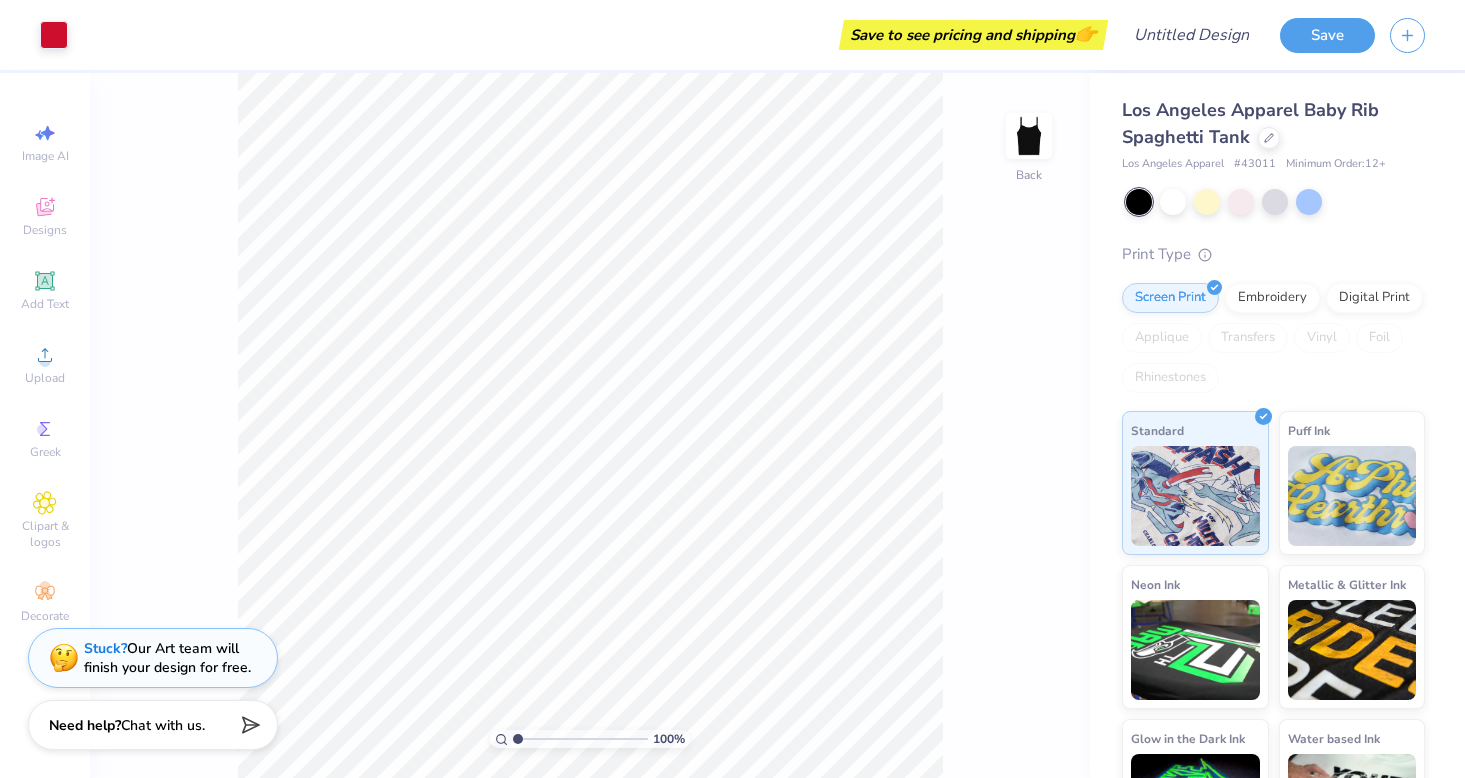 click on "[CITY] Apparel Baby Rib Spaghetti Tank [CITY] Apparel # 43011 Minimum Order:  12 +   Print Type Screen Print Embroidery Digital Print Applique Transfers Vinyl Foil Rhinestones Standard Puff Ink Neon Ink Metallic & Glitter Ink Glow in the Dark Ink Water based Ink" at bounding box center [1273, 480] 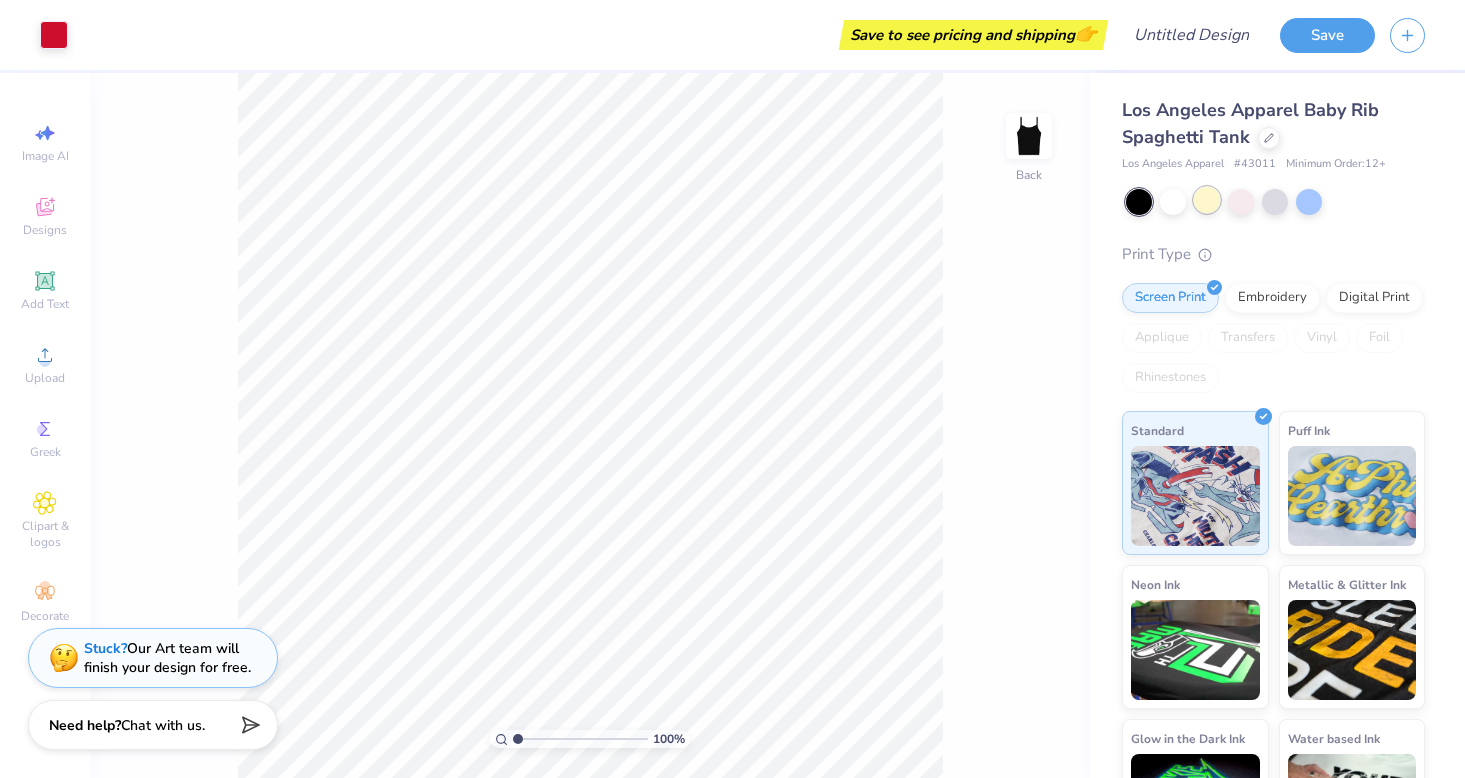 click at bounding box center [1207, 200] 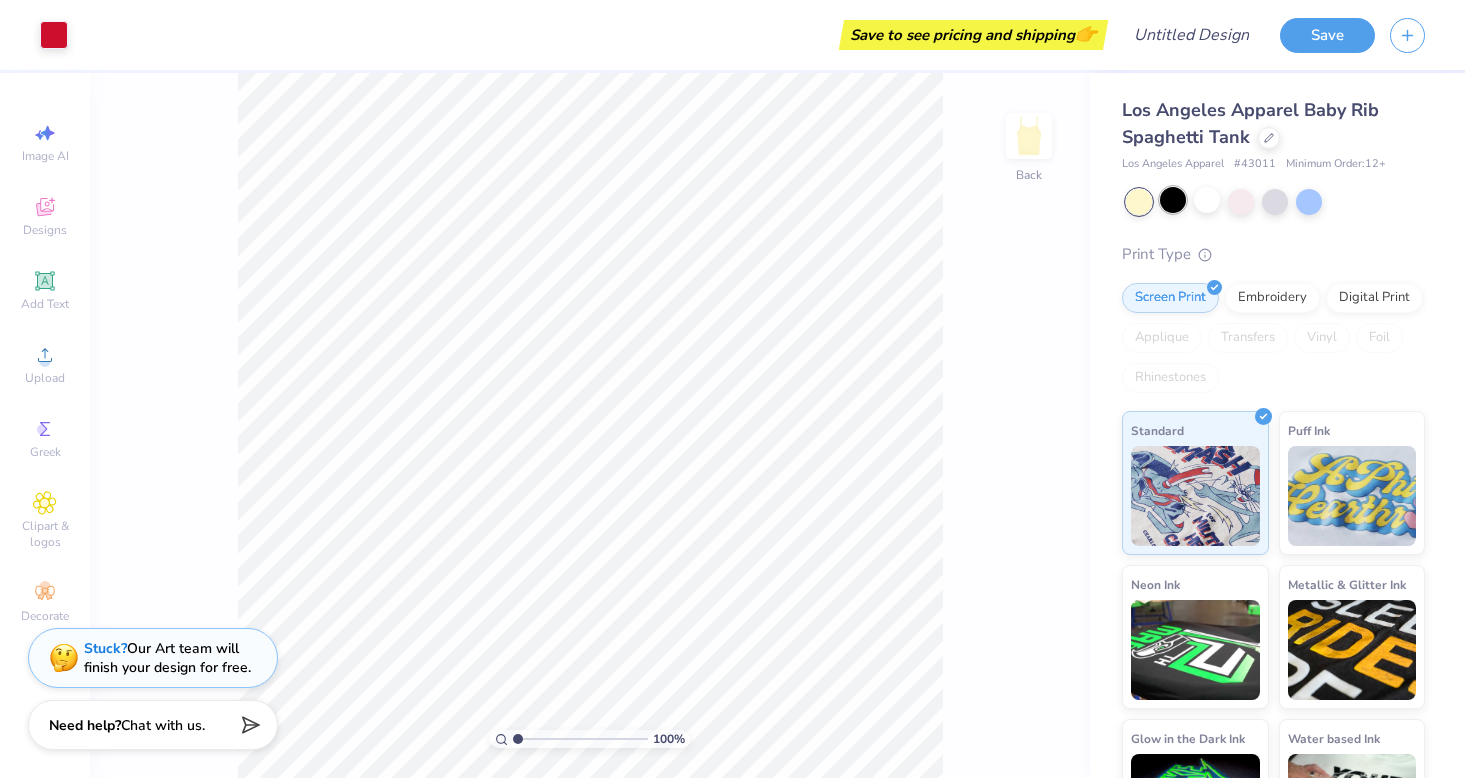 click at bounding box center (1173, 200) 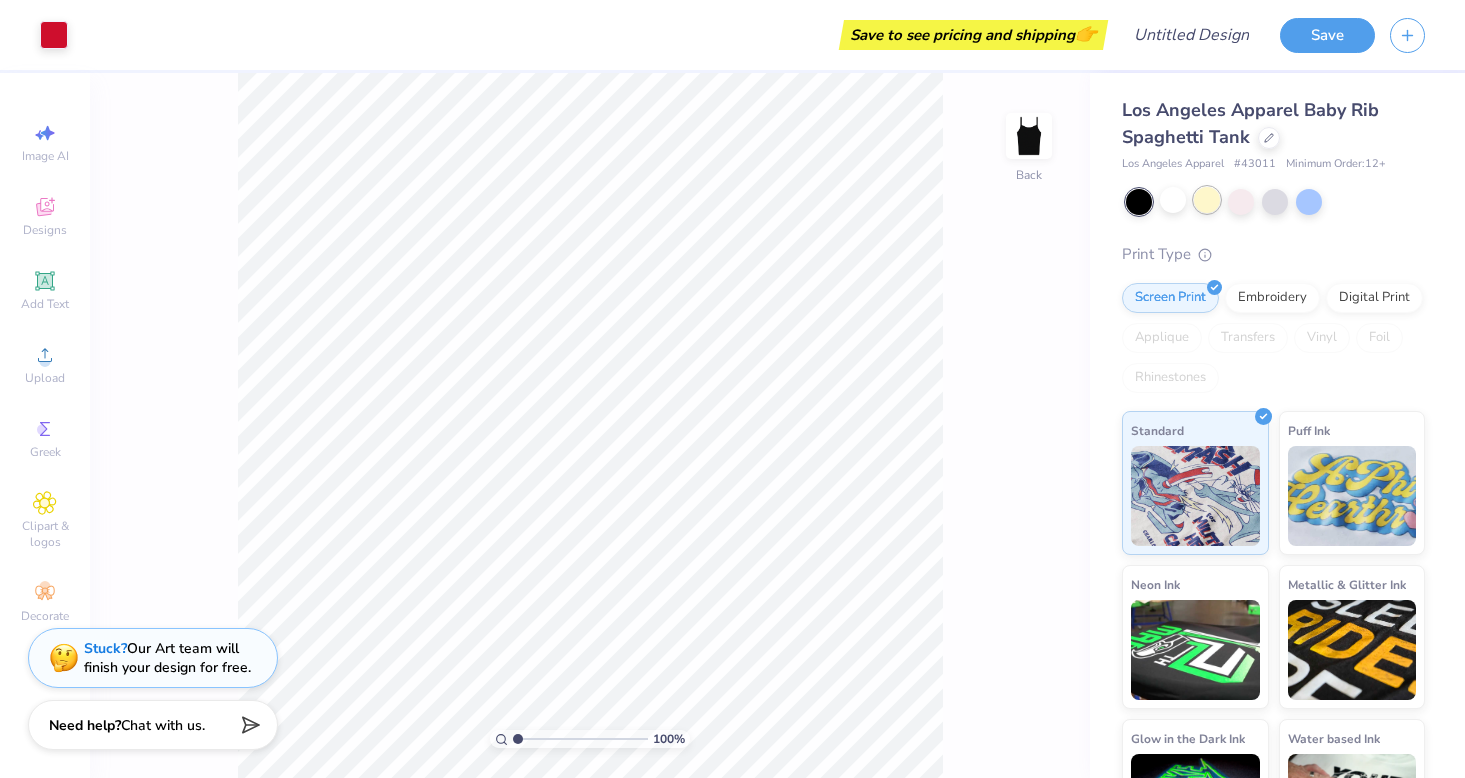 click at bounding box center [1207, 200] 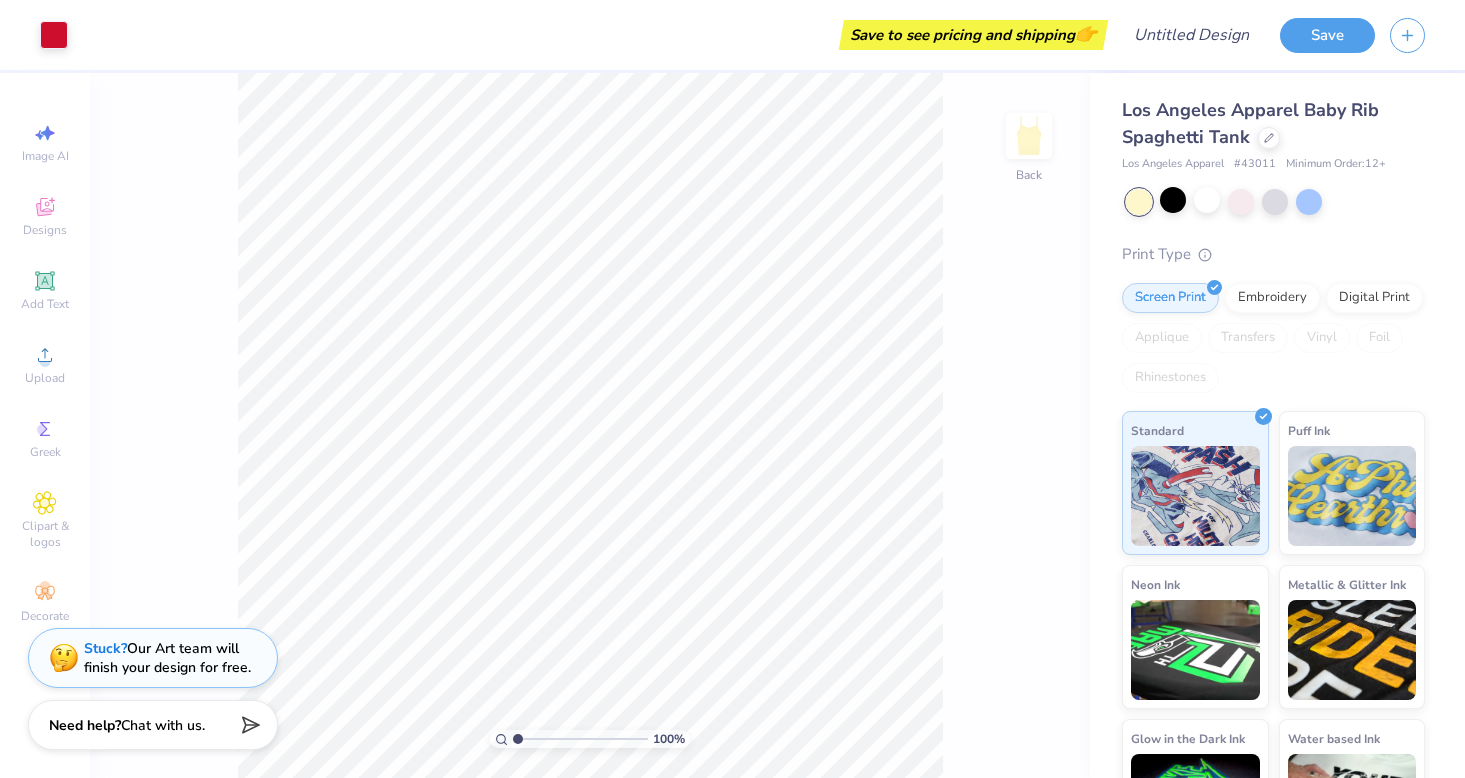 click on "Art colors" at bounding box center (34, 35) 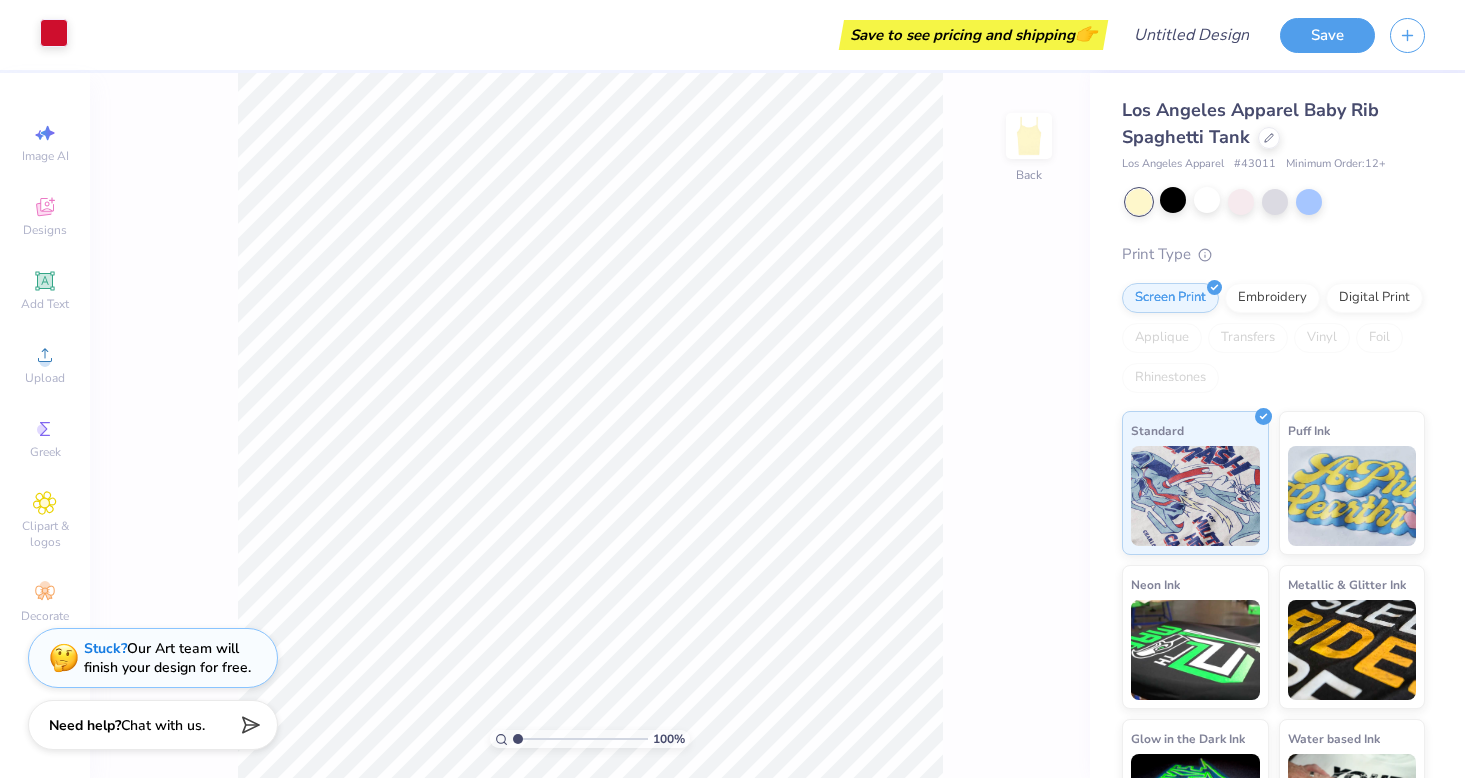 click at bounding box center (54, 33) 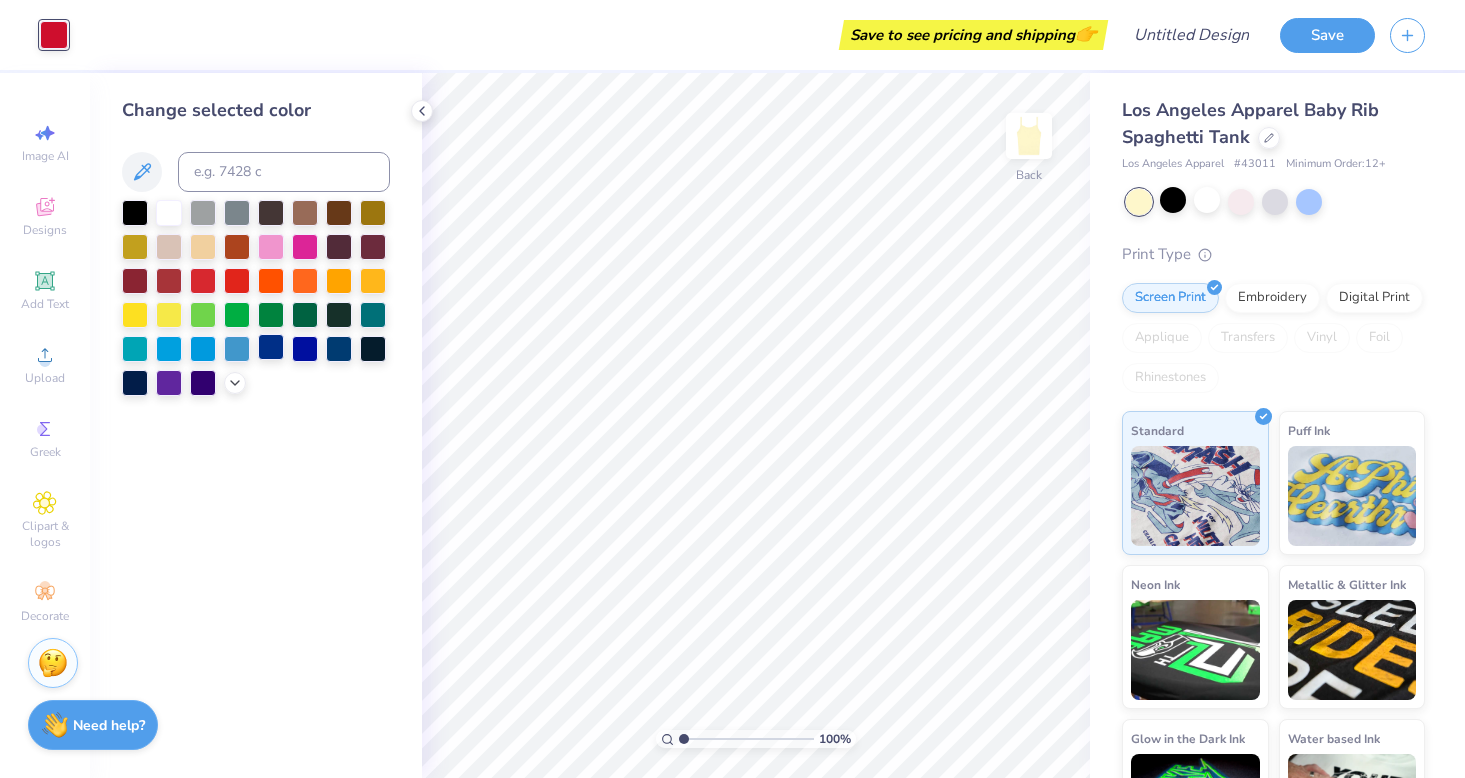 click at bounding box center (271, 347) 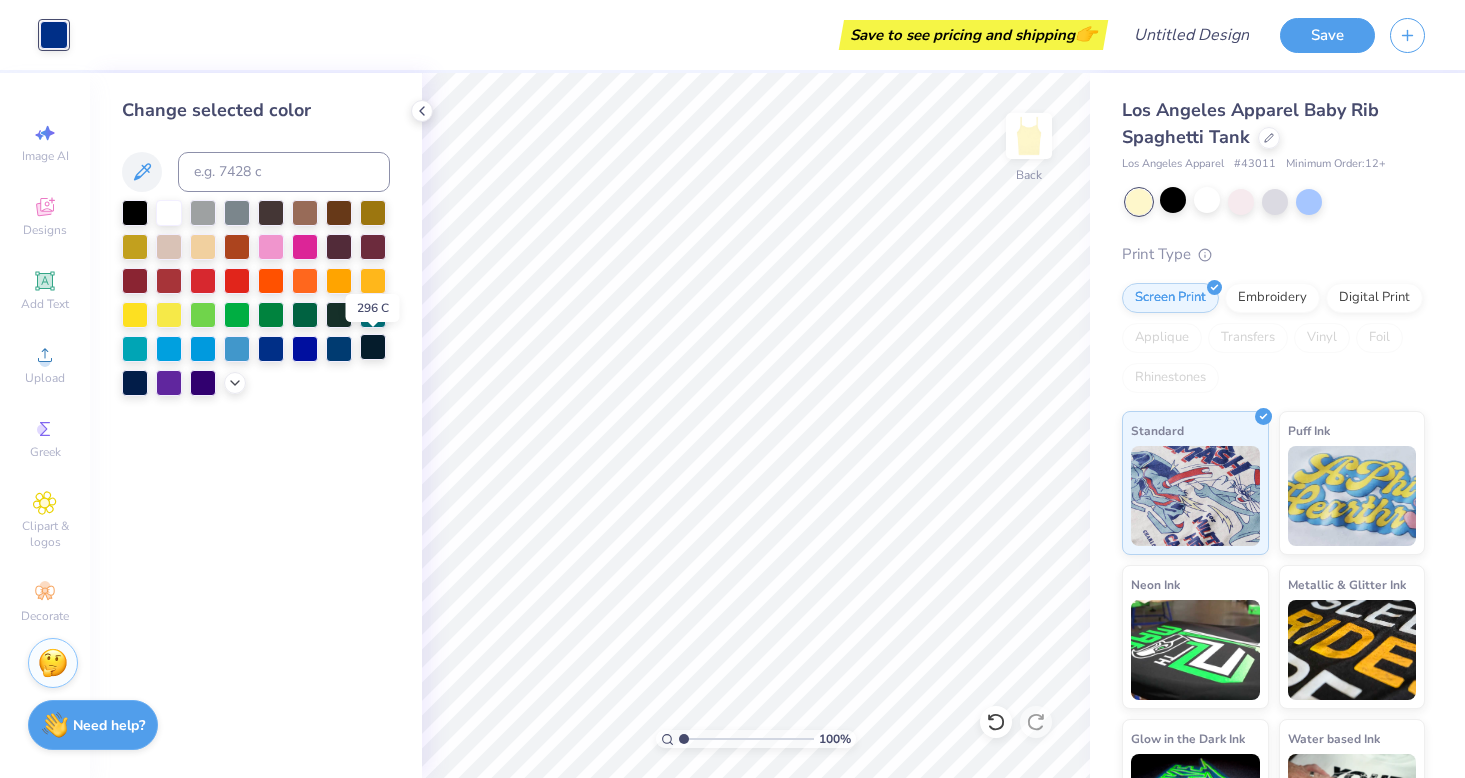 click at bounding box center (373, 347) 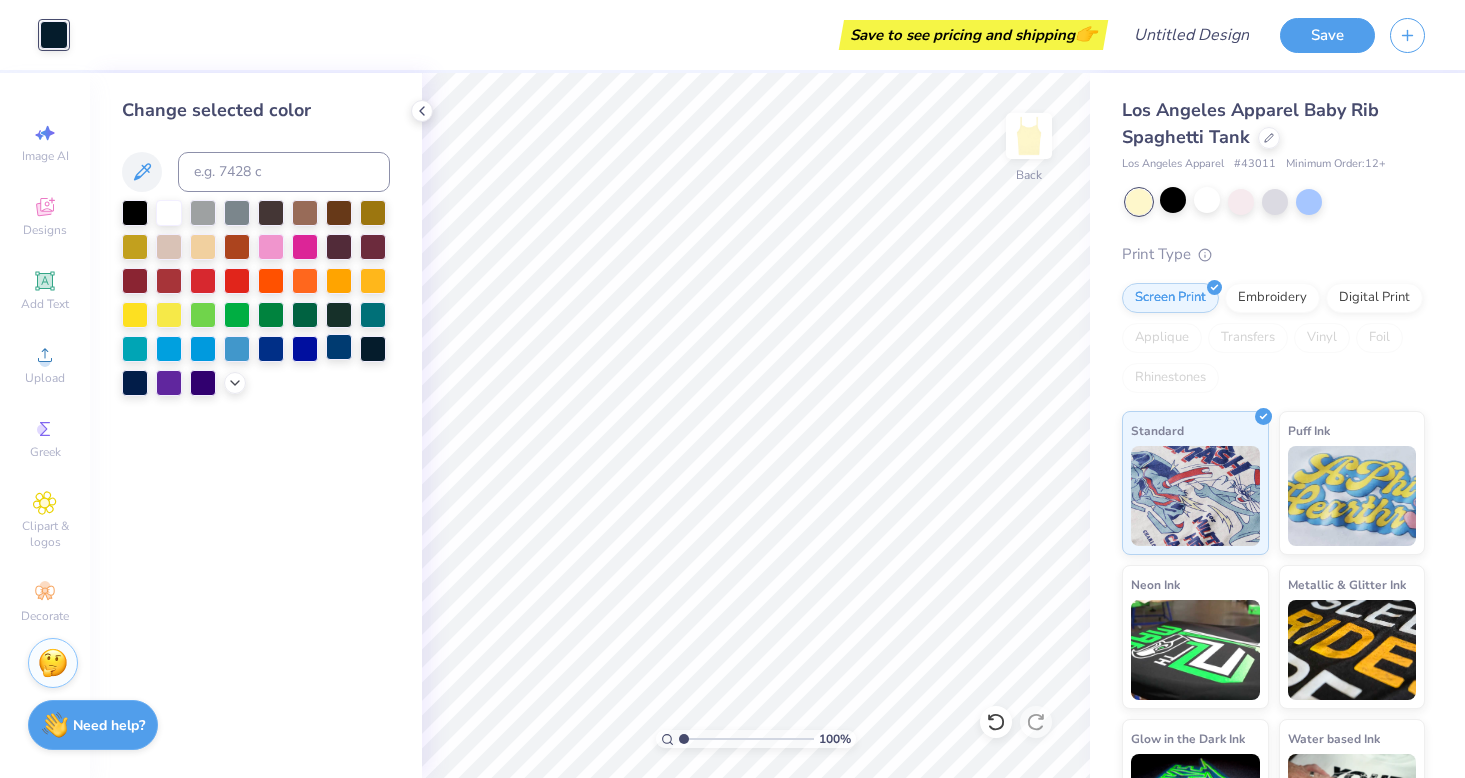 click at bounding box center [339, 347] 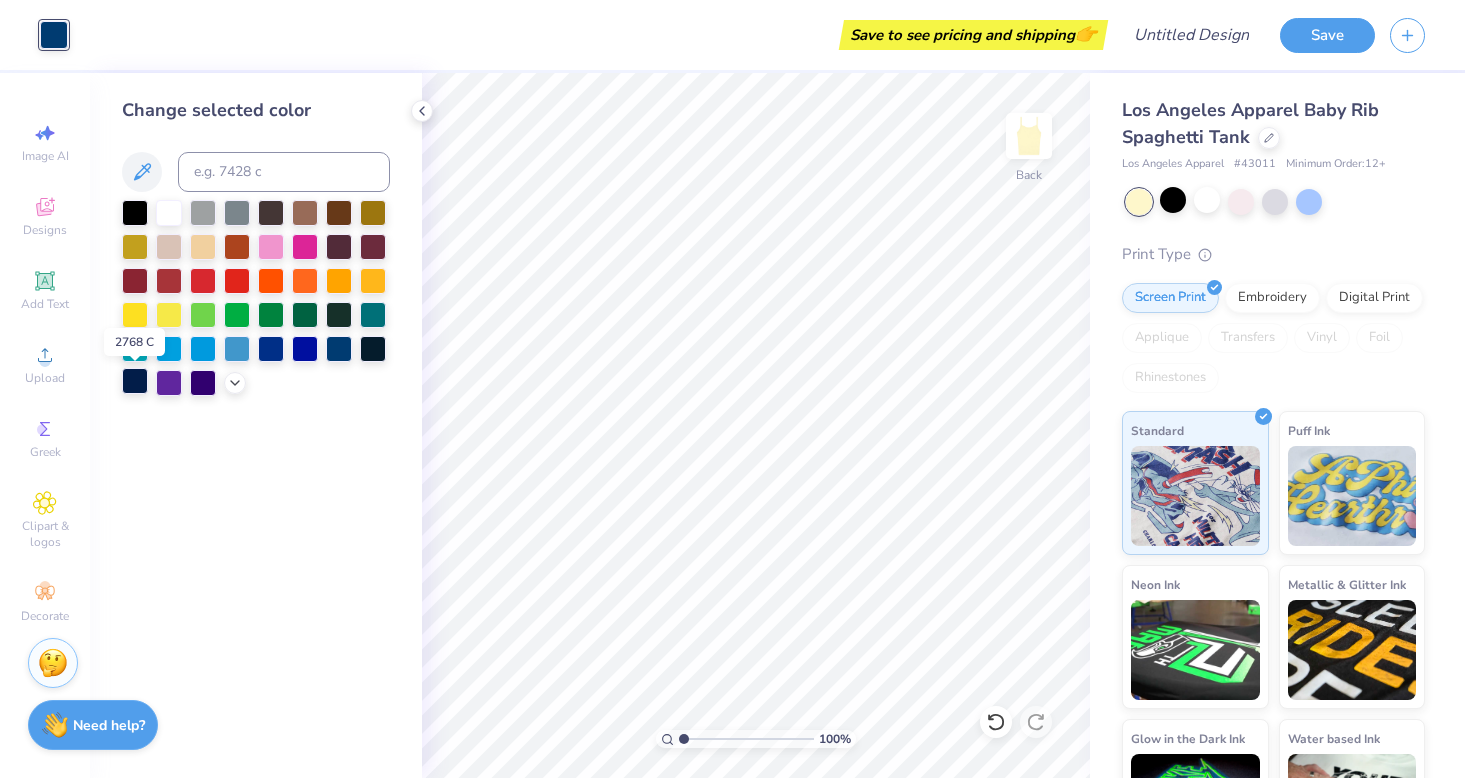 click at bounding box center [135, 381] 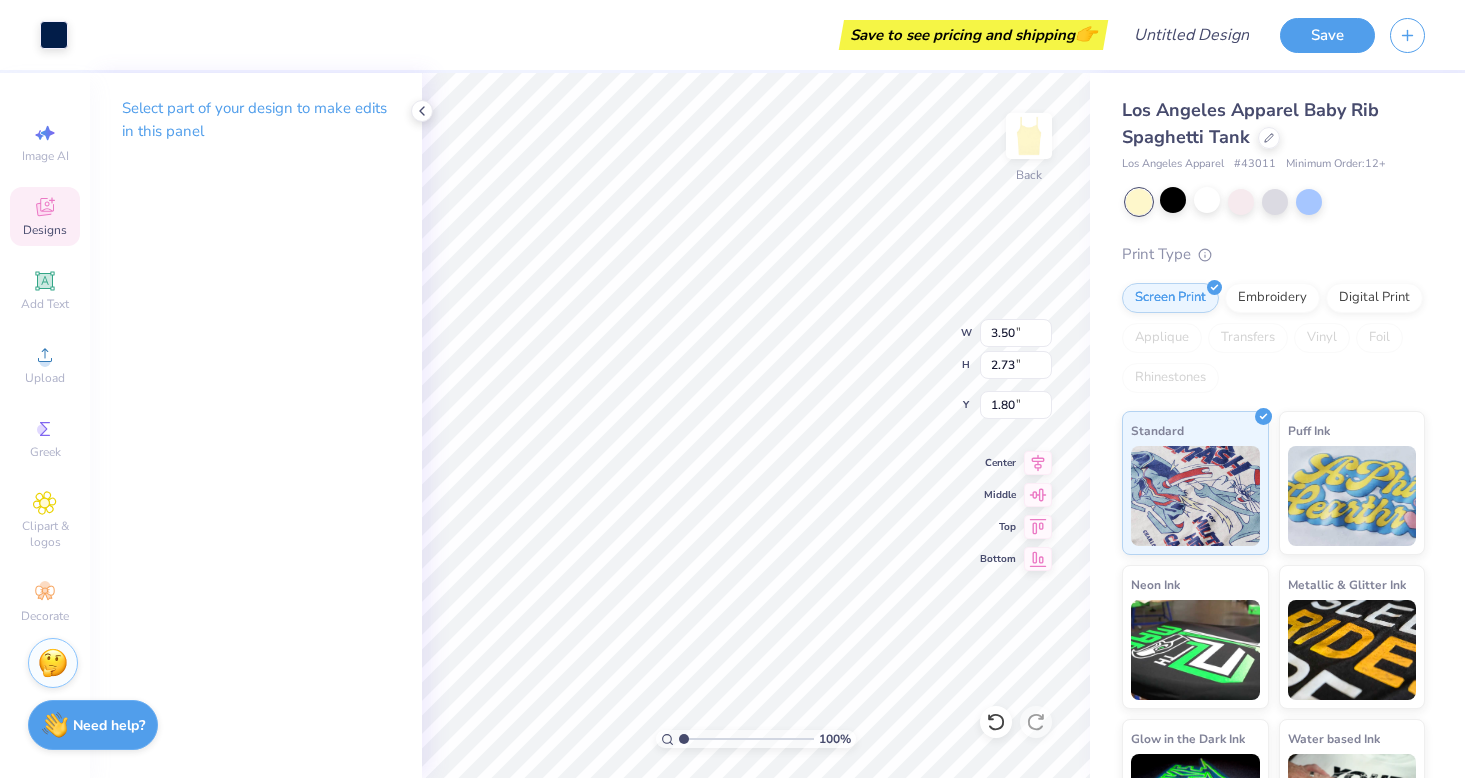 type on "0.66" 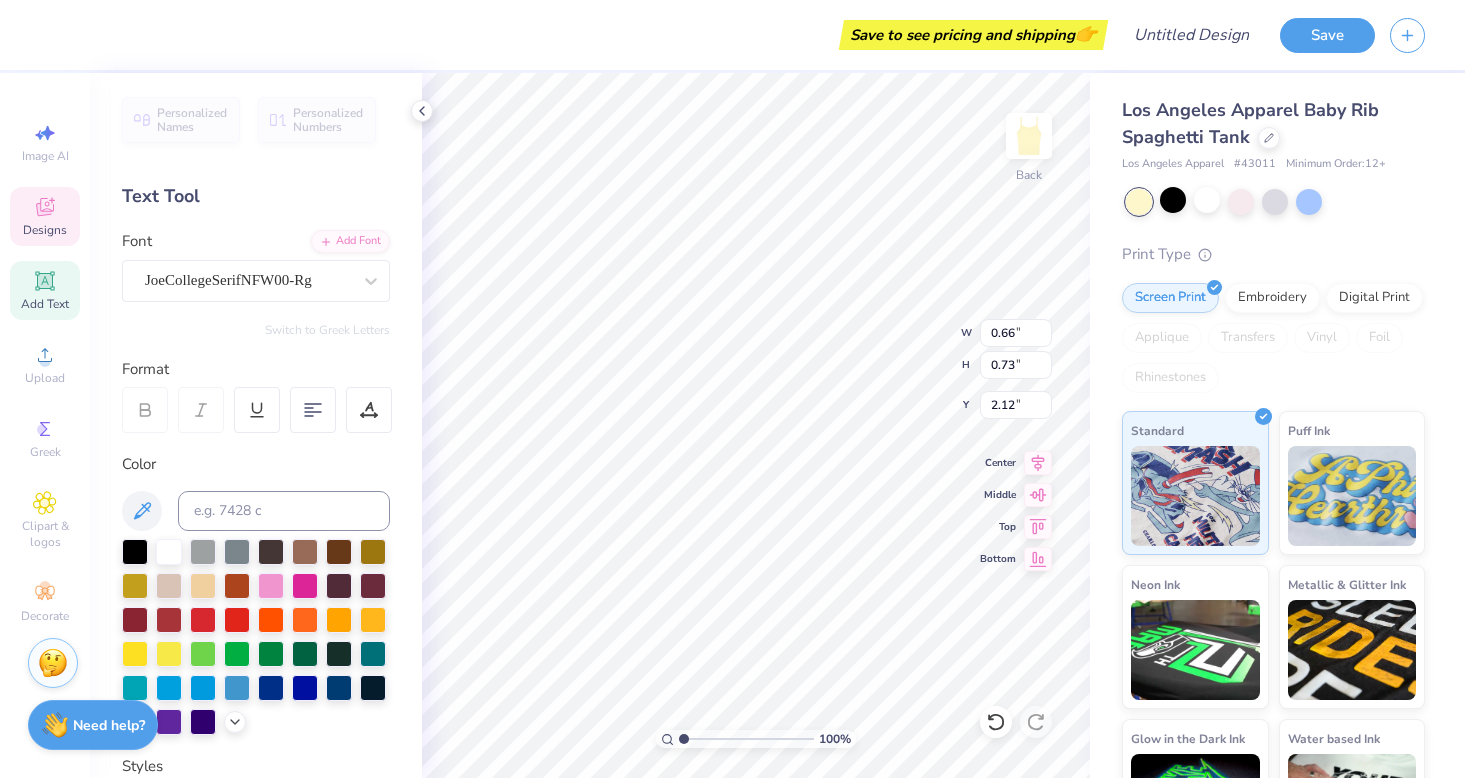 type on "0.65" 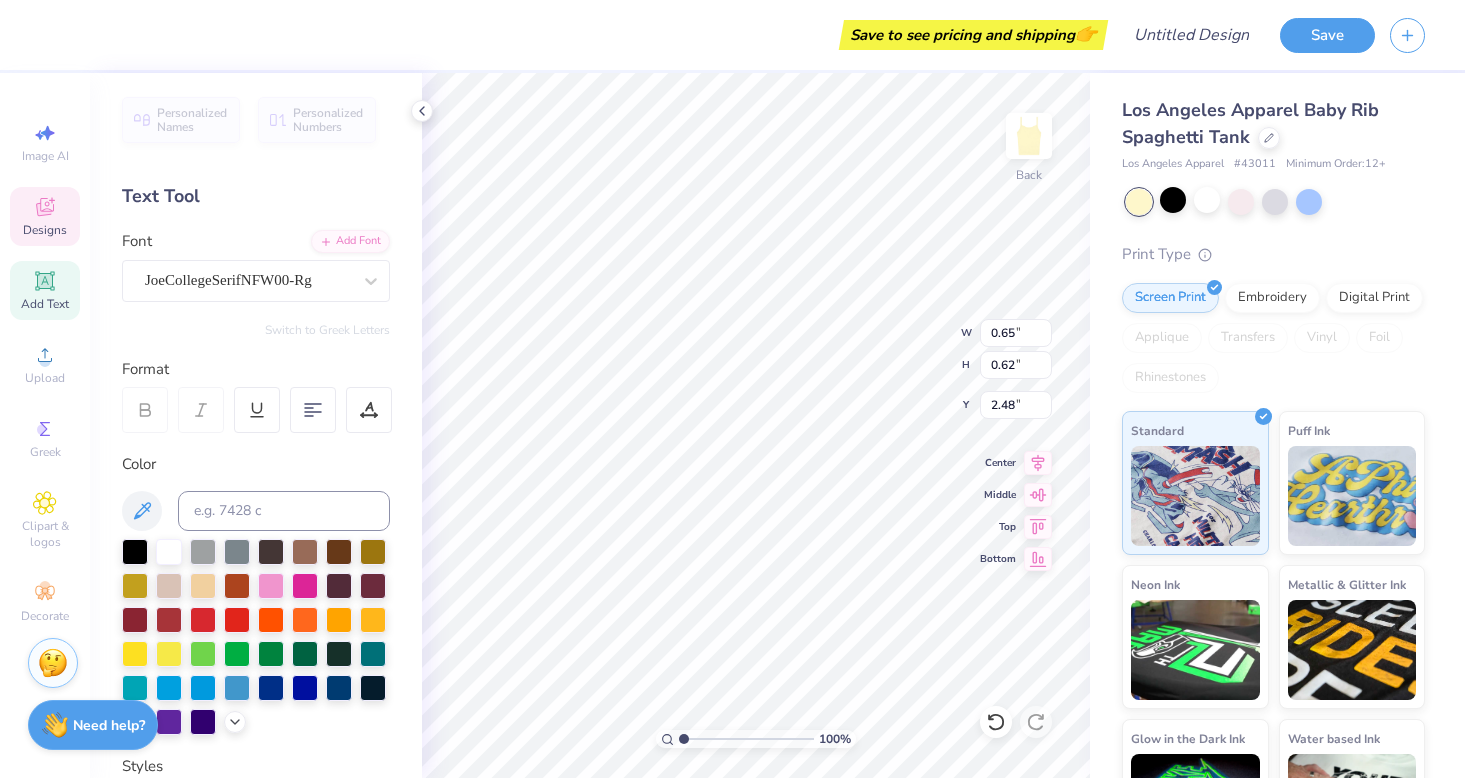type on "A" 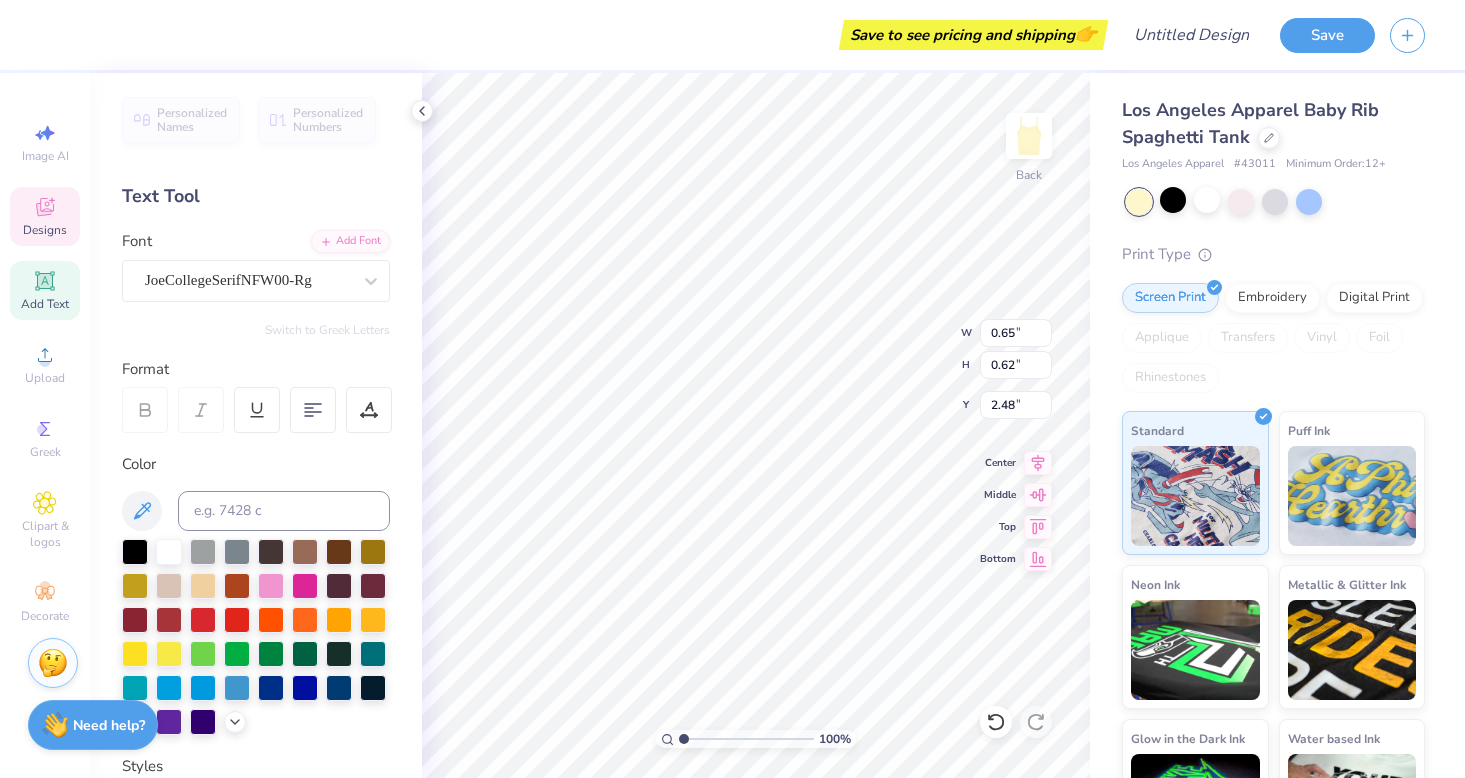 type on "0.58" 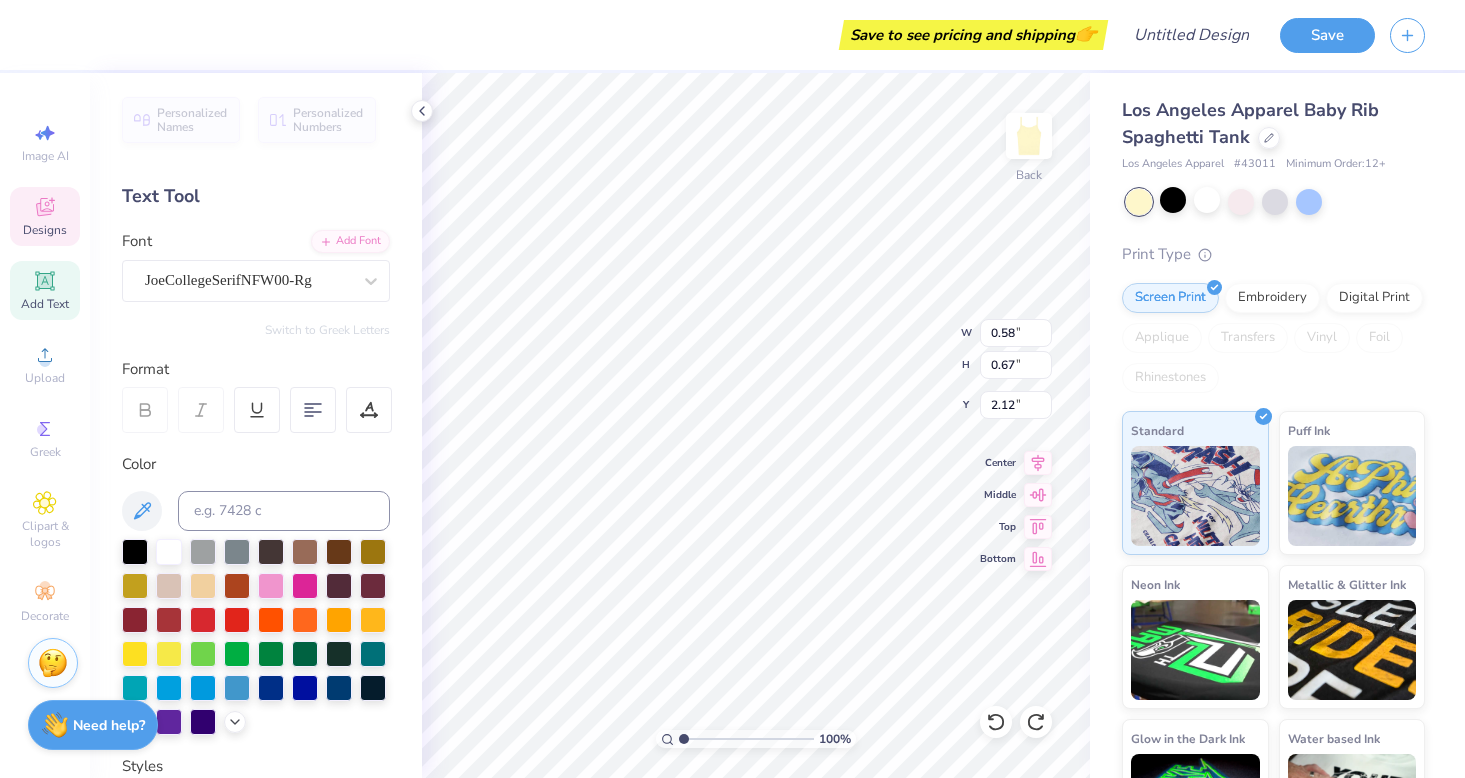 type on "L" 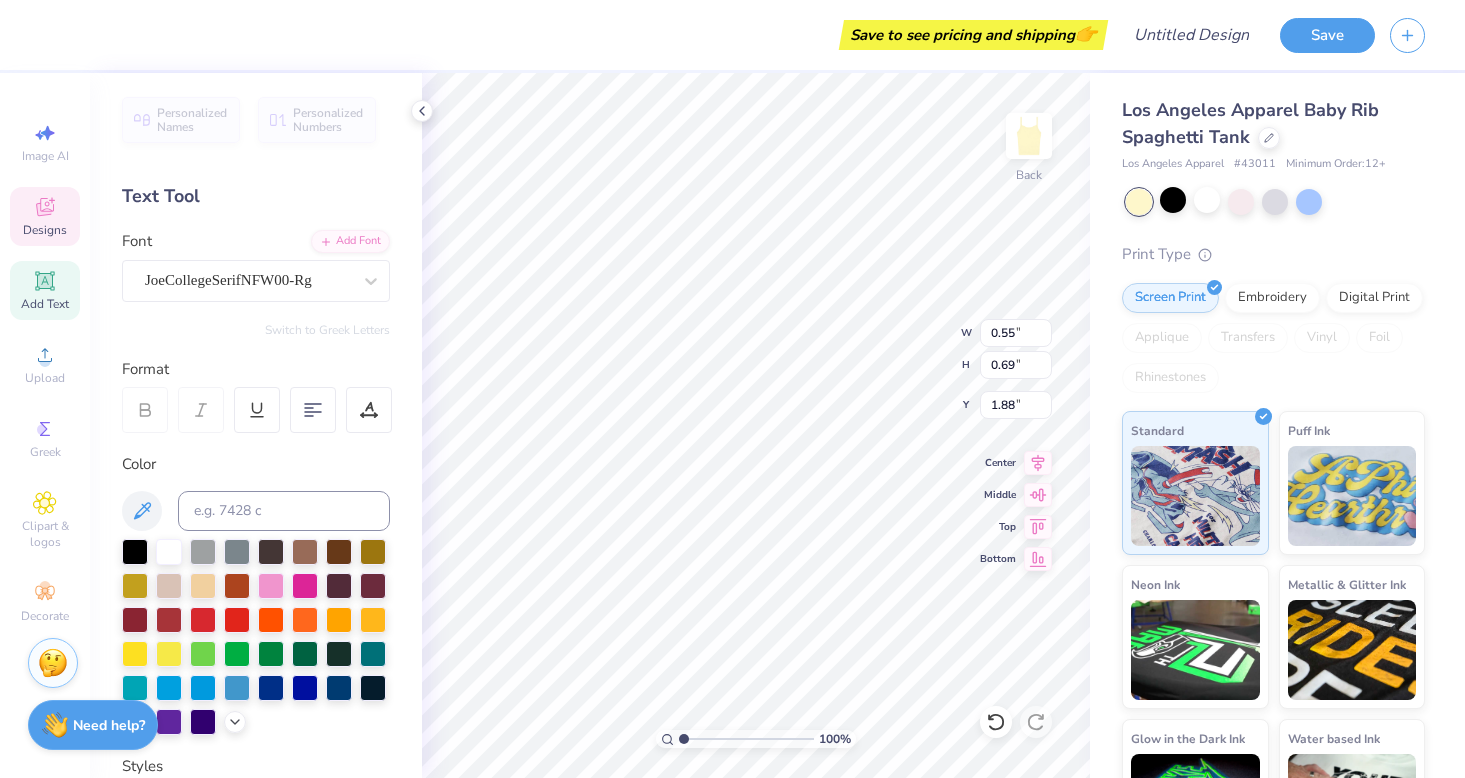 type on "P" 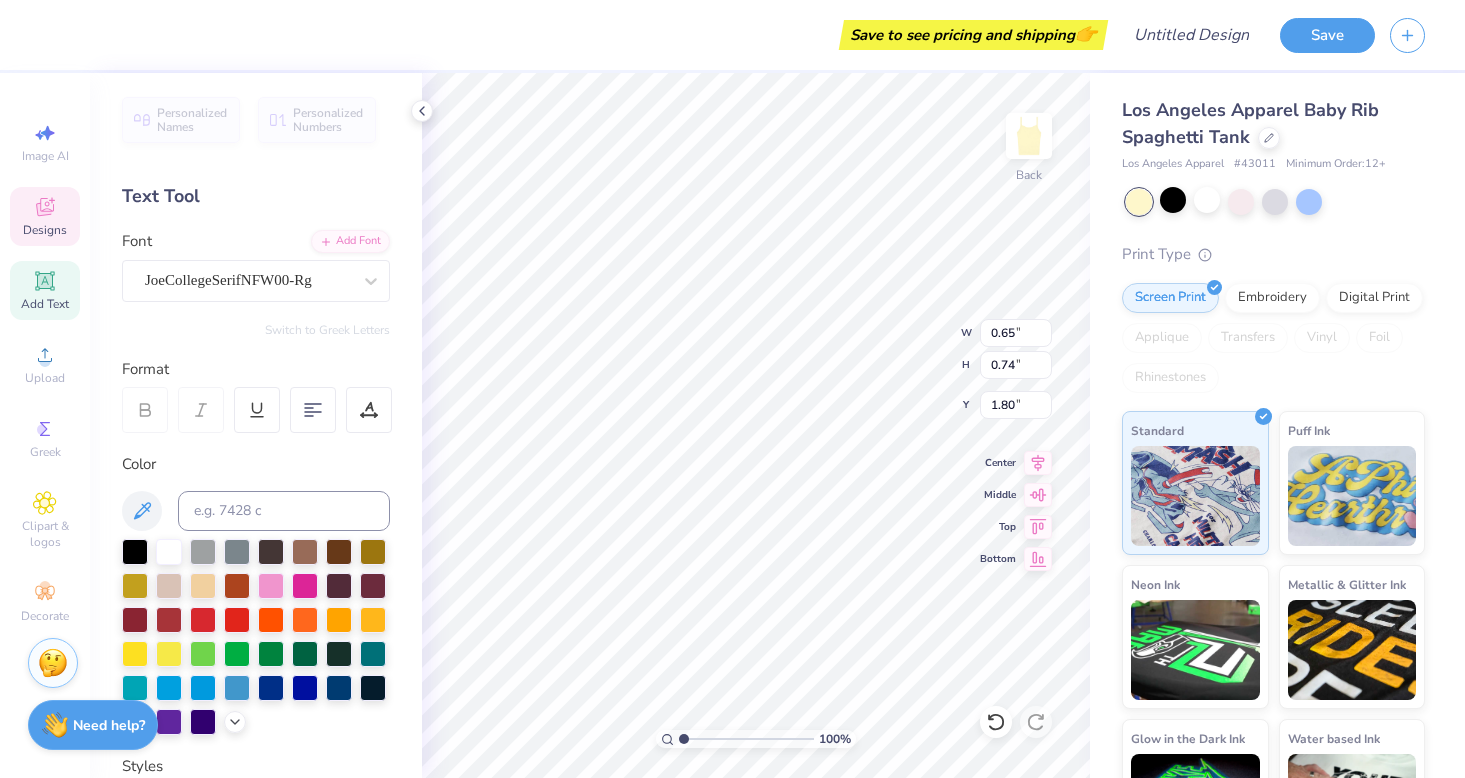 type on "2.08" 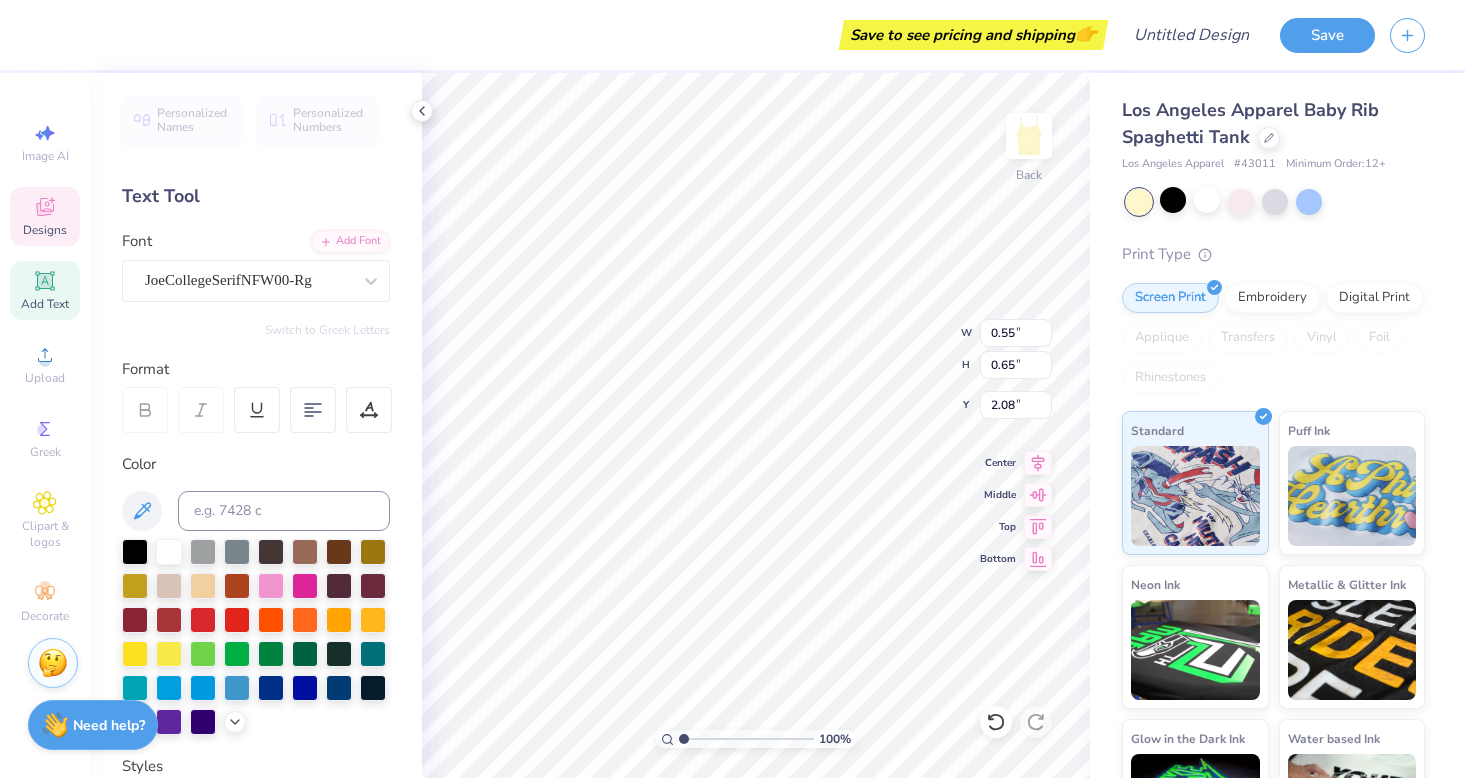 type on "0.55" 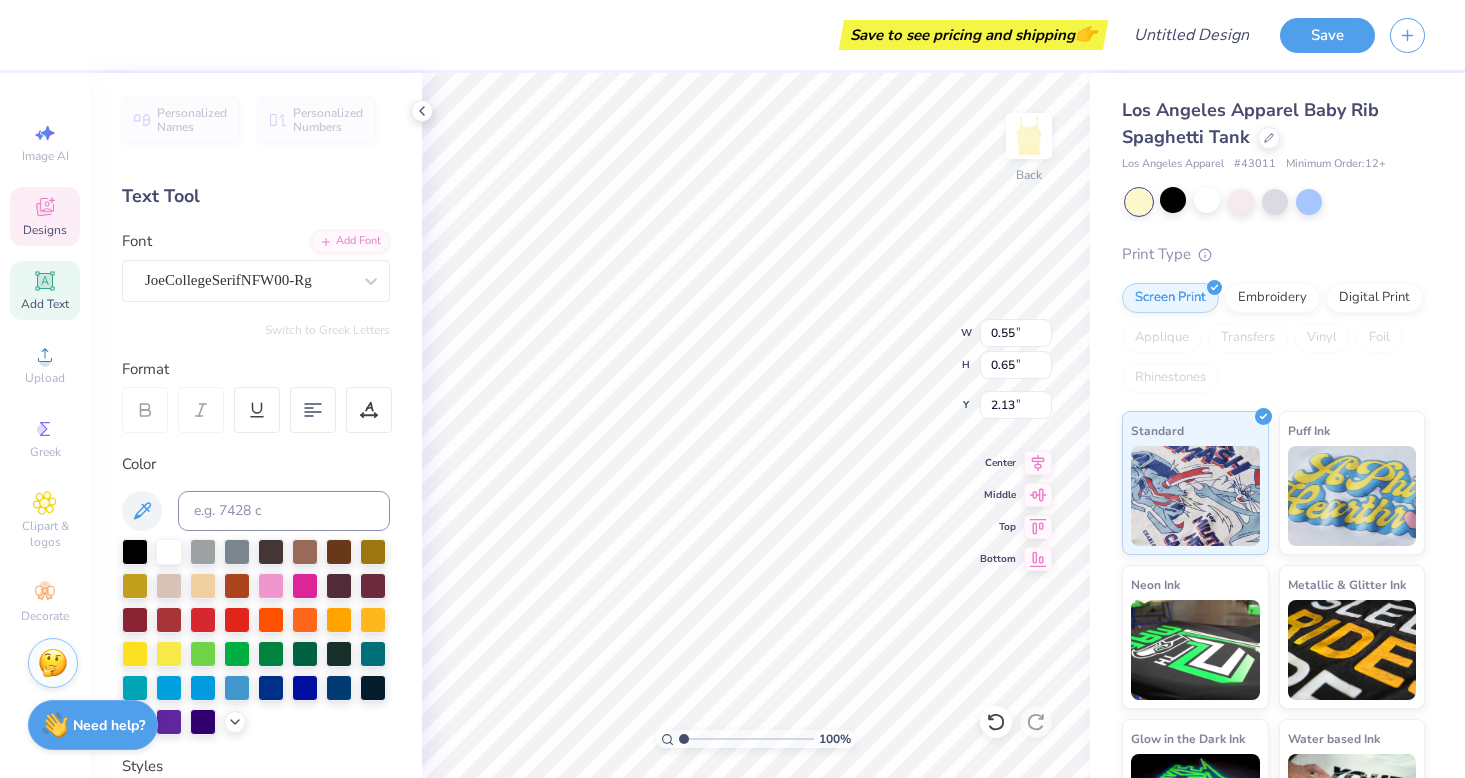 type on "1.88" 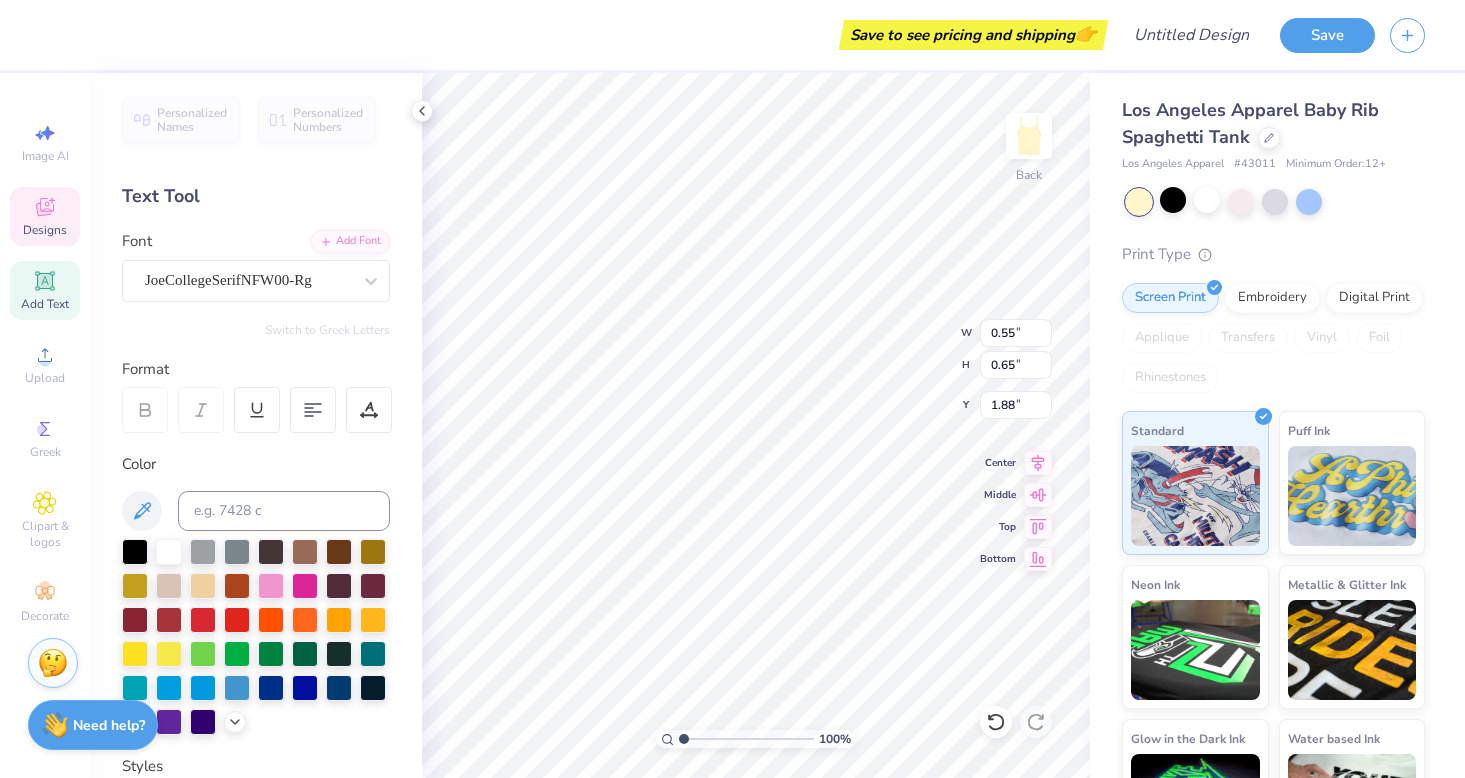 type on "0.61" 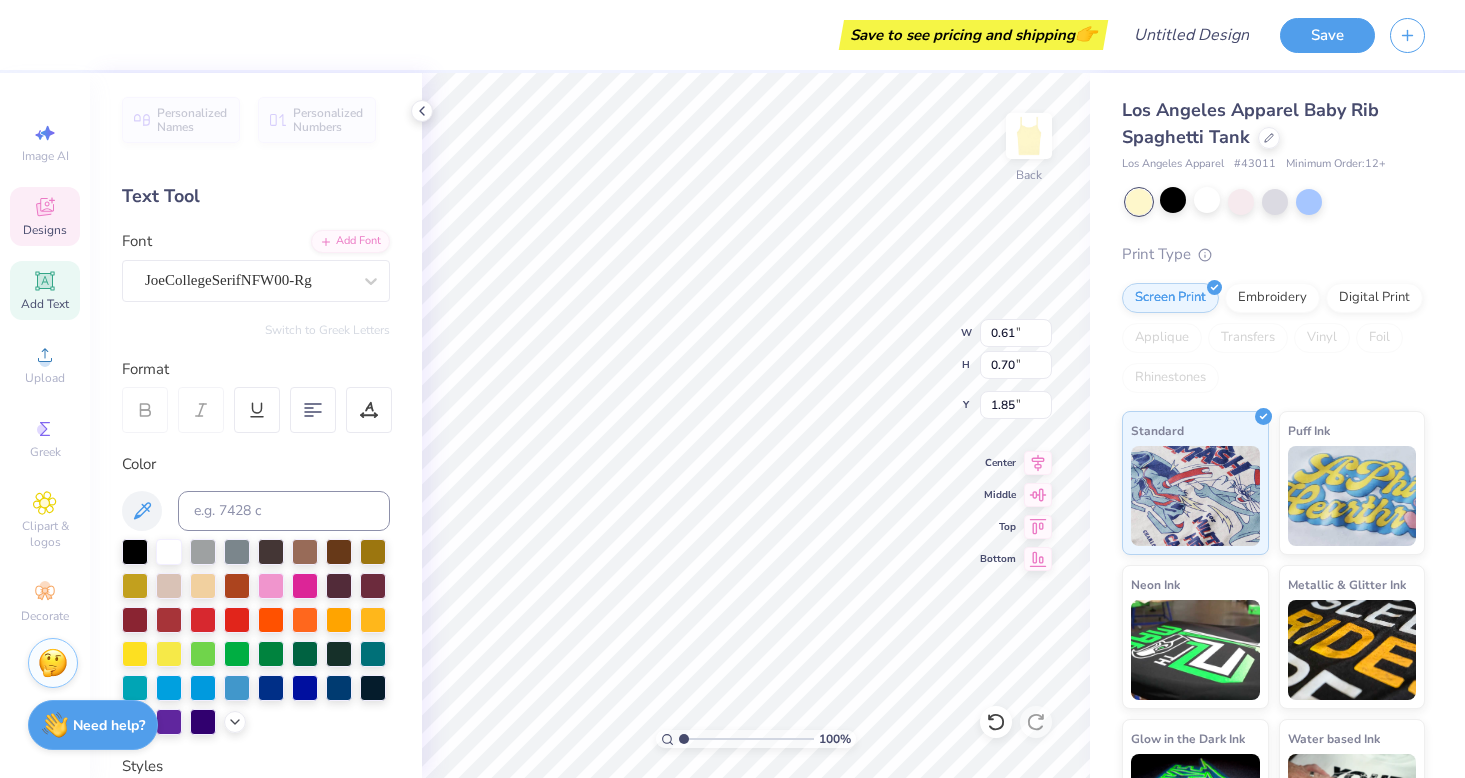 type on "1.83" 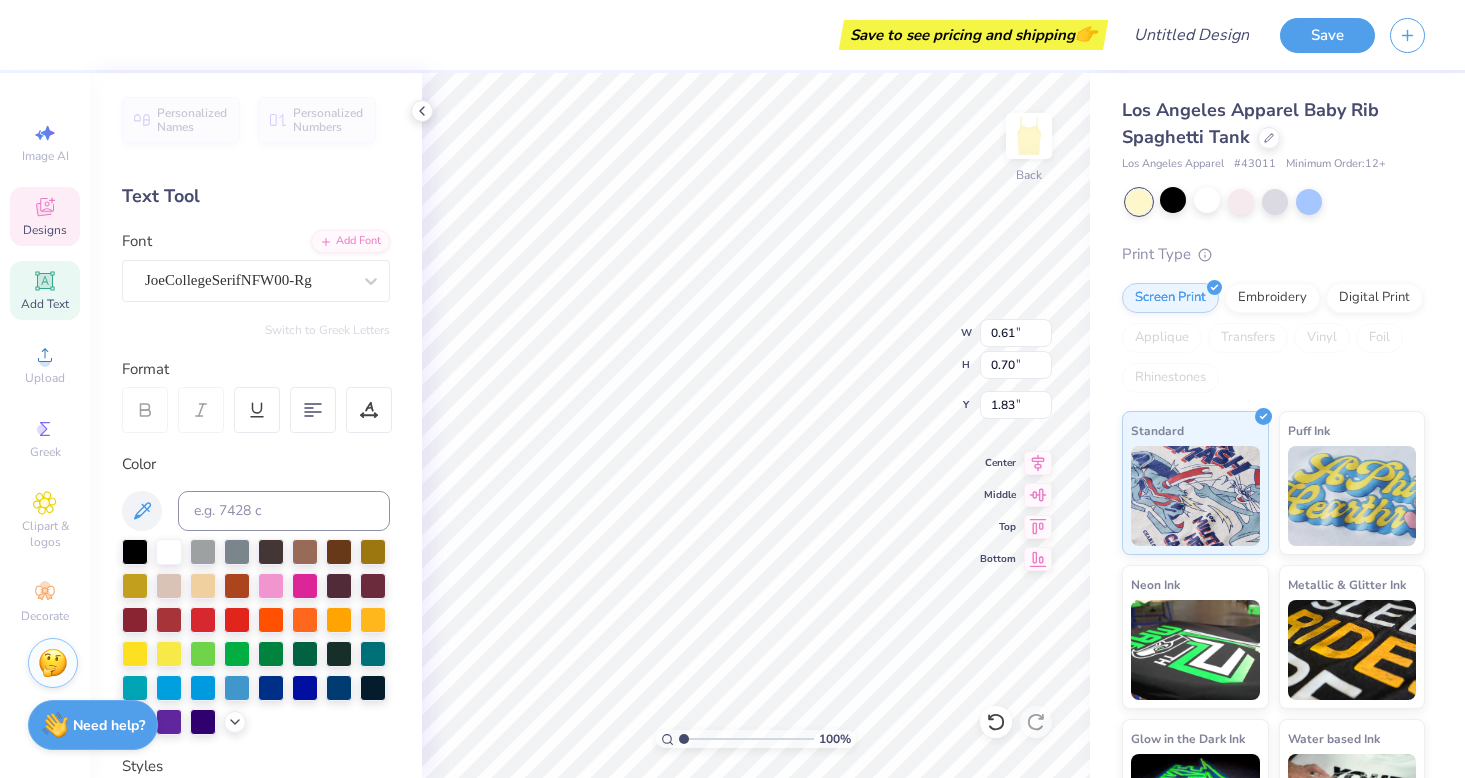 type on "H" 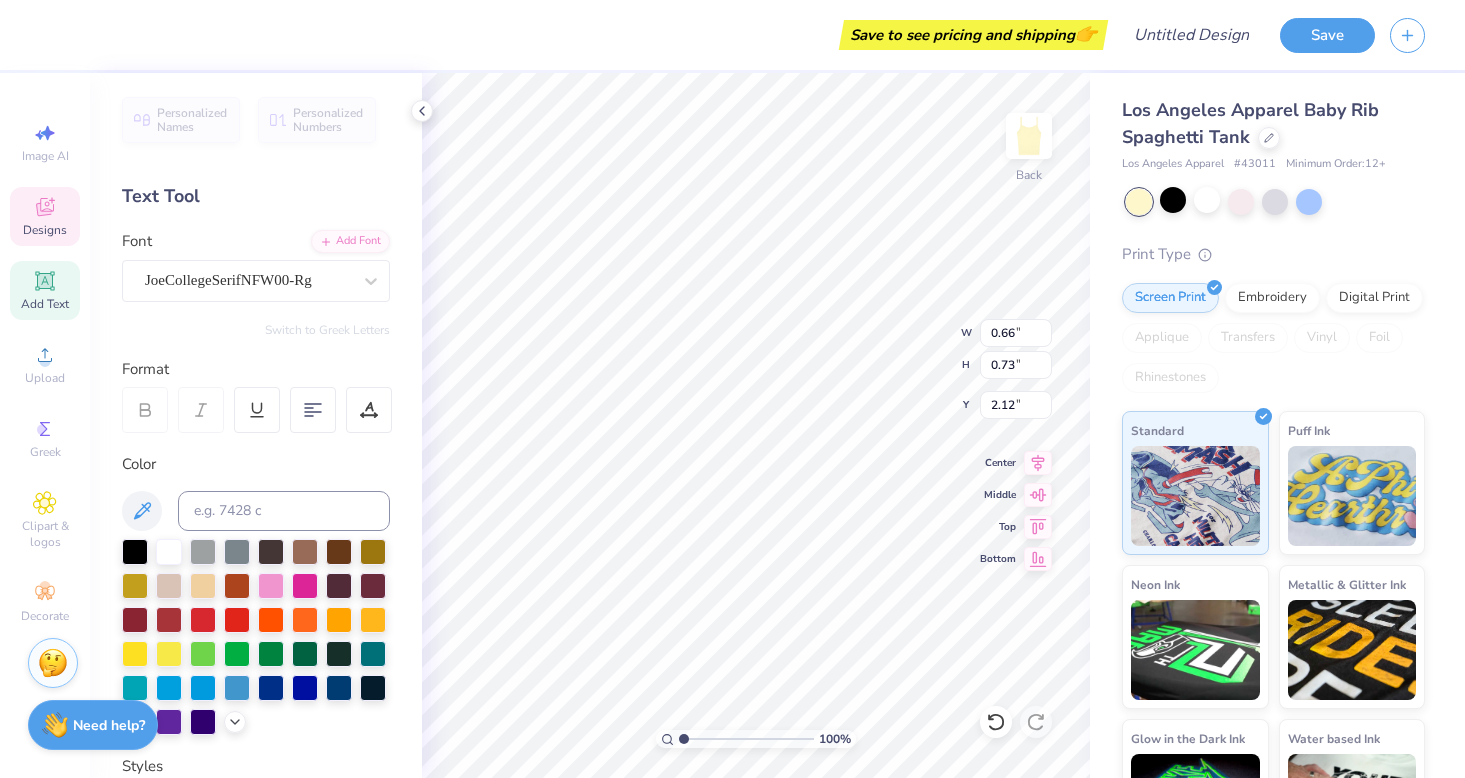 type on "2.09" 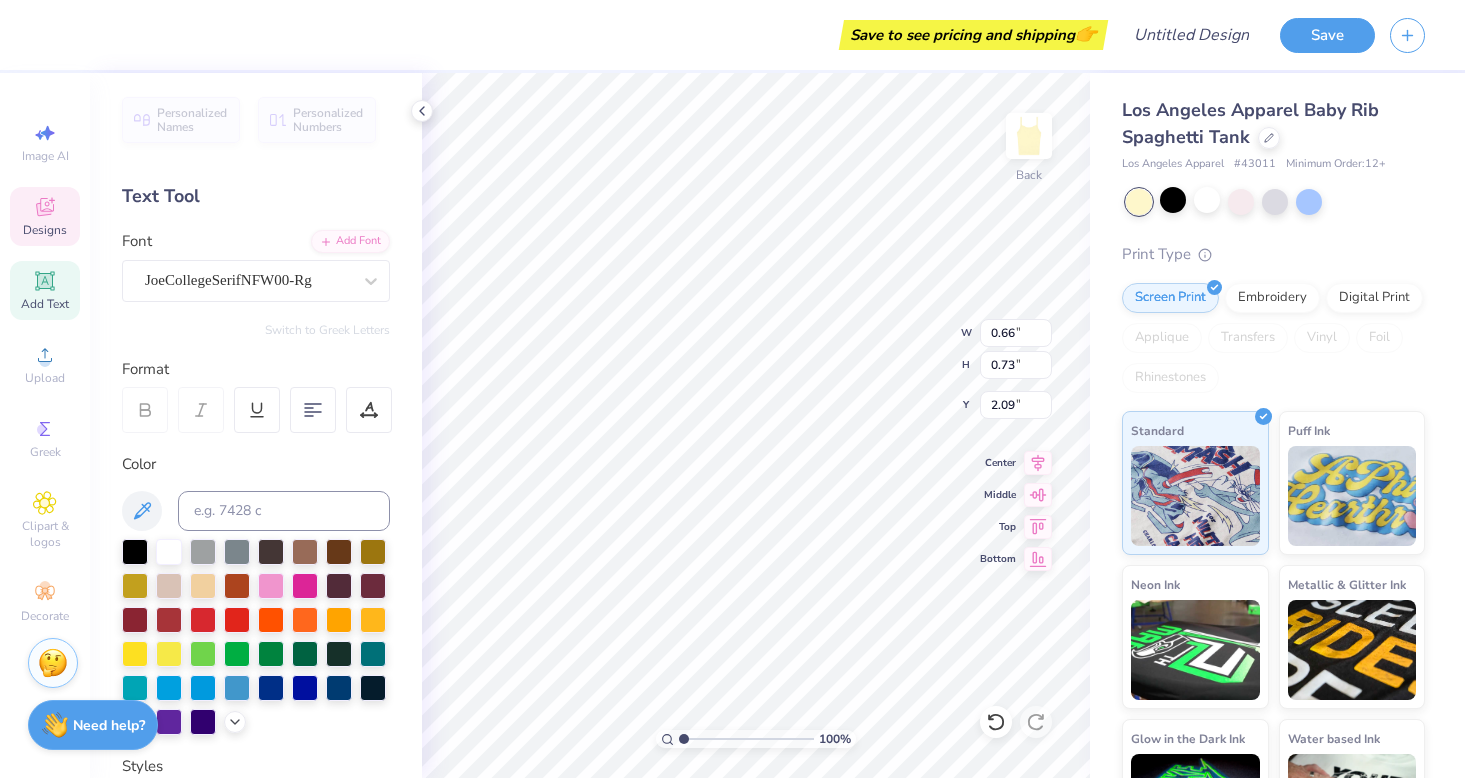 type on "0.75" 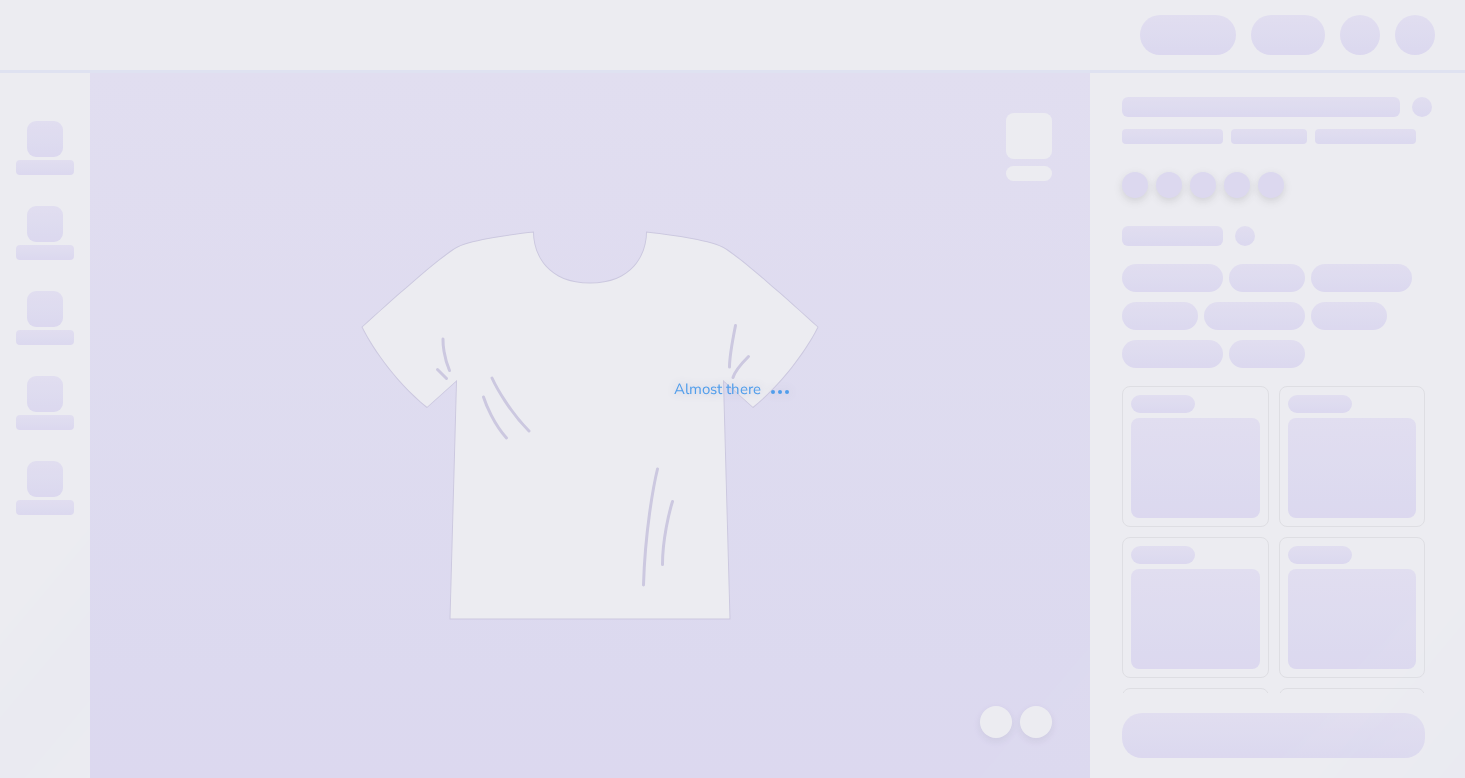 scroll, scrollTop: 0, scrollLeft: 0, axis: both 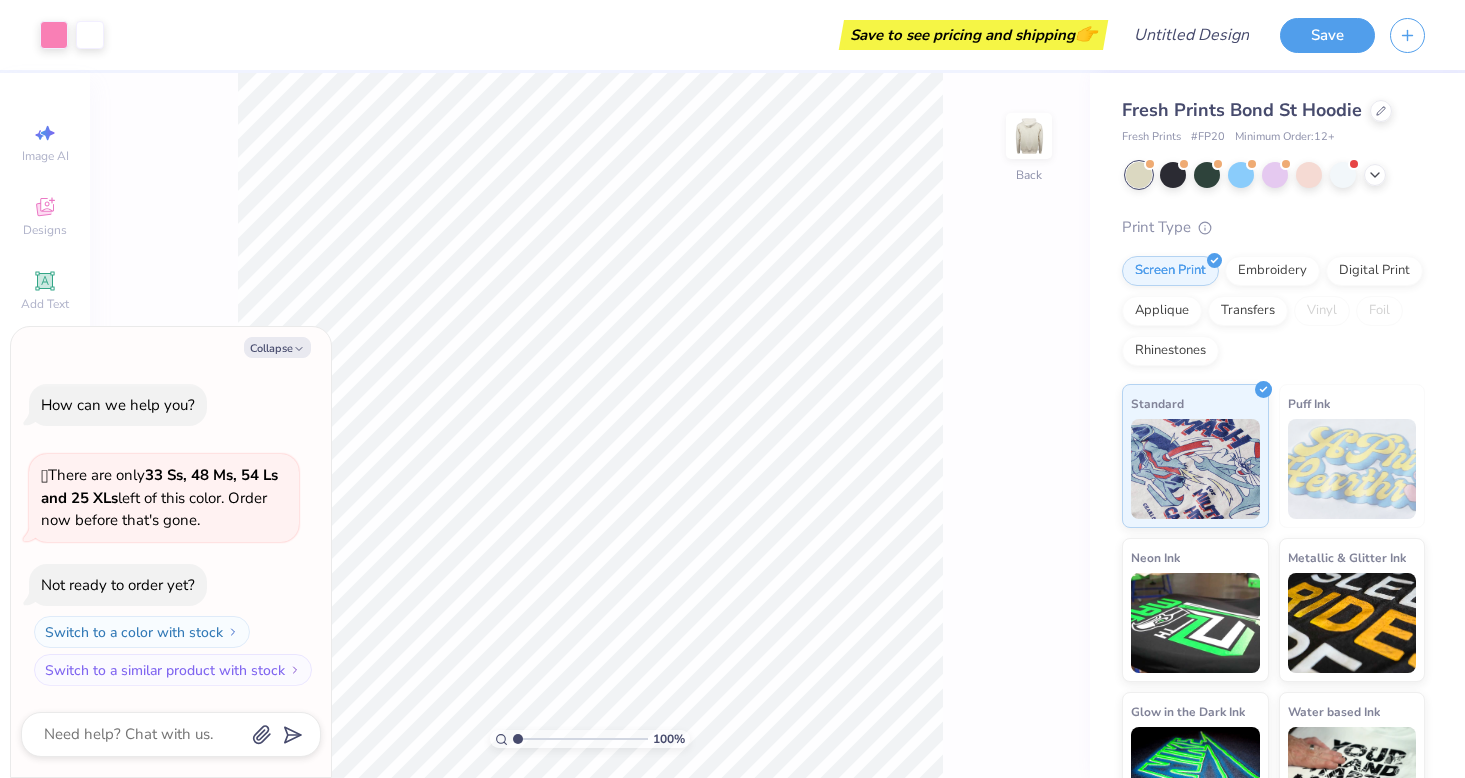 click on "Fresh Prints Bond St Hoodie" at bounding box center (1273, 110) 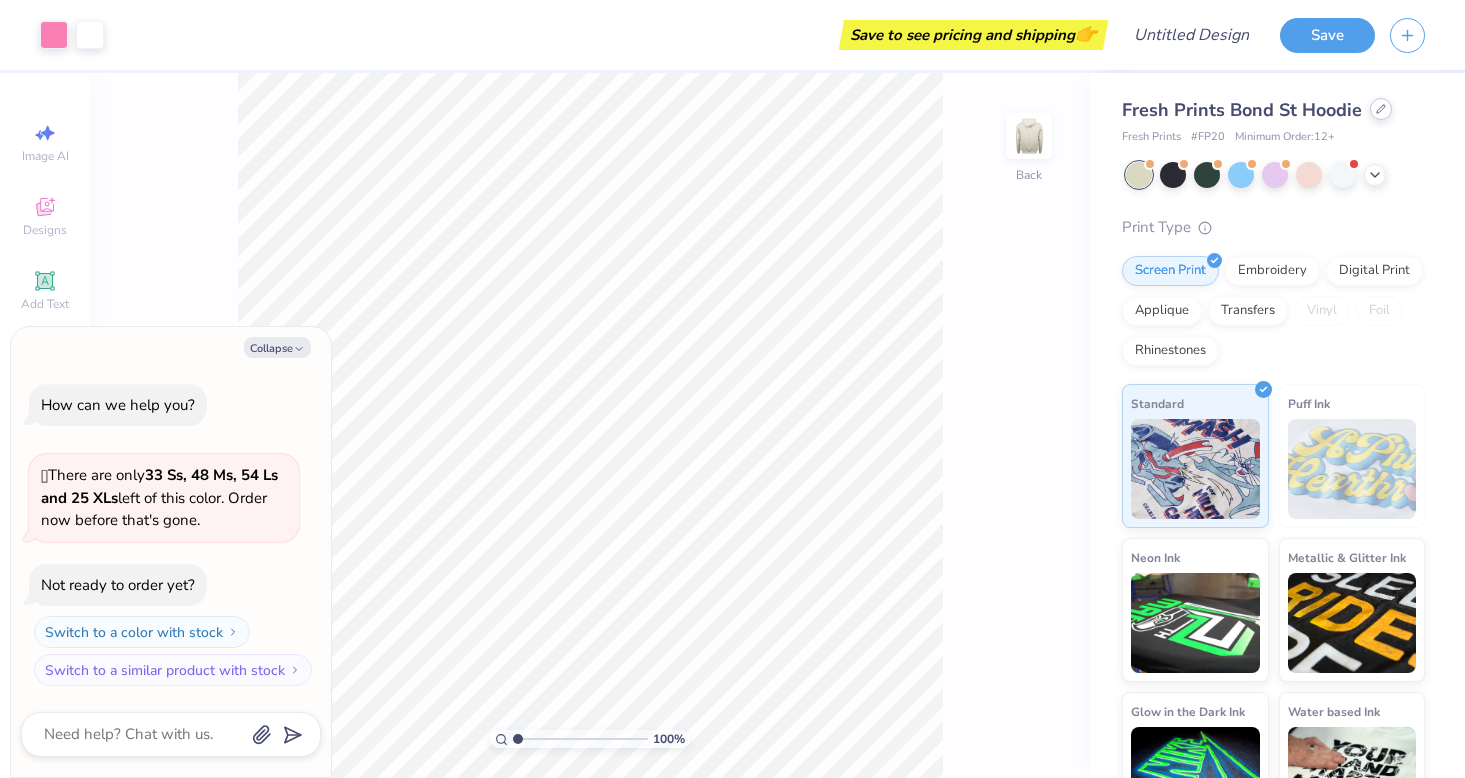 click 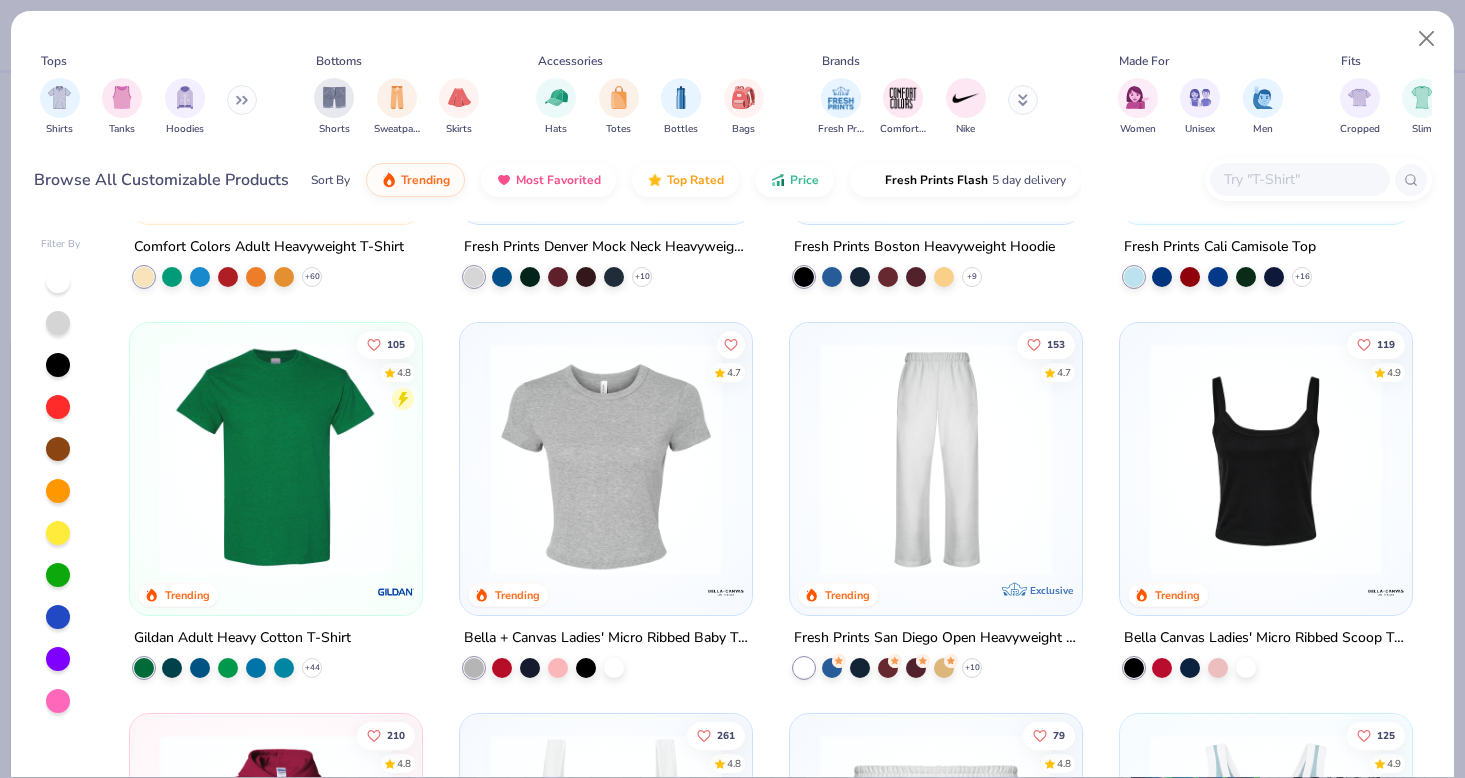 scroll, scrollTop: 345, scrollLeft: 0, axis: vertical 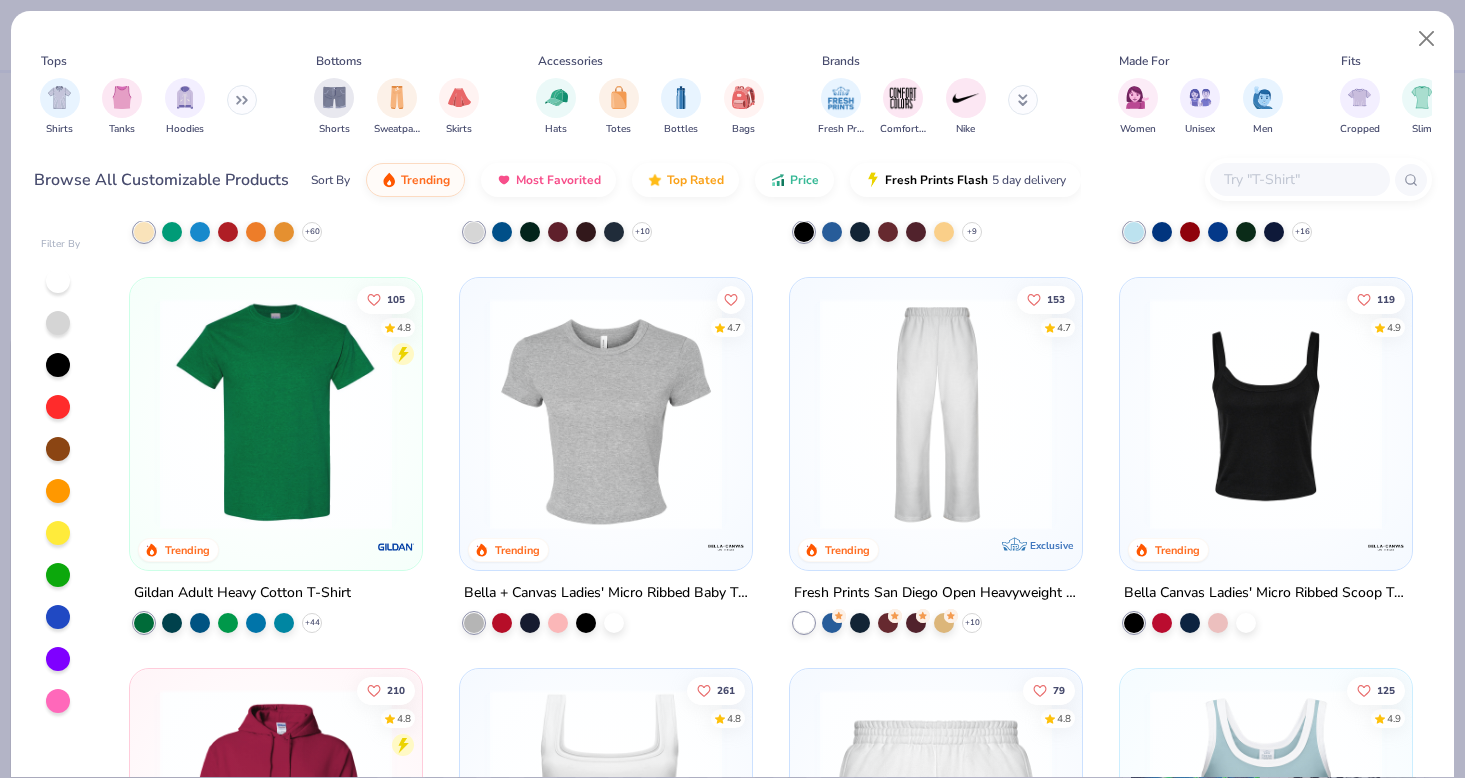 click at bounding box center (606, 414) 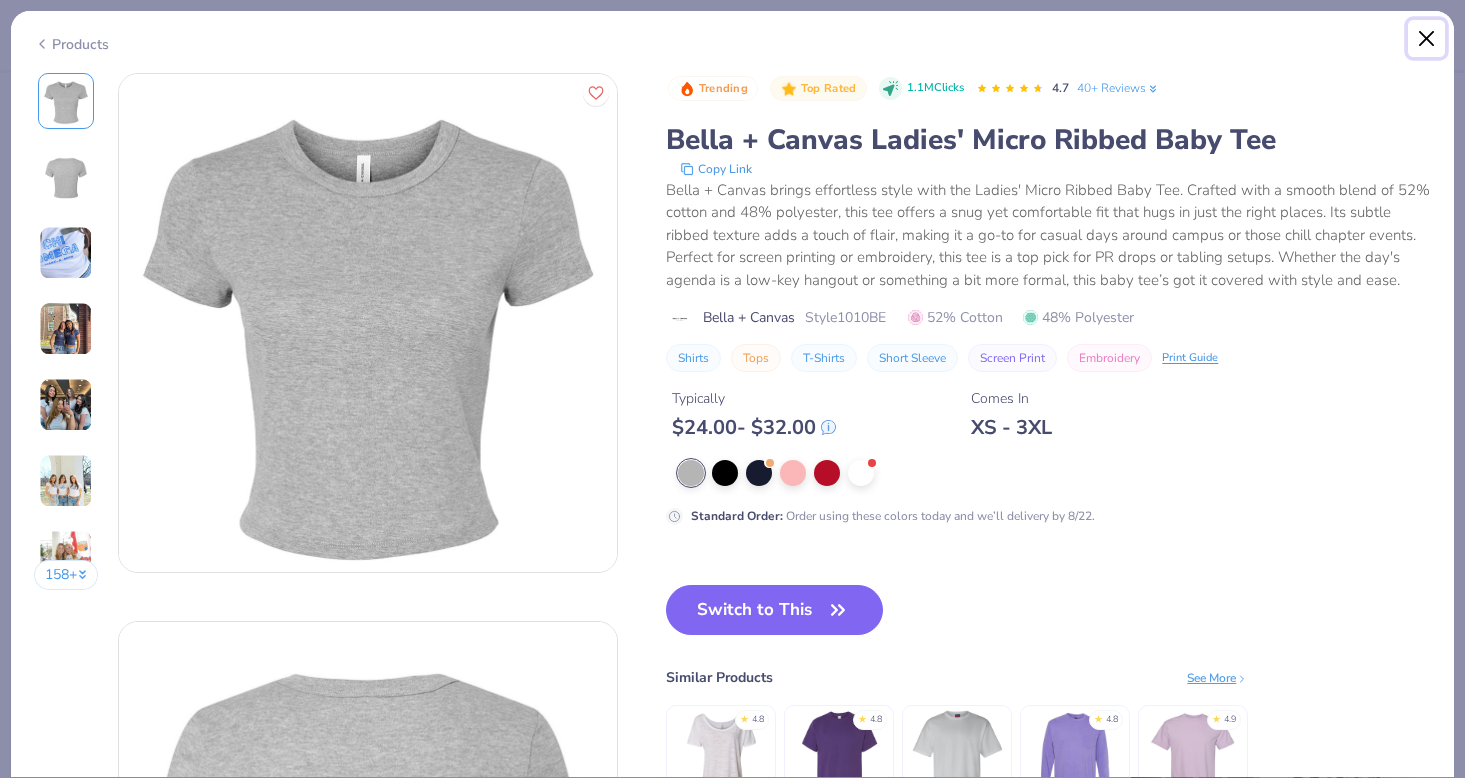 click at bounding box center (1427, 39) 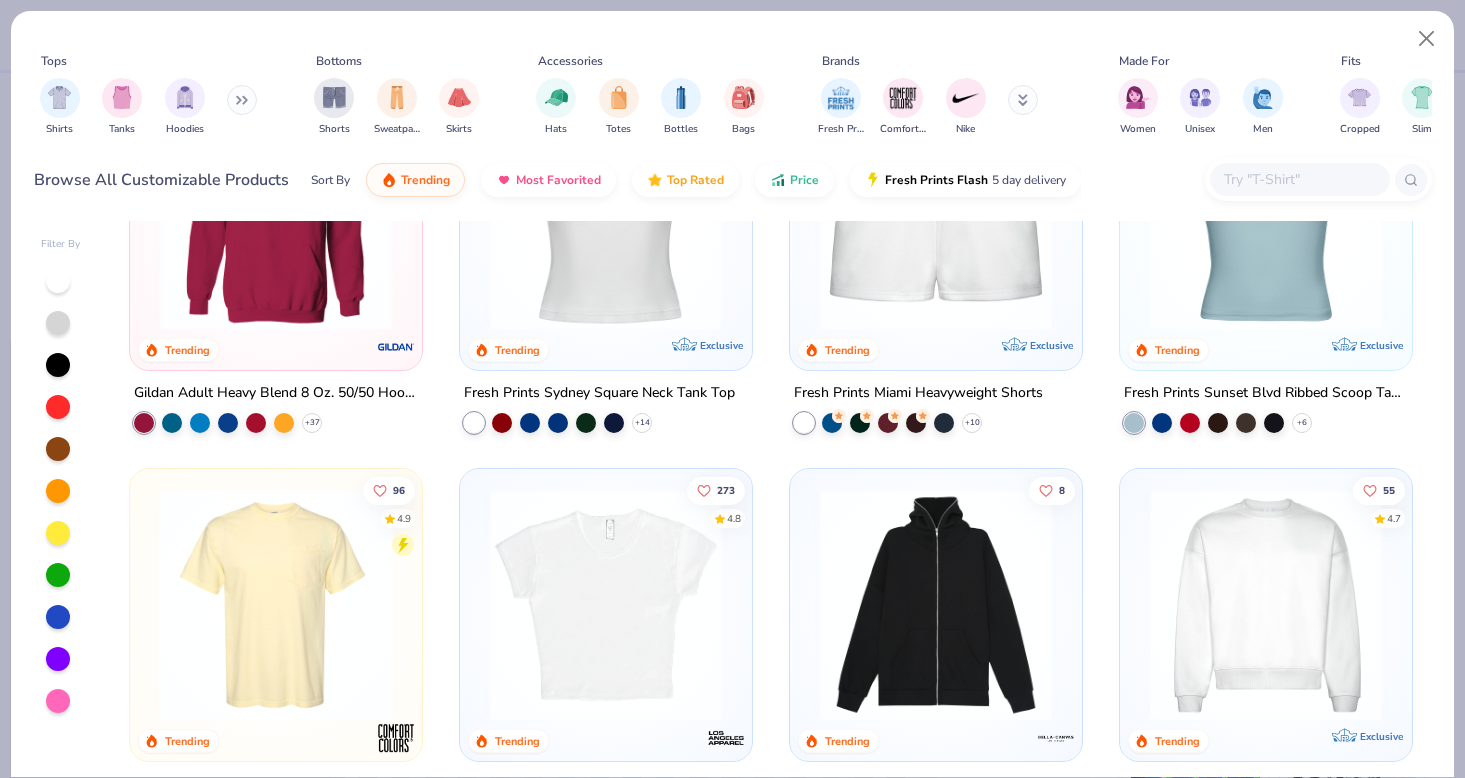 scroll, scrollTop: 917, scrollLeft: 0, axis: vertical 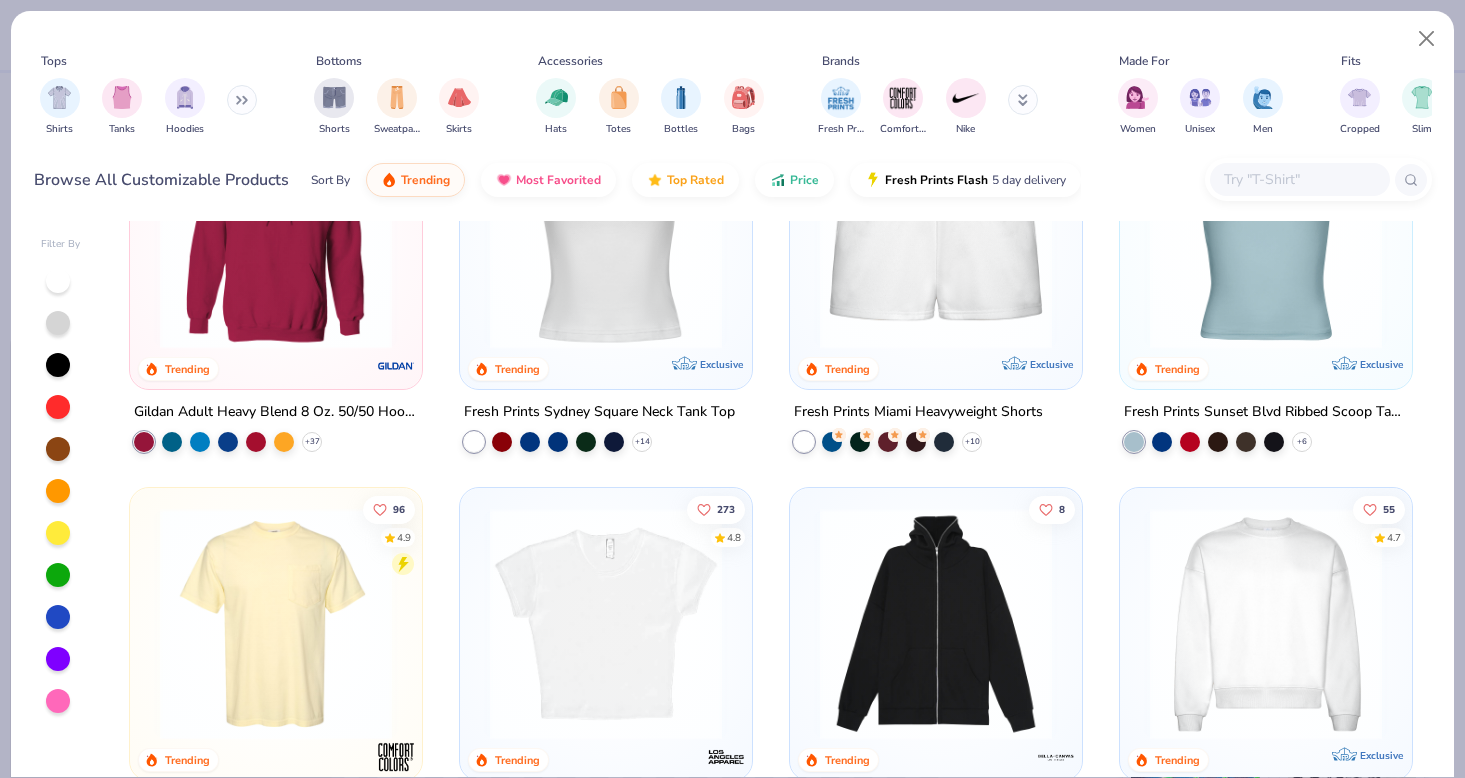 click at bounding box center (606, 624) 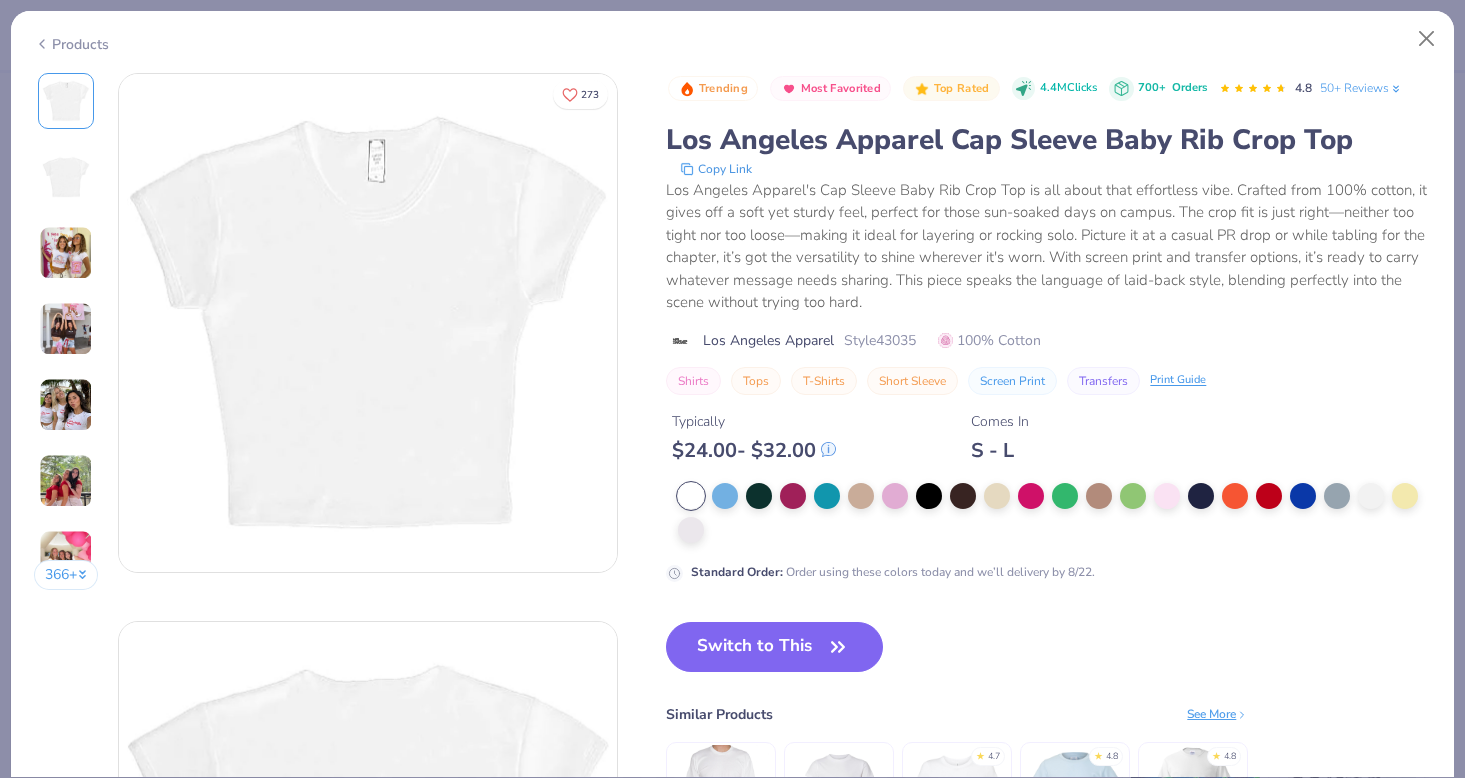 click at bounding box center [1054, 513] 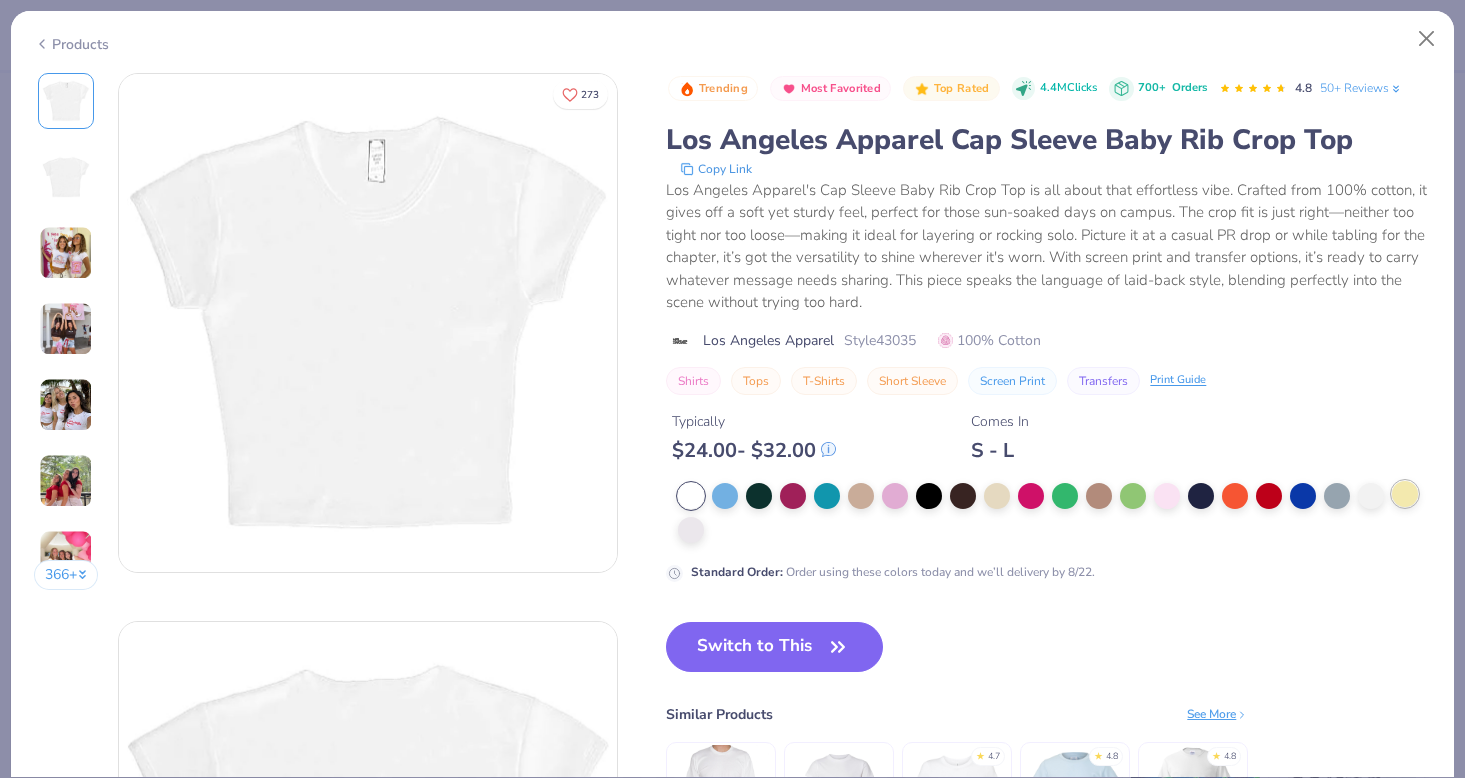 click at bounding box center [1405, 494] 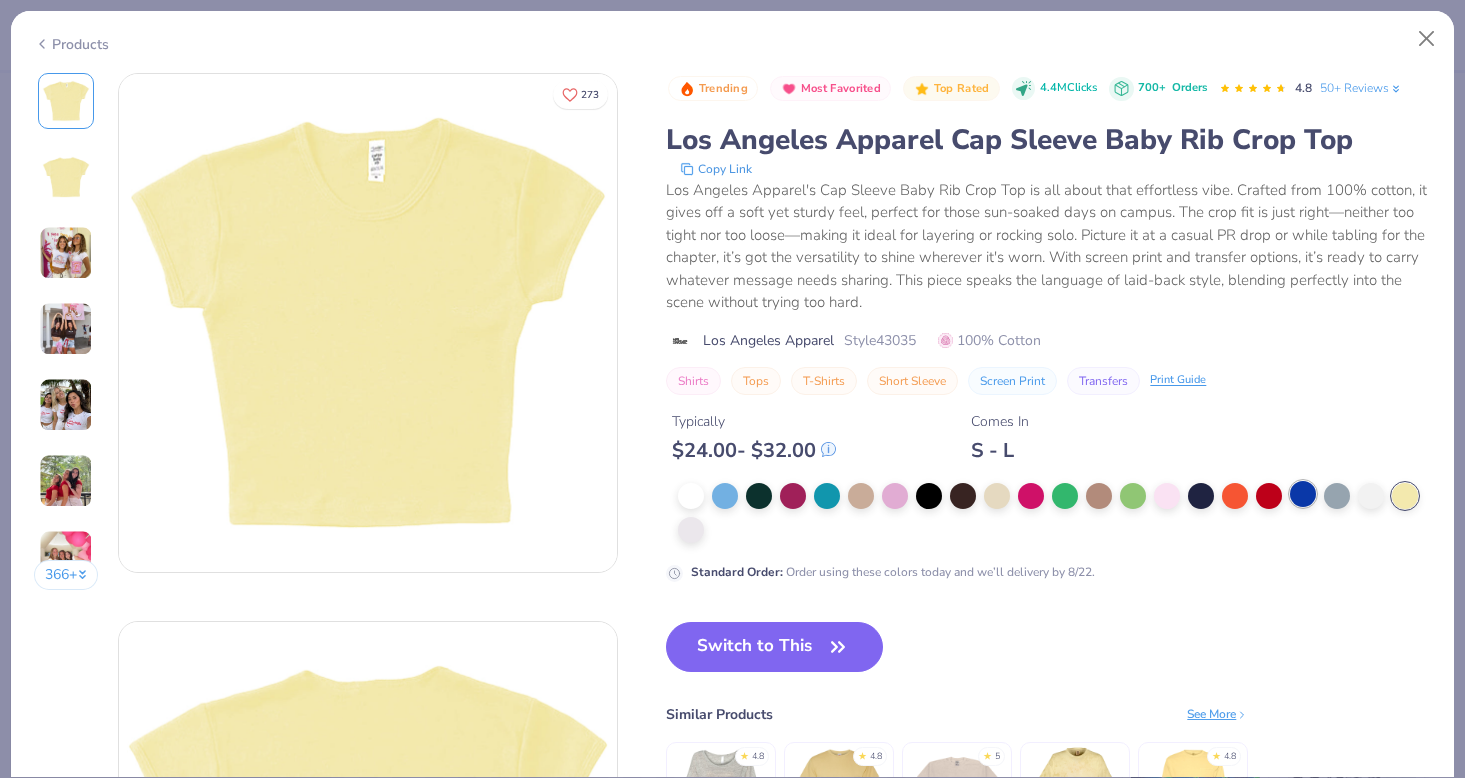 click at bounding box center [1303, 494] 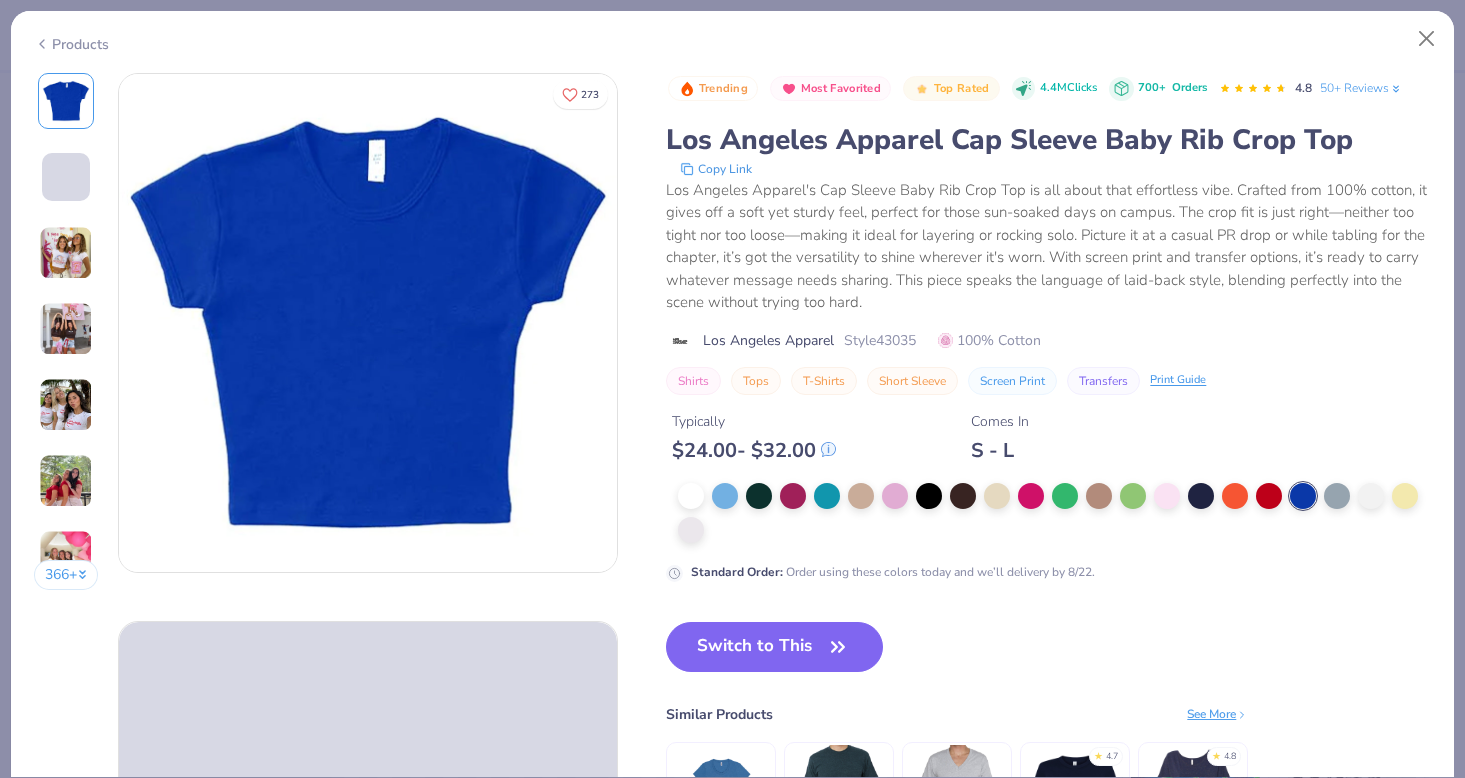 click at bounding box center [1054, 513] 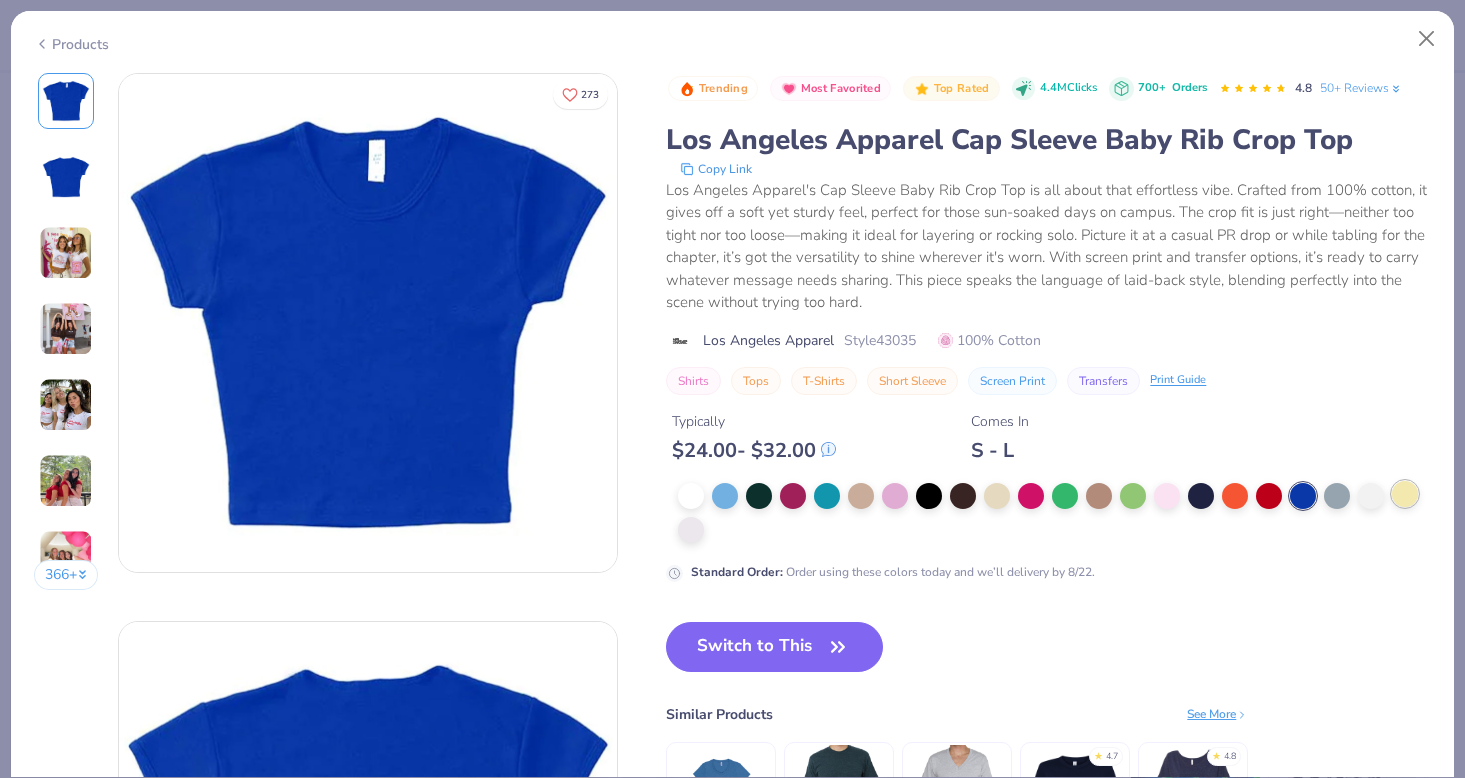 click at bounding box center (1054, 513) 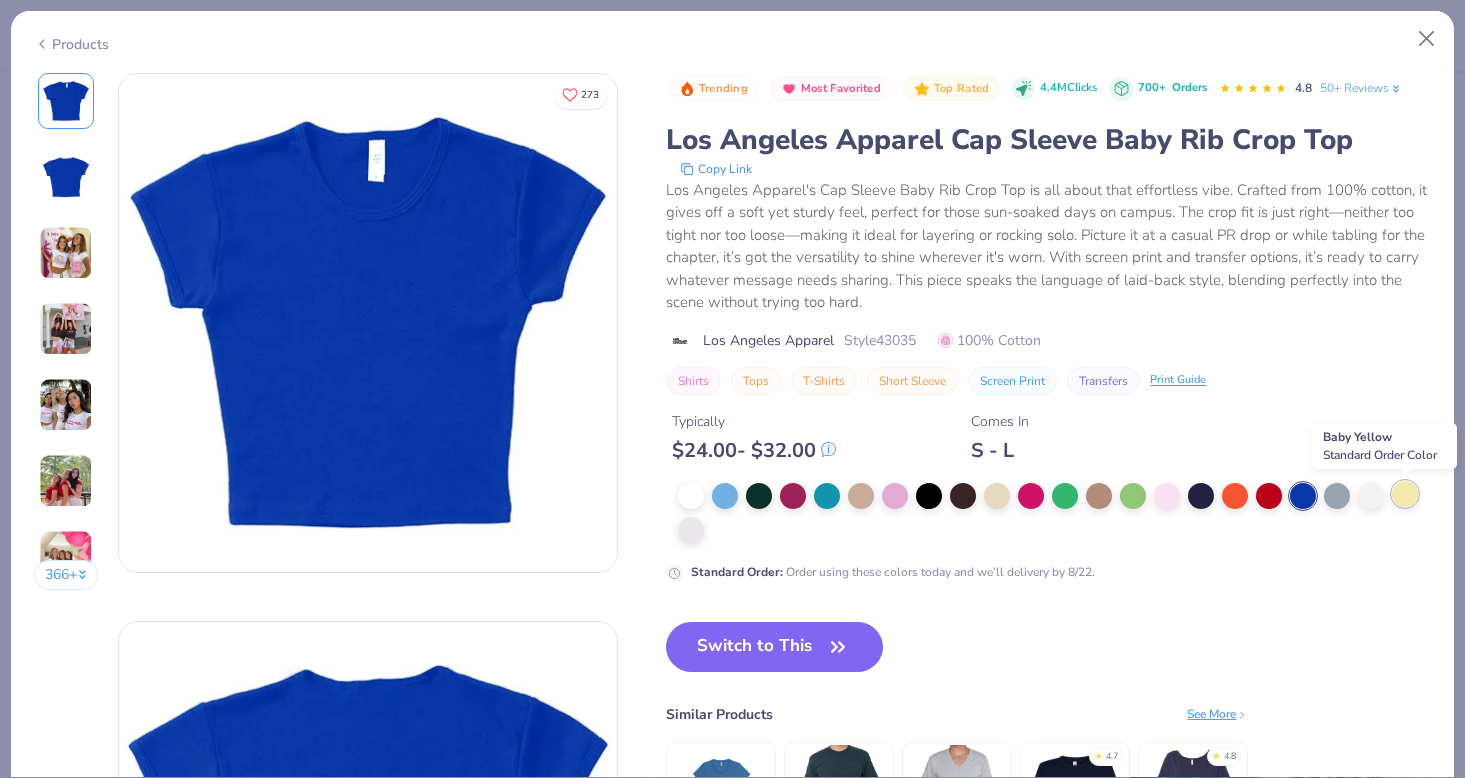 click at bounding box center (1405, 494) 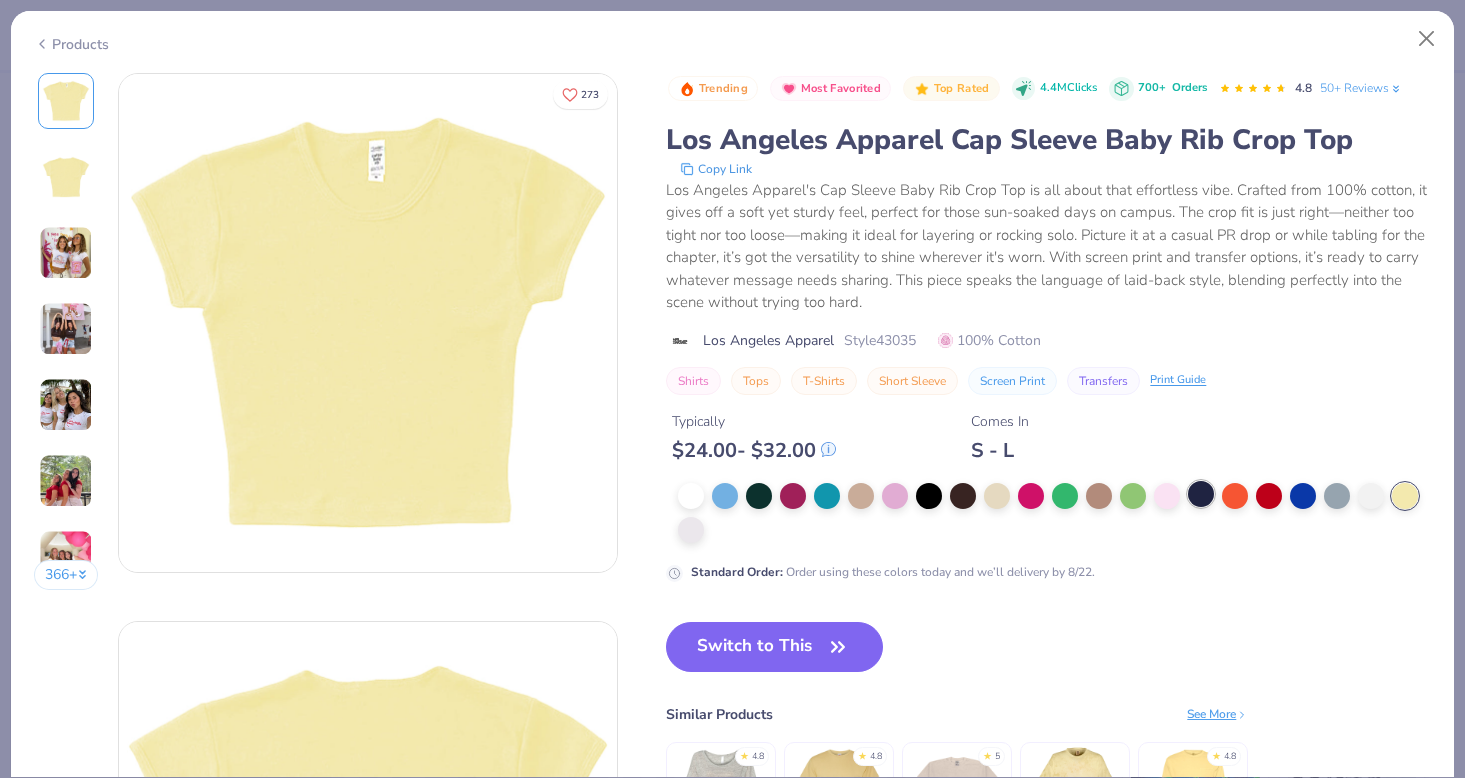 click at bounding box center [1201, 494] 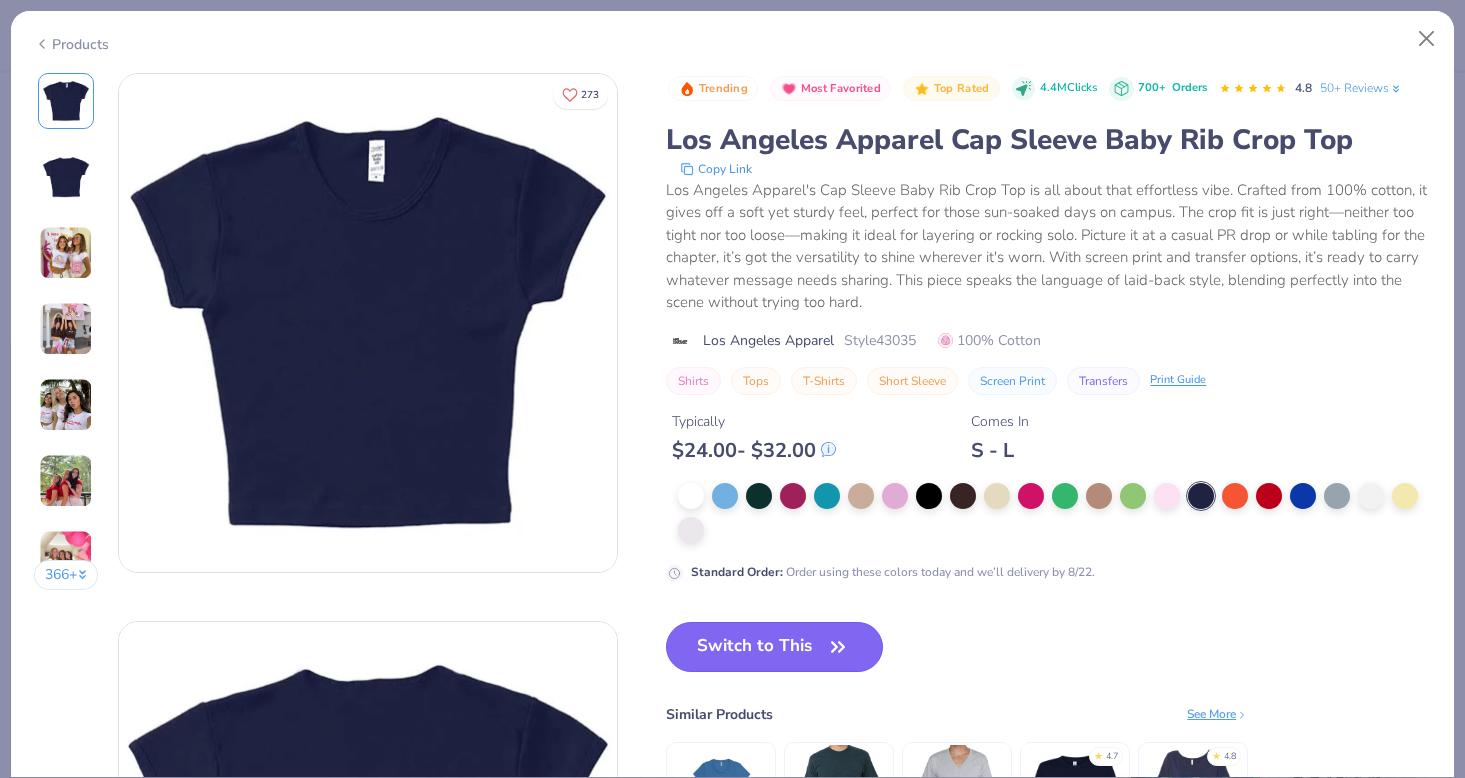 click on "Switch to This" at bounding box center (774, 647) 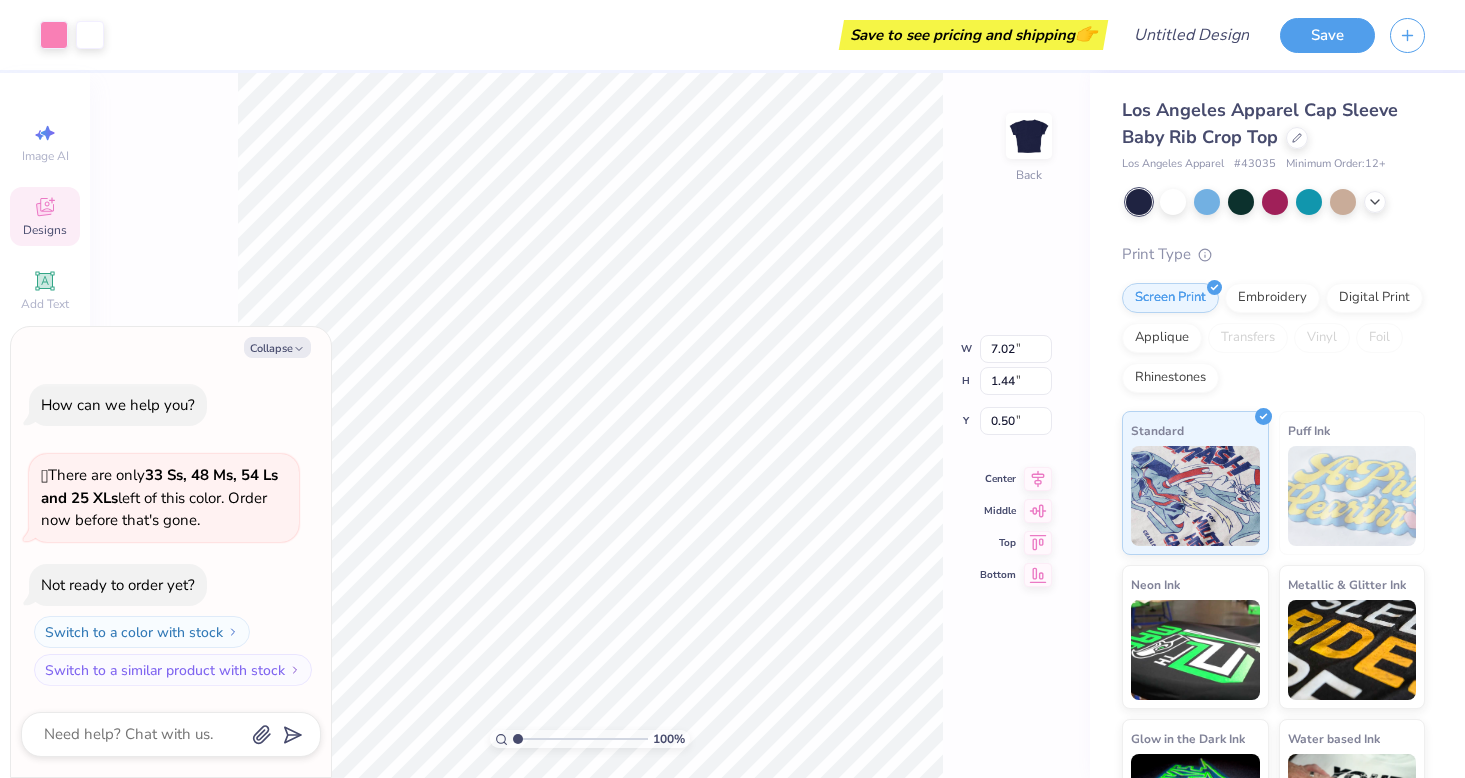 type on "x" 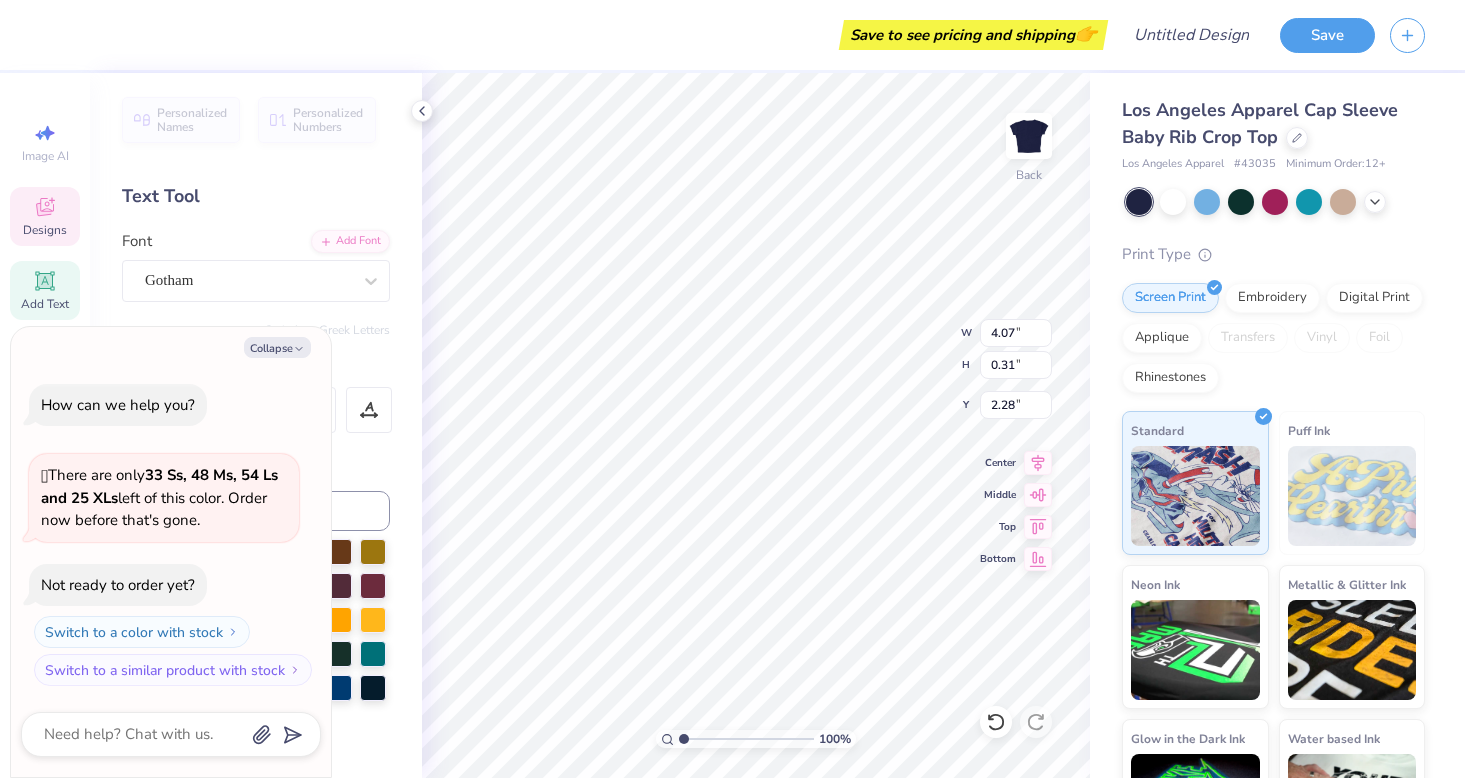 type on "x" 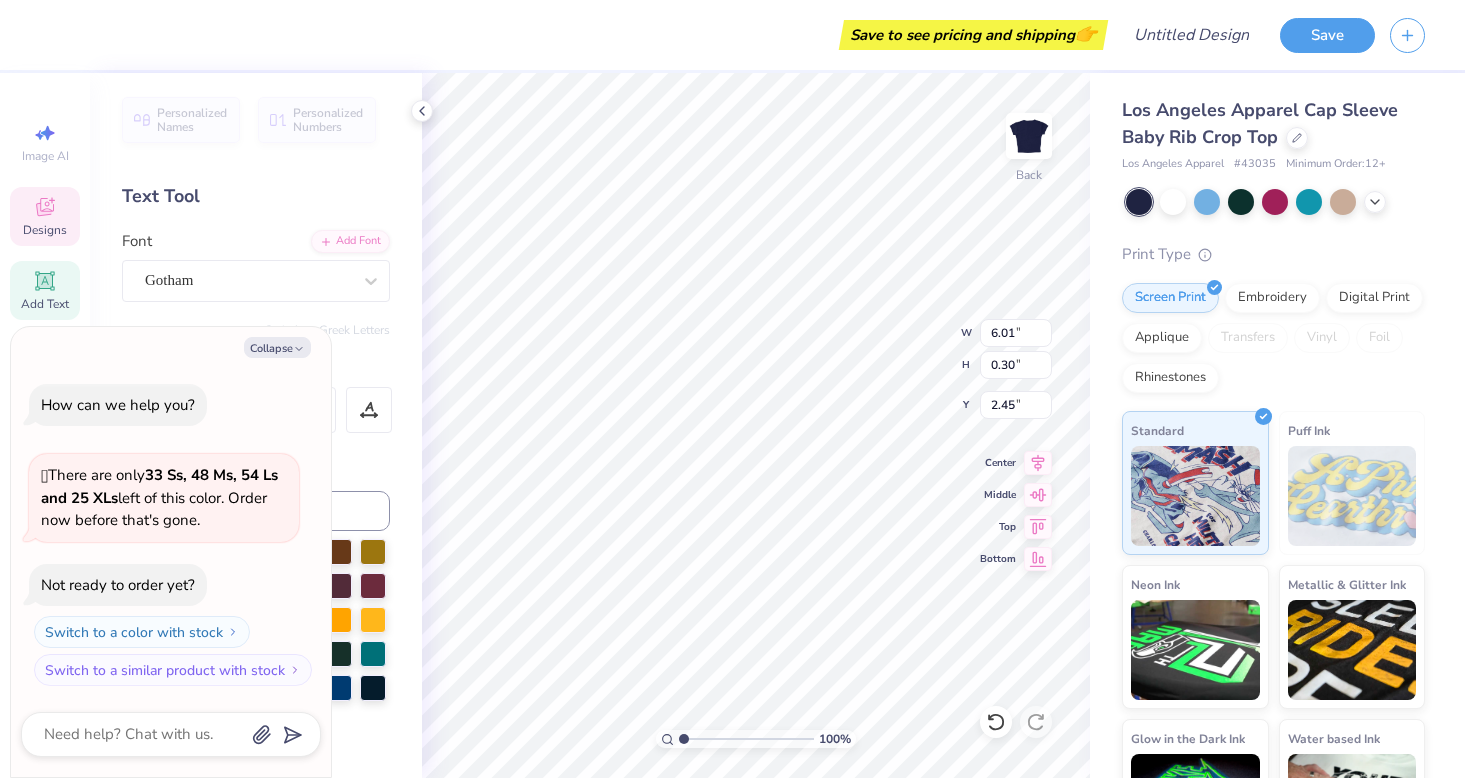 scroll, scrollTop: 0, scrollLeft: 8, axis: horizontal 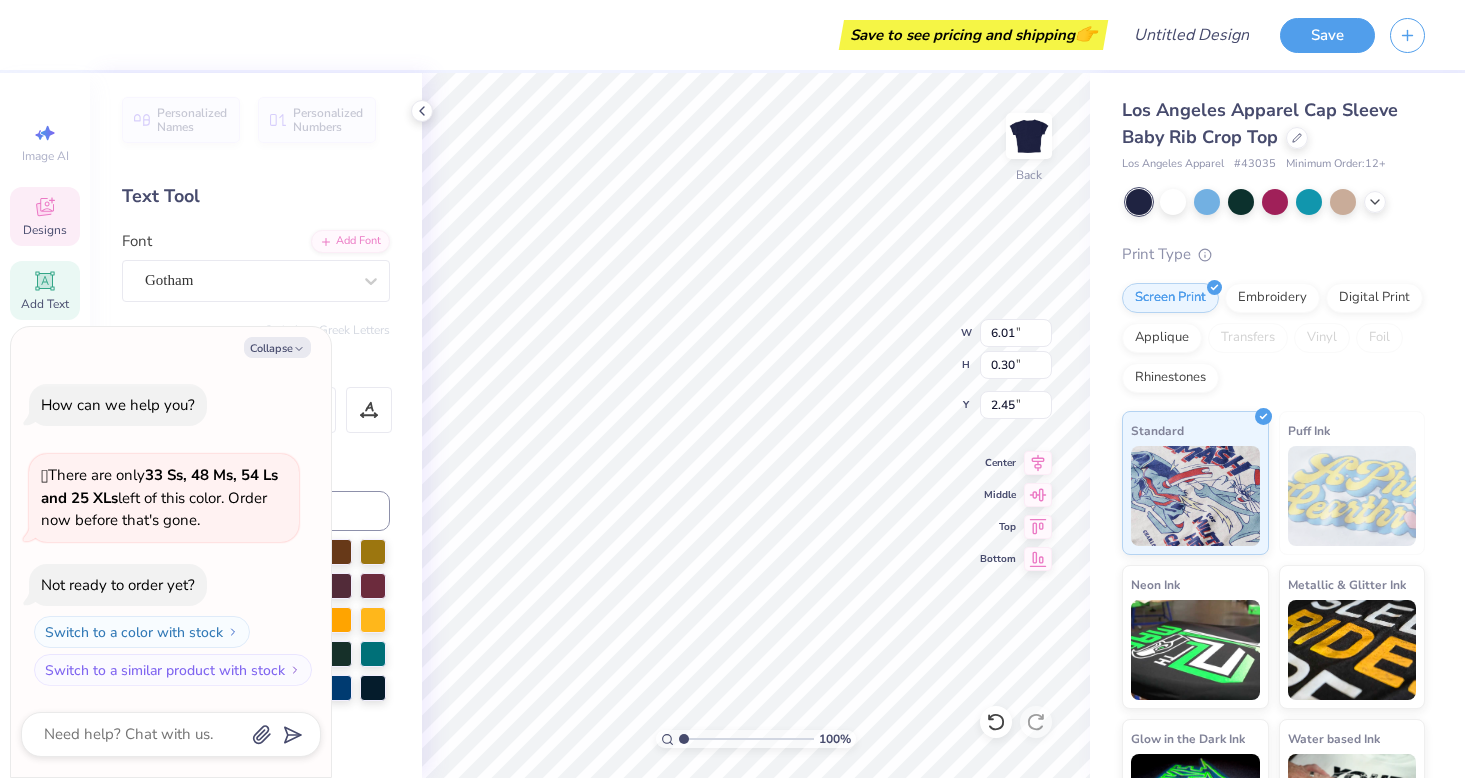 type on "x" 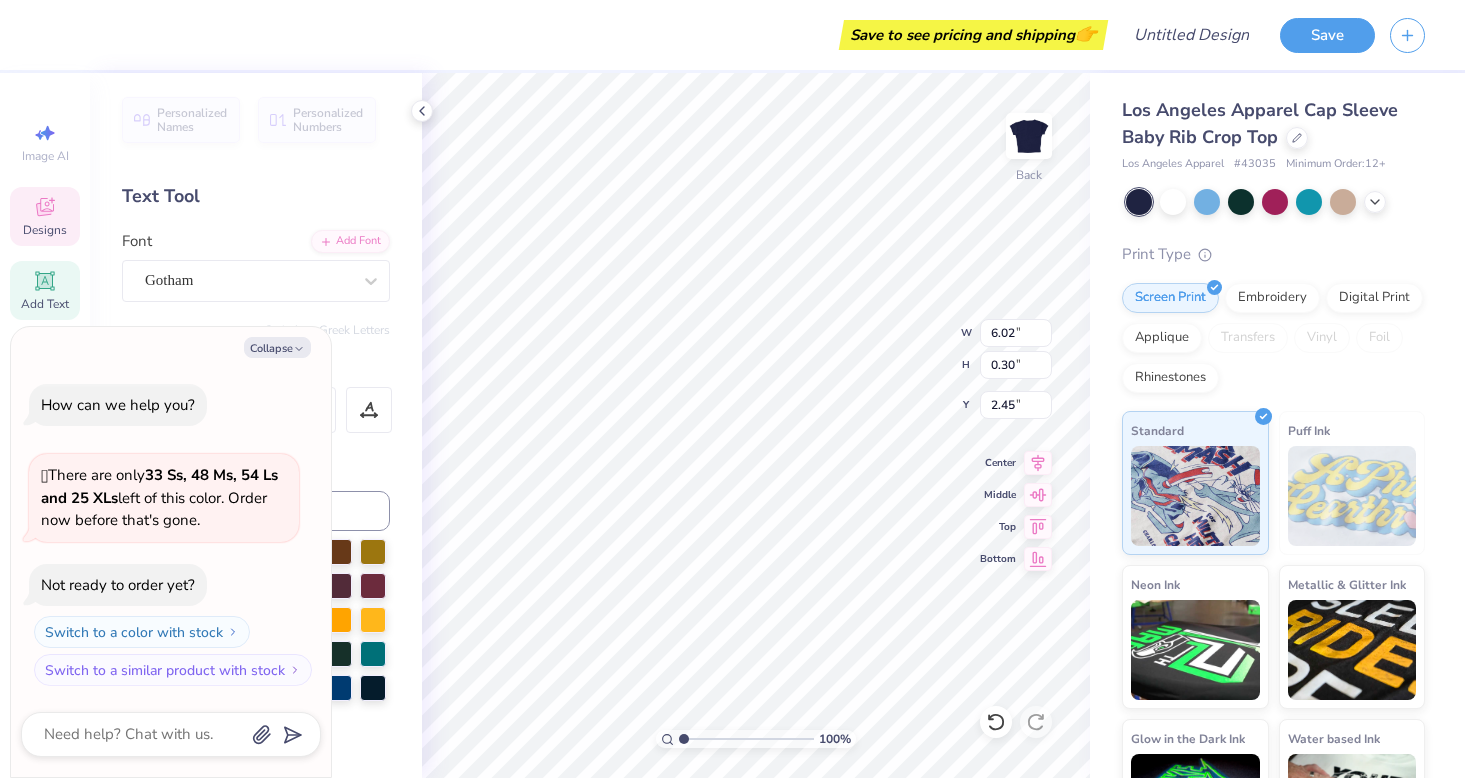 type on "x" 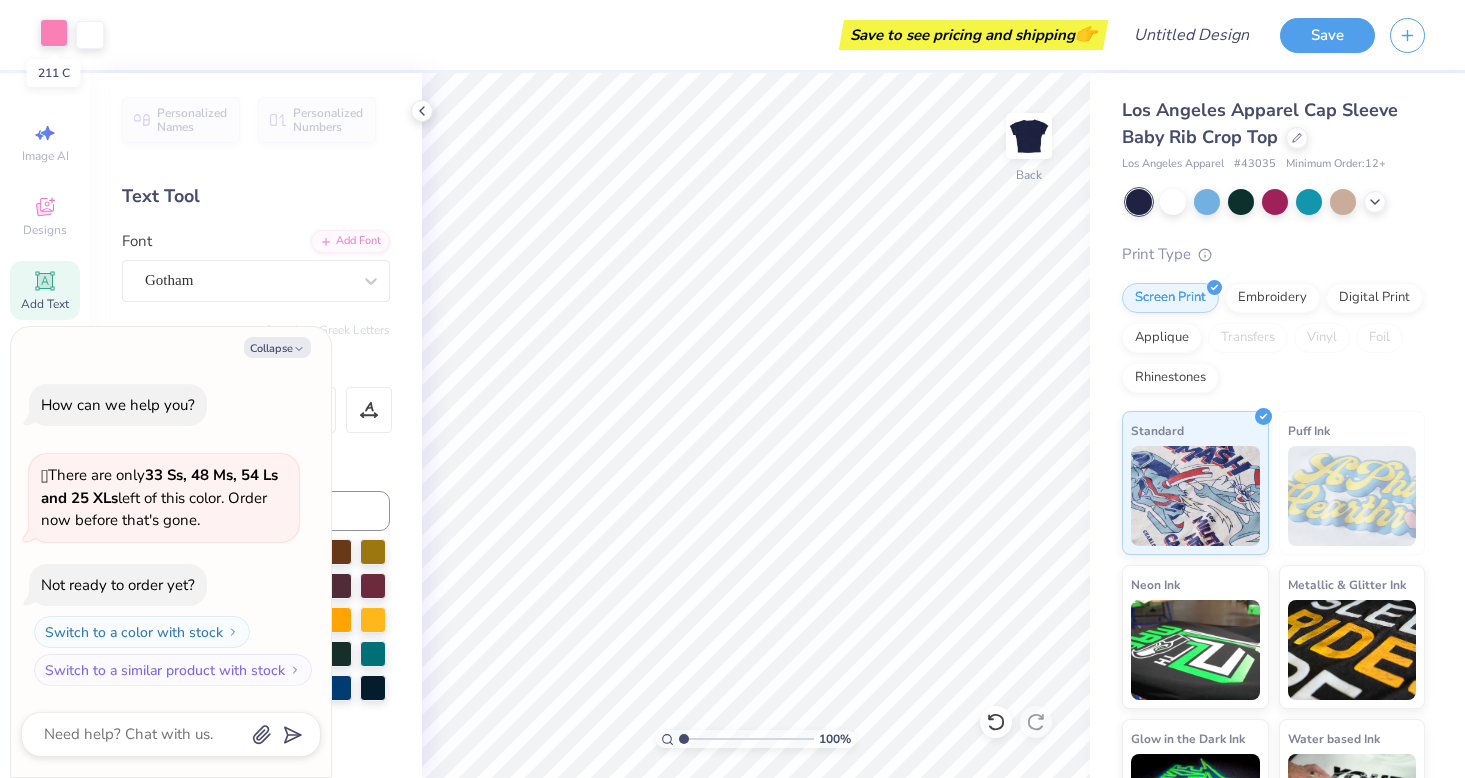 click at bounding box center [54, 33] 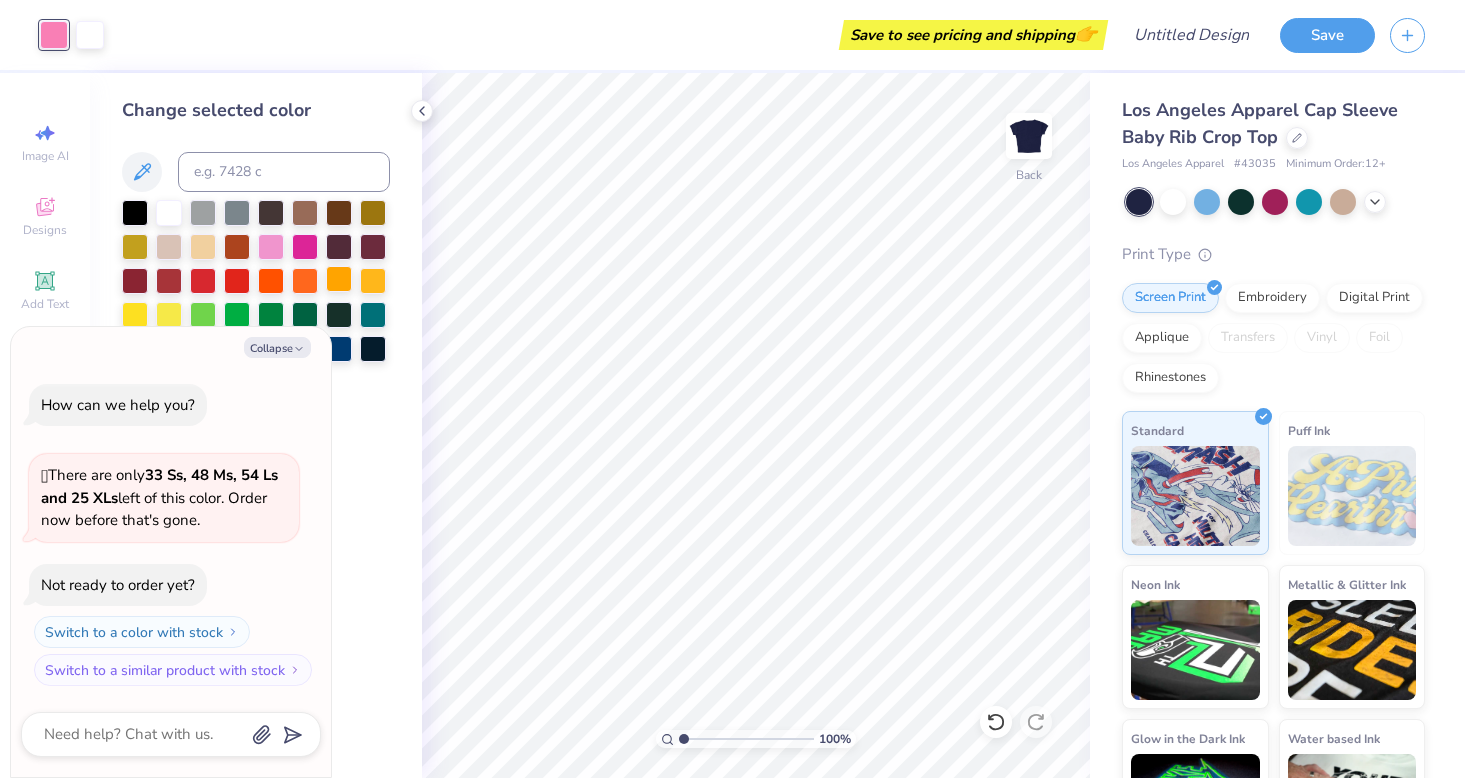 click at bounding box center (339, 279) 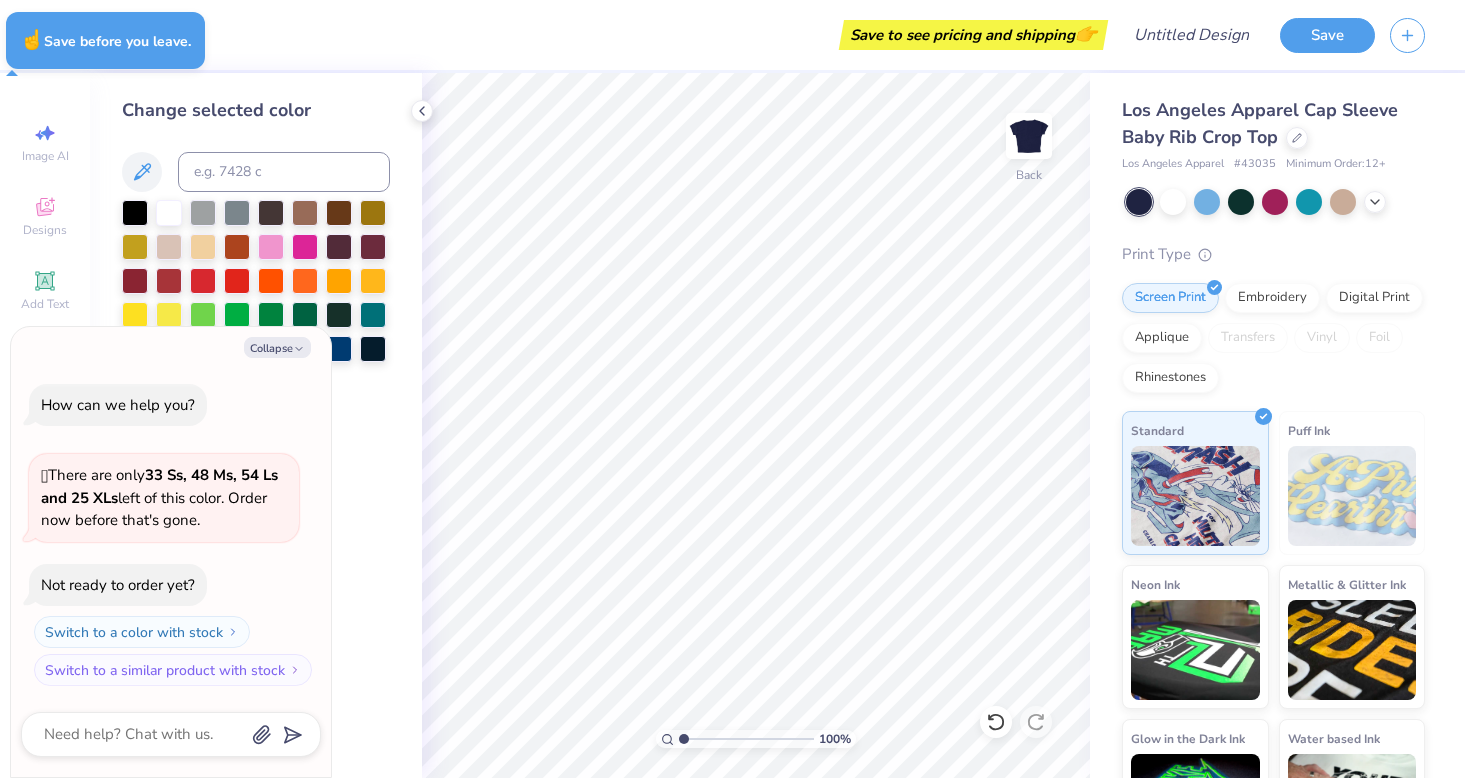 type on "x" 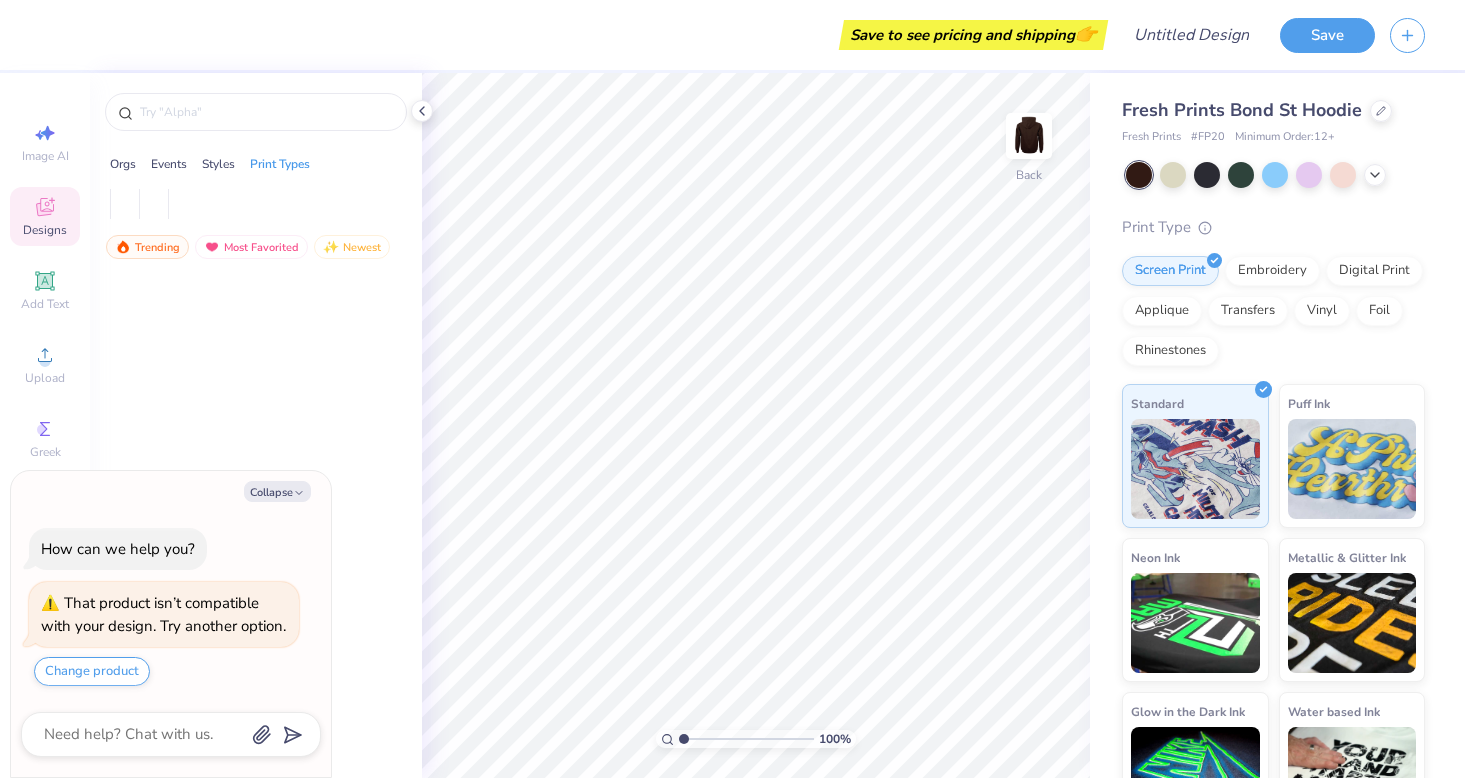 scroll, scrollTop: 0, scrollLeft: 0, axis: both 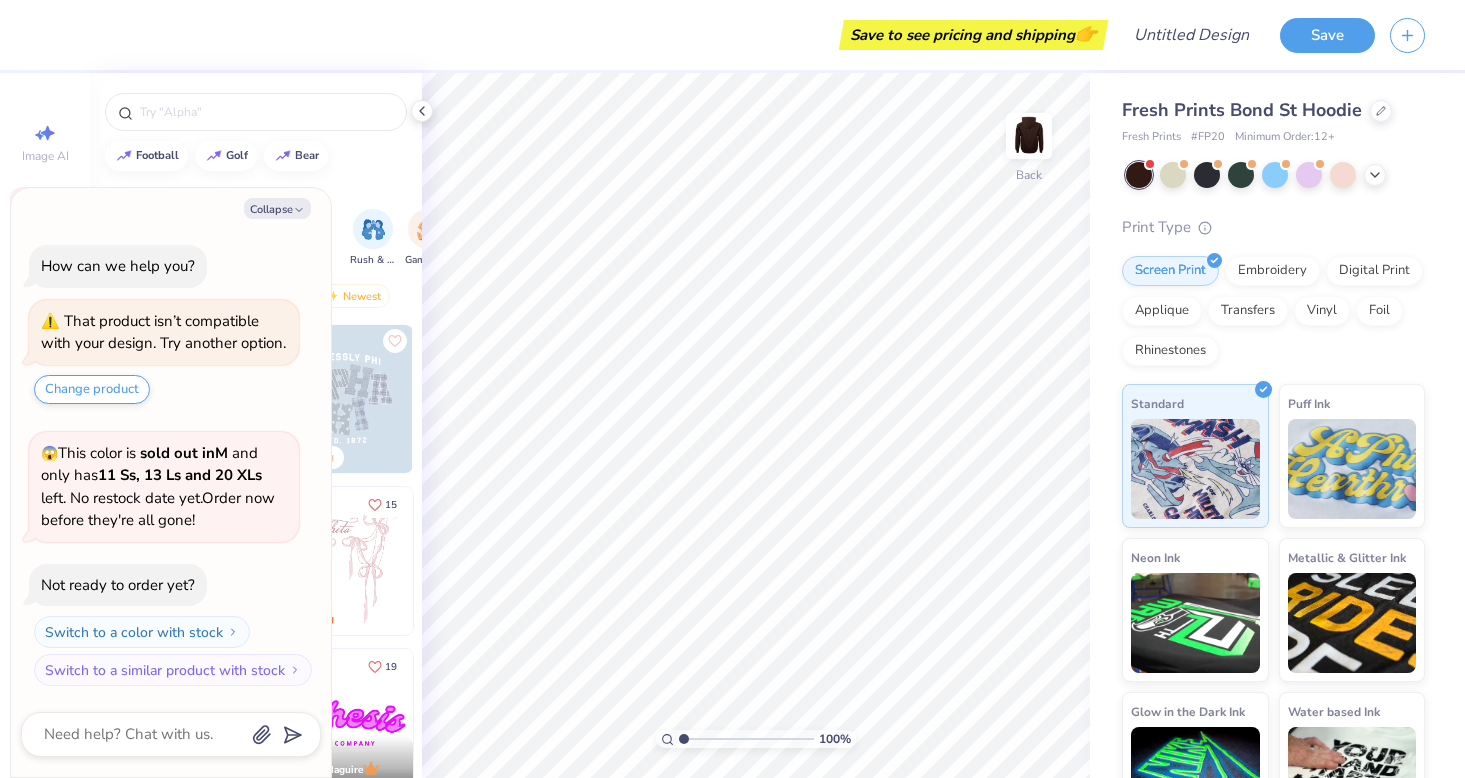 type on "x" 